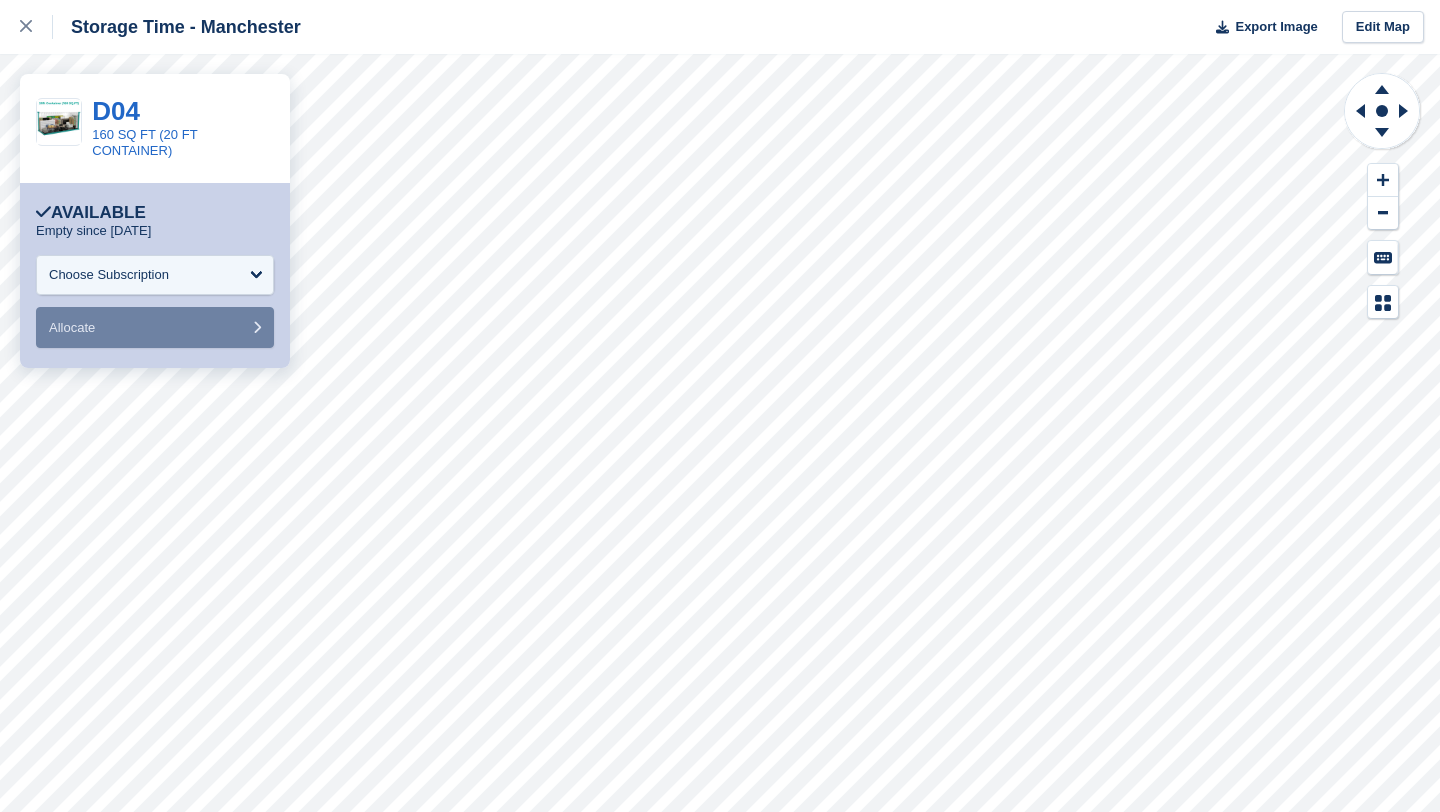 scroll, scrollTop: 0, scrollLeft: 0, axis: both 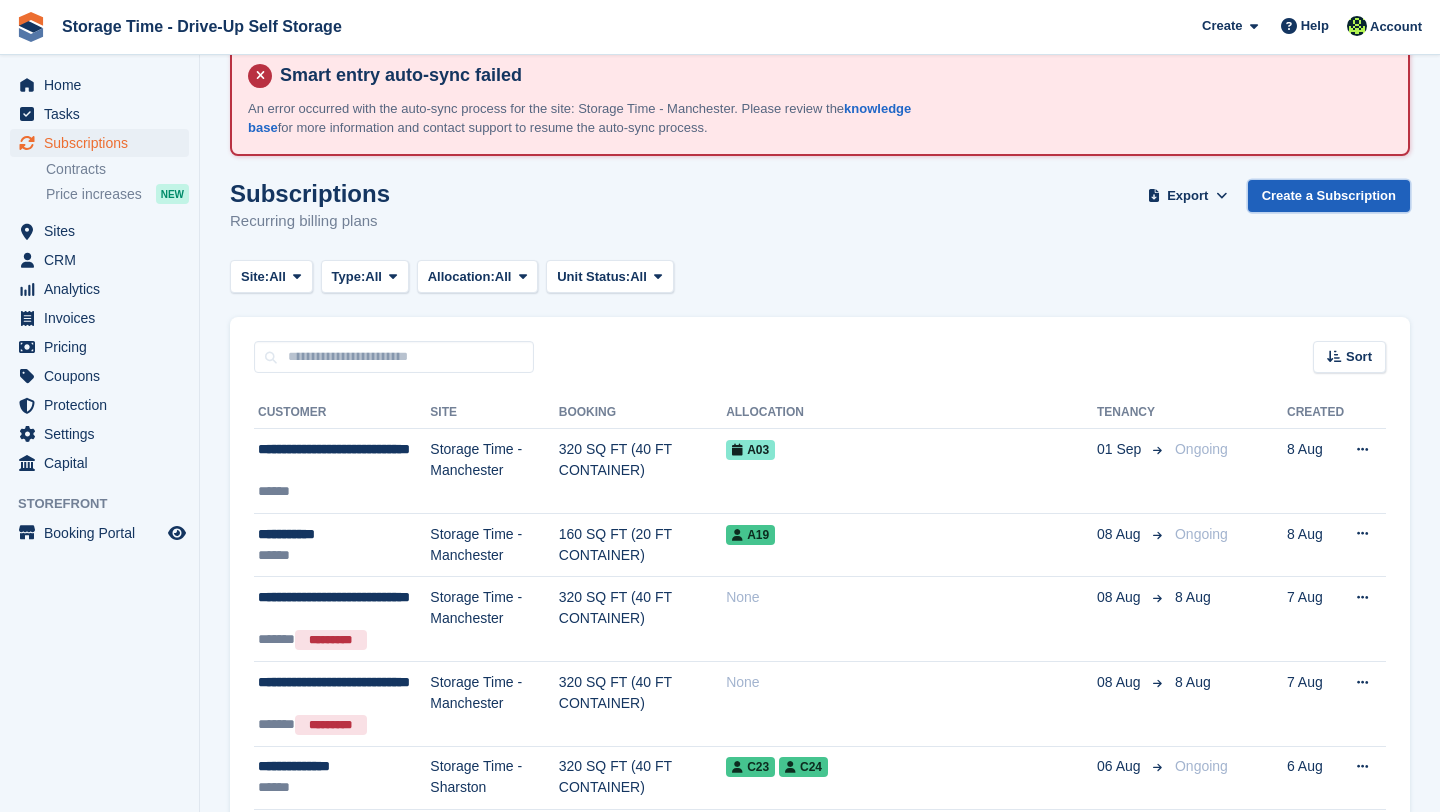 click on "Create a Subscription" at bounding box center [1329, 196] 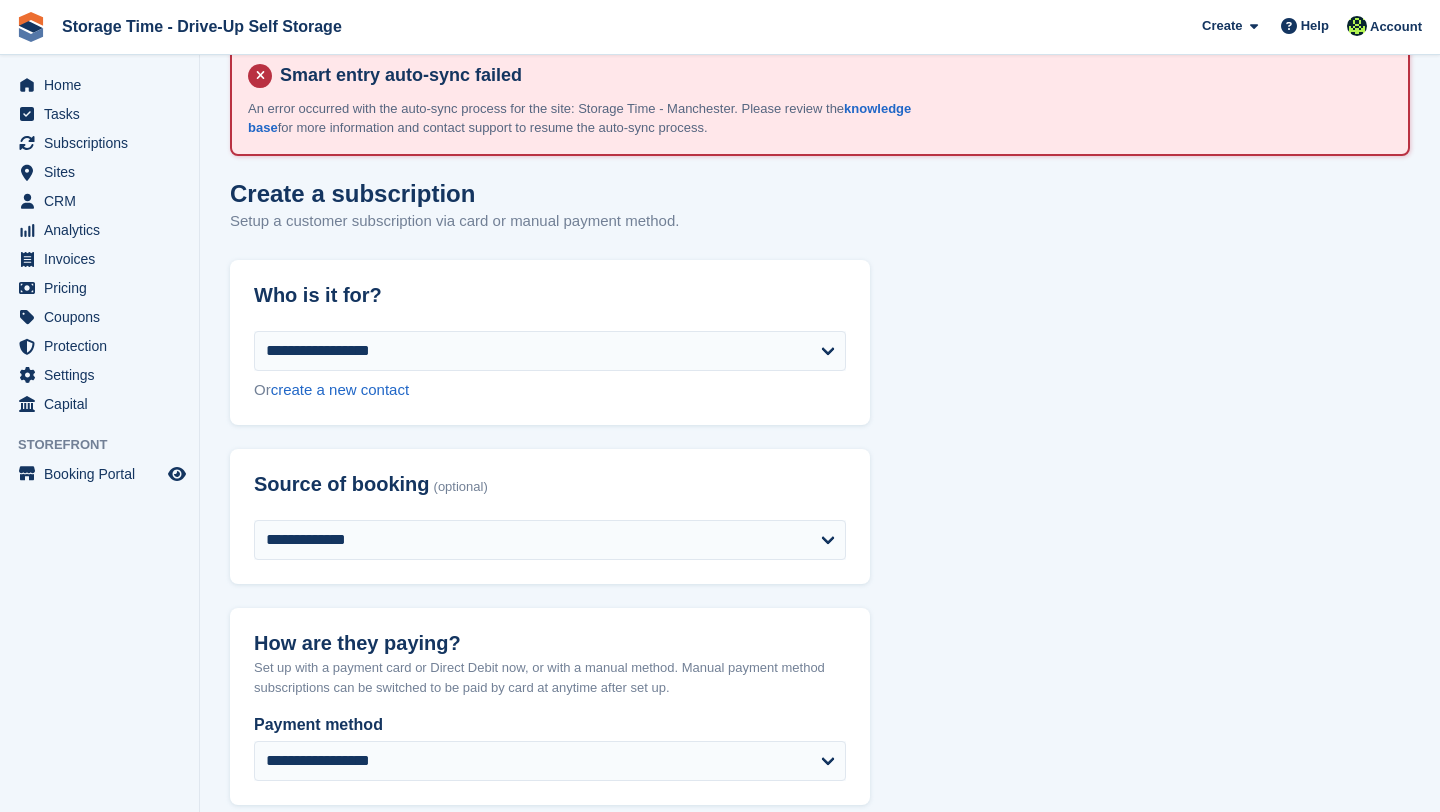 scroll, scrollTop: 0, scrollLeft: 0, axis: both 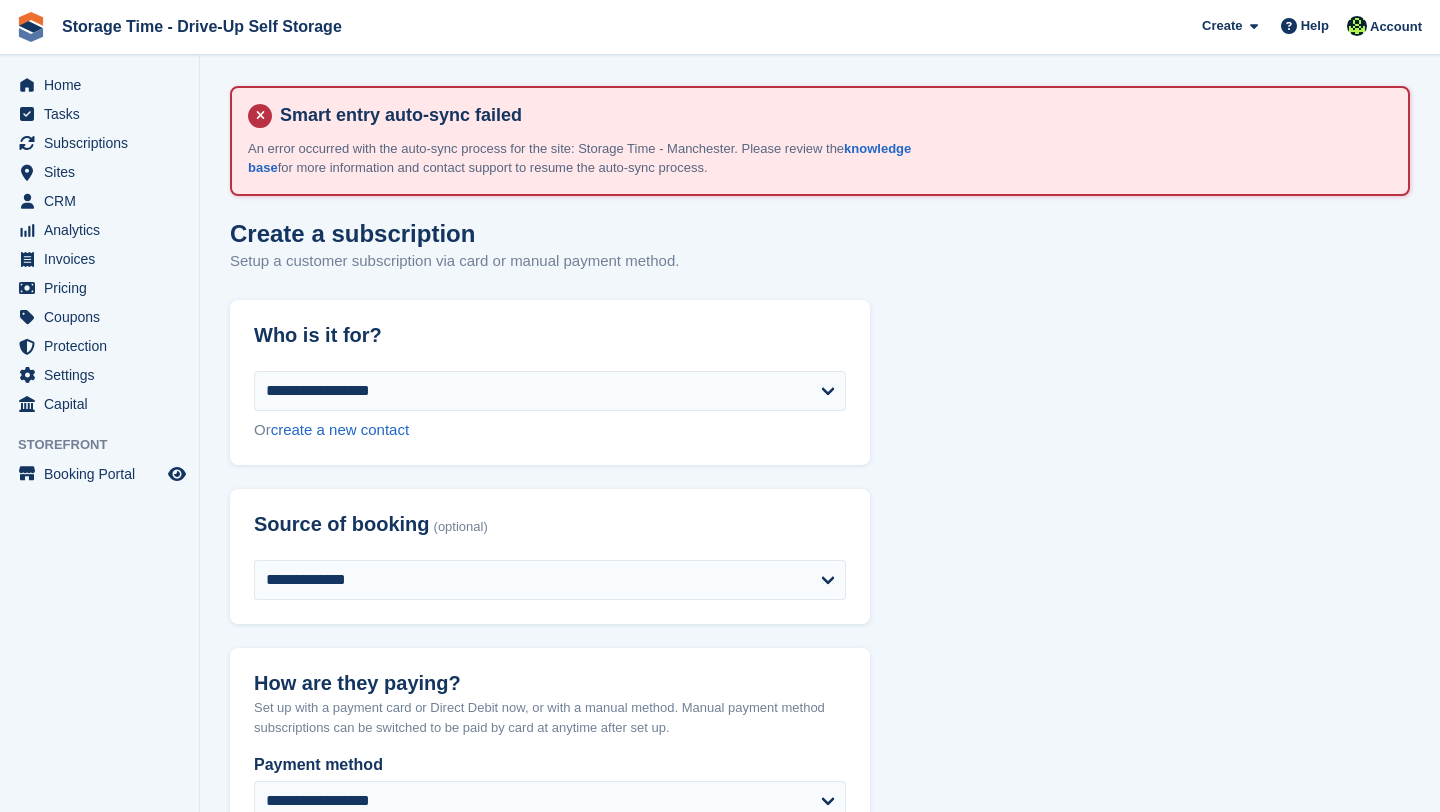 click on "**********" at bounding box center [820, 1628] 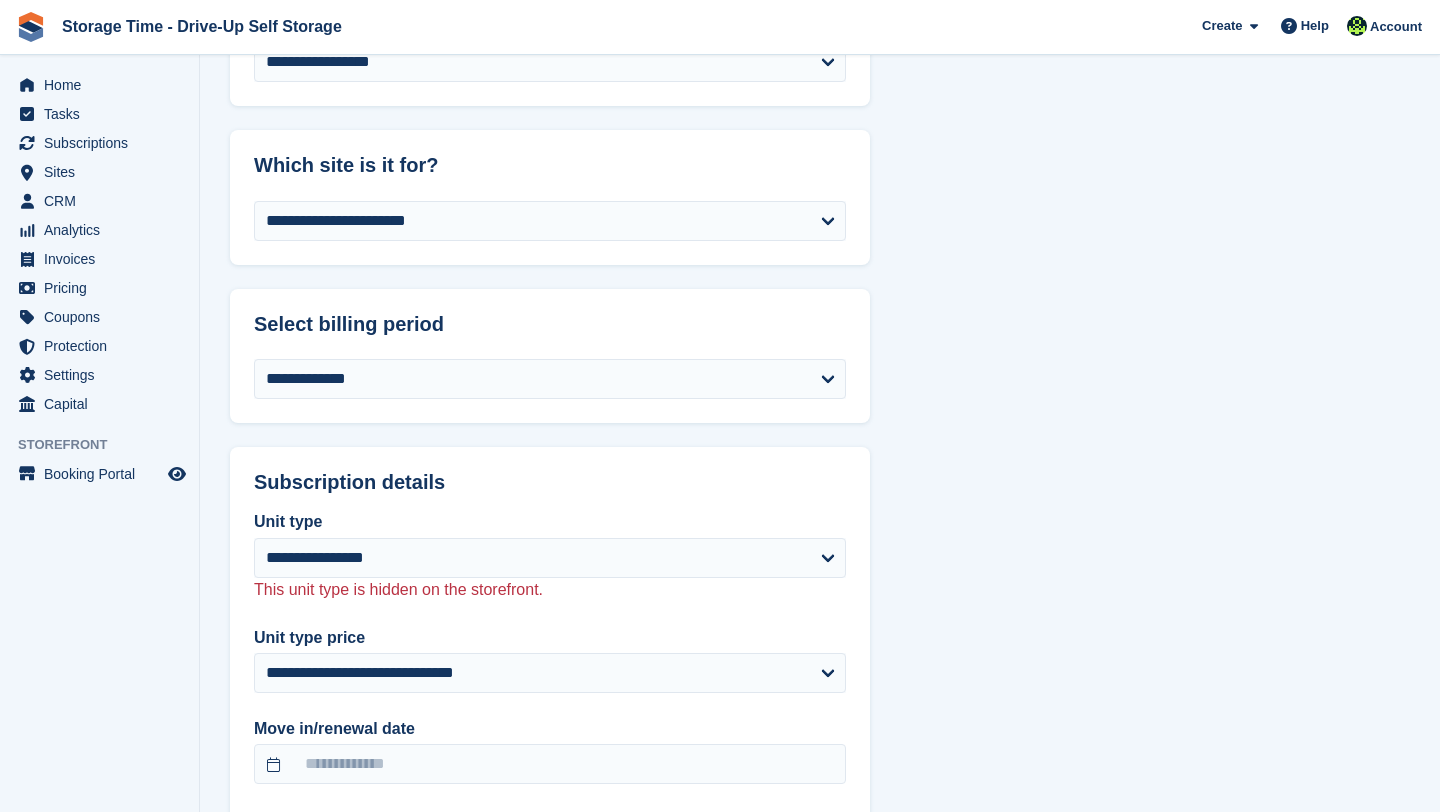 scroll, scrollTop: 760, scrollLeft: 0, axis: vertical 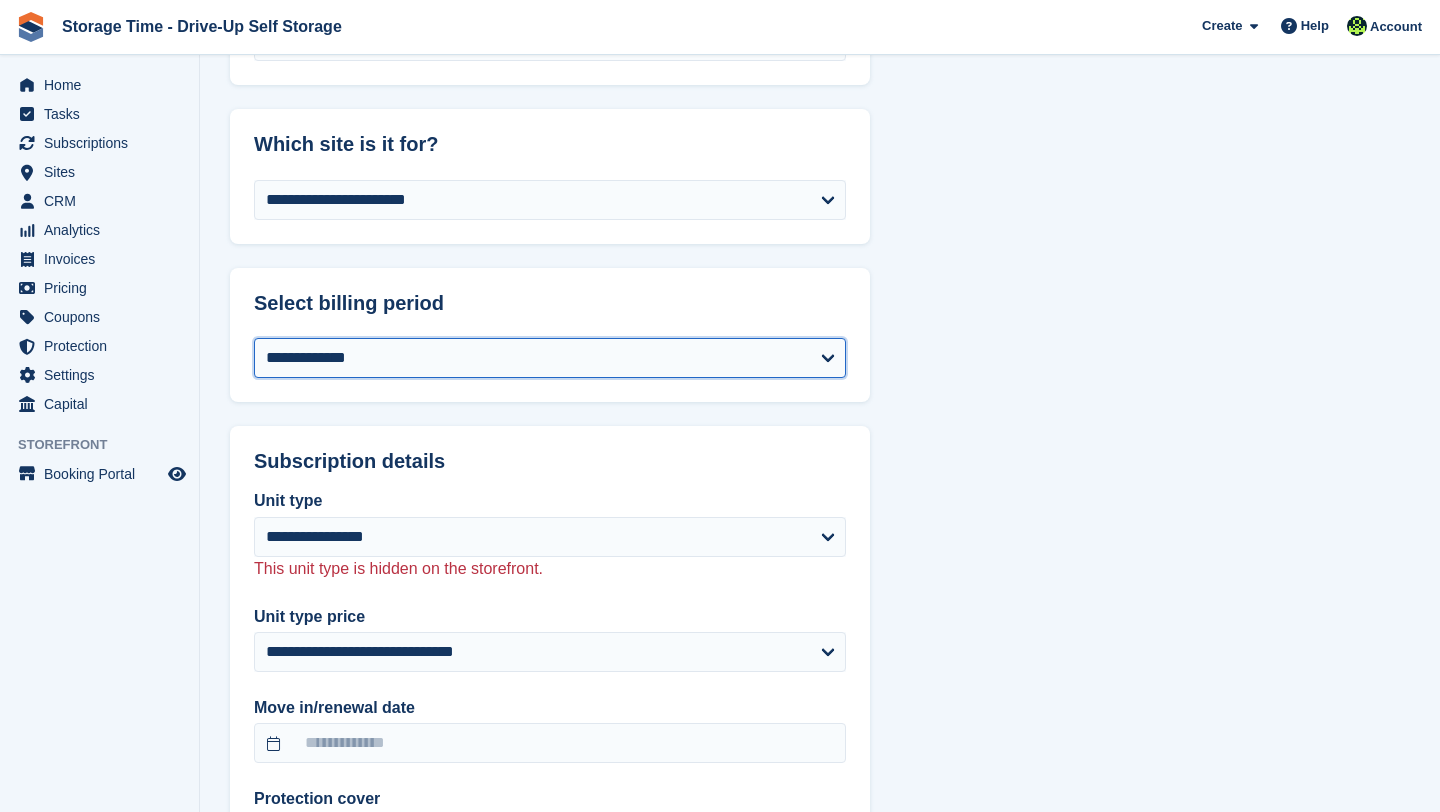 click on "**********" at bounding box center (550, 358) 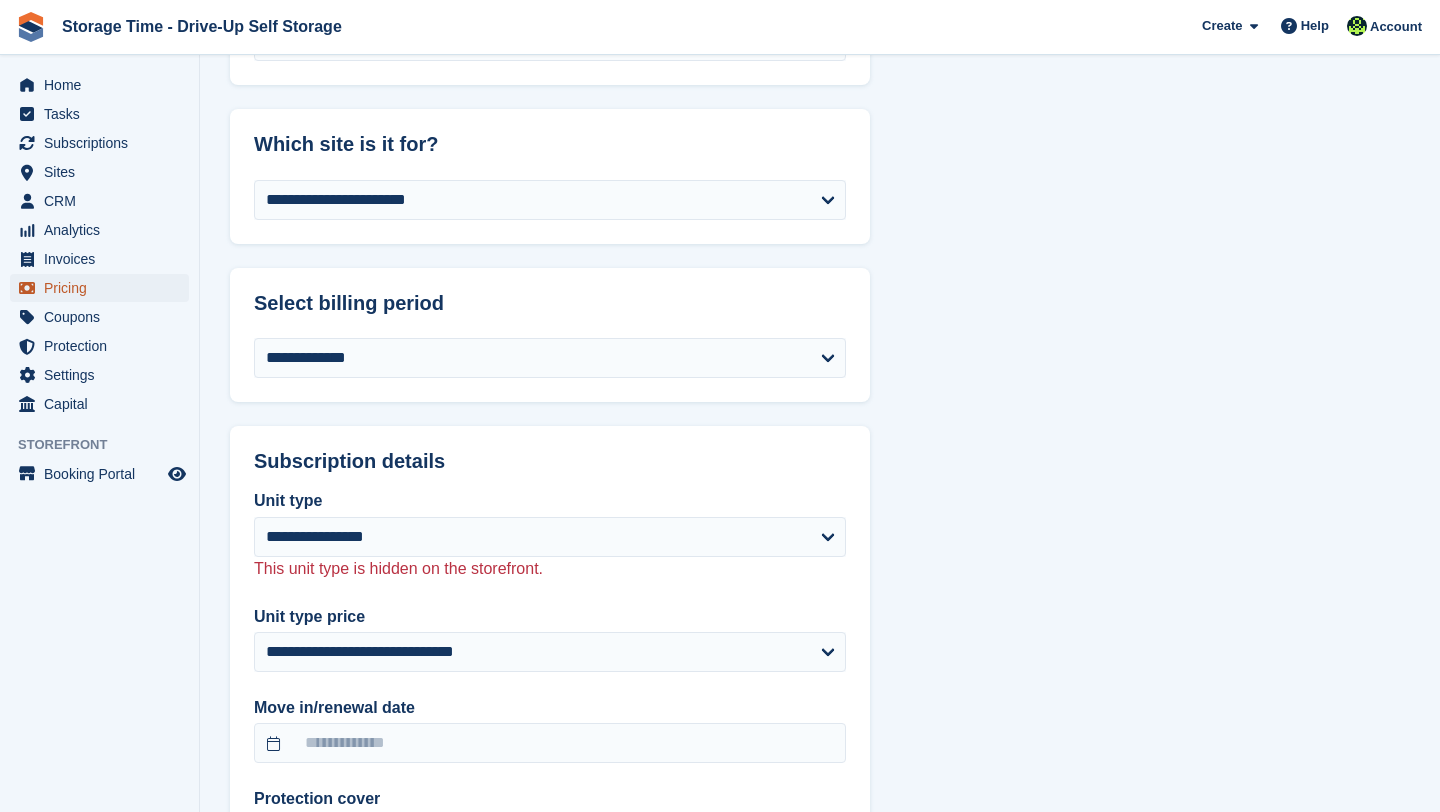 click on "Pricing" at bounding box center [104, 288] 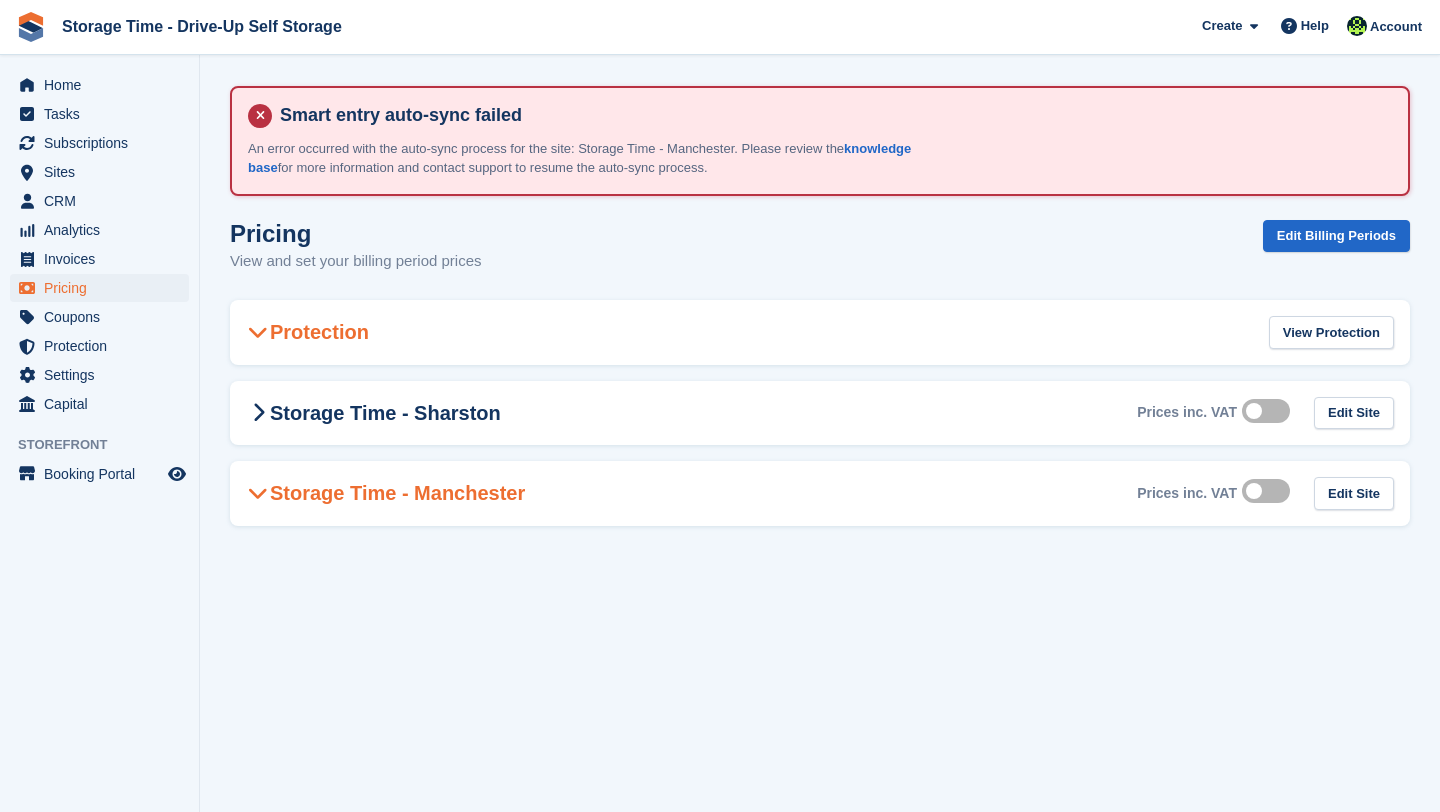 scroll, scrollTop: 0, scrollLeft: 0, axis: both 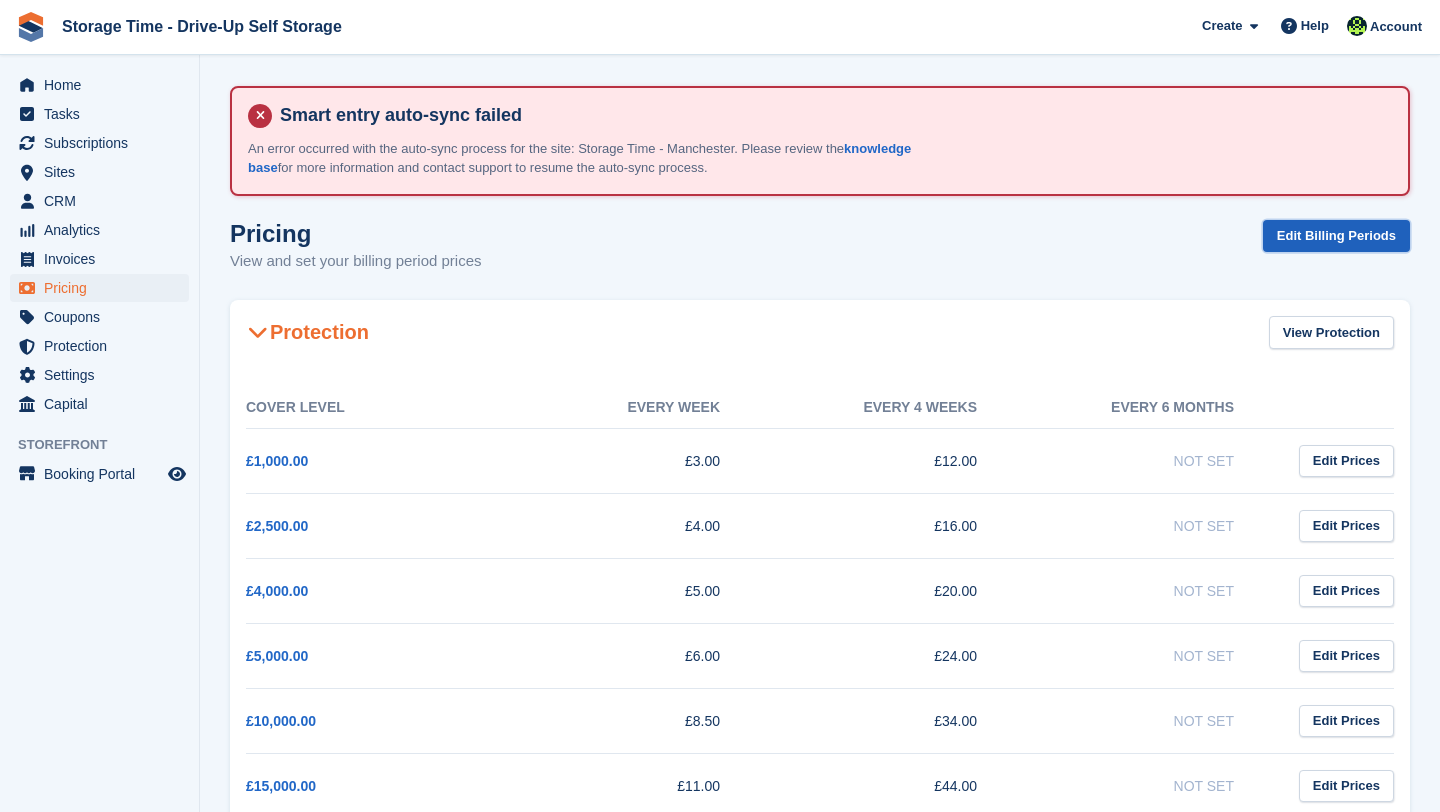 click on "Edit Billing Periods" at bounding box center [1336, 236] 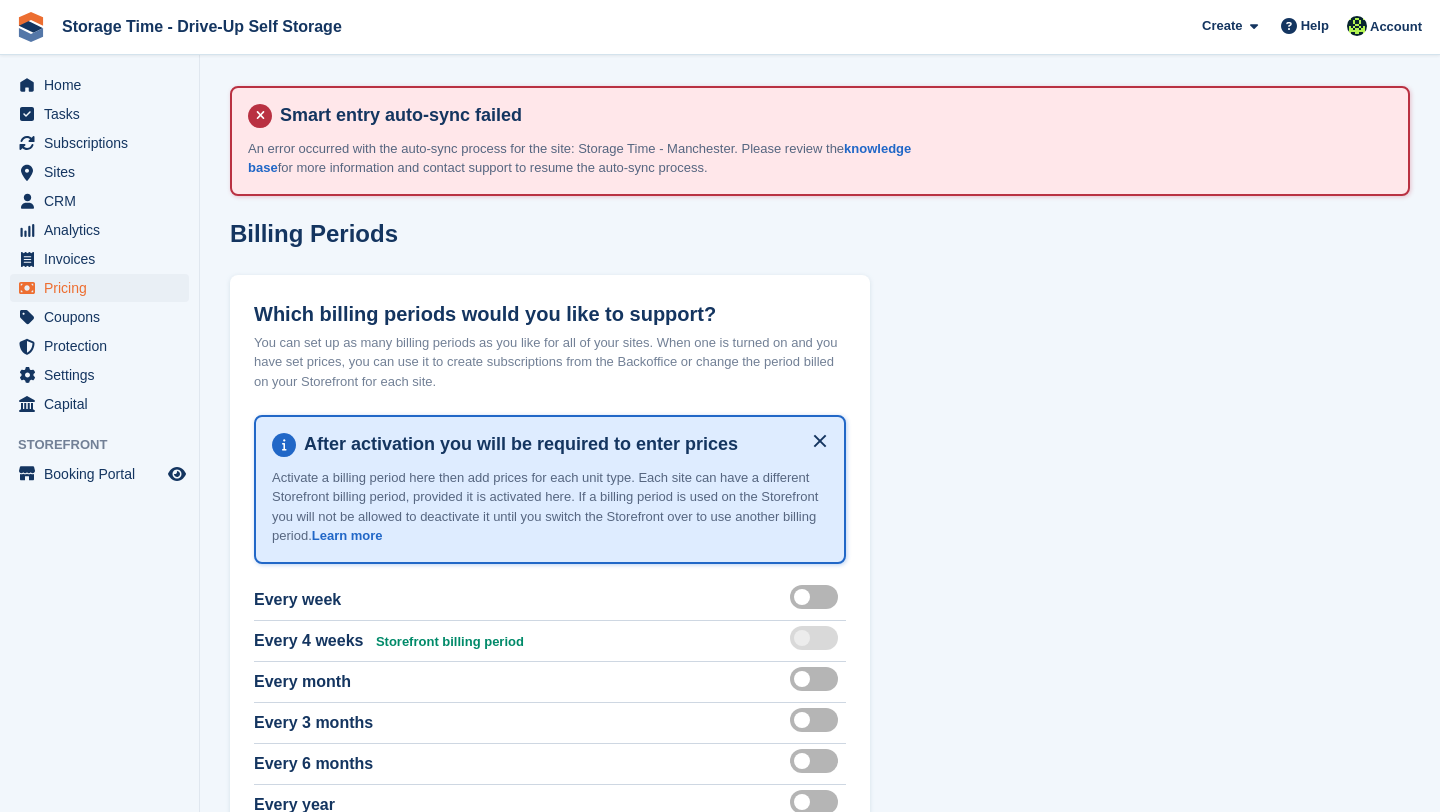 click on "Smart entry auto-sync failed
An error occurred with the auto-sync process for the site: Storage Time - Manchester. Please review the  knowledge base  for more information and contact support to resume the auto-sync process.
Billing Periods
Which billing periods would you like to support?
You can set up as many billing periods as you like for all of your sites. When one is turned on and you have set prices, you can use it to create subscriptions from the Backoffice or change the period billed on your Storefront for each site.
After activation you will be required to enter prices
Learn more
Every week" at bounding box center [820, 491] 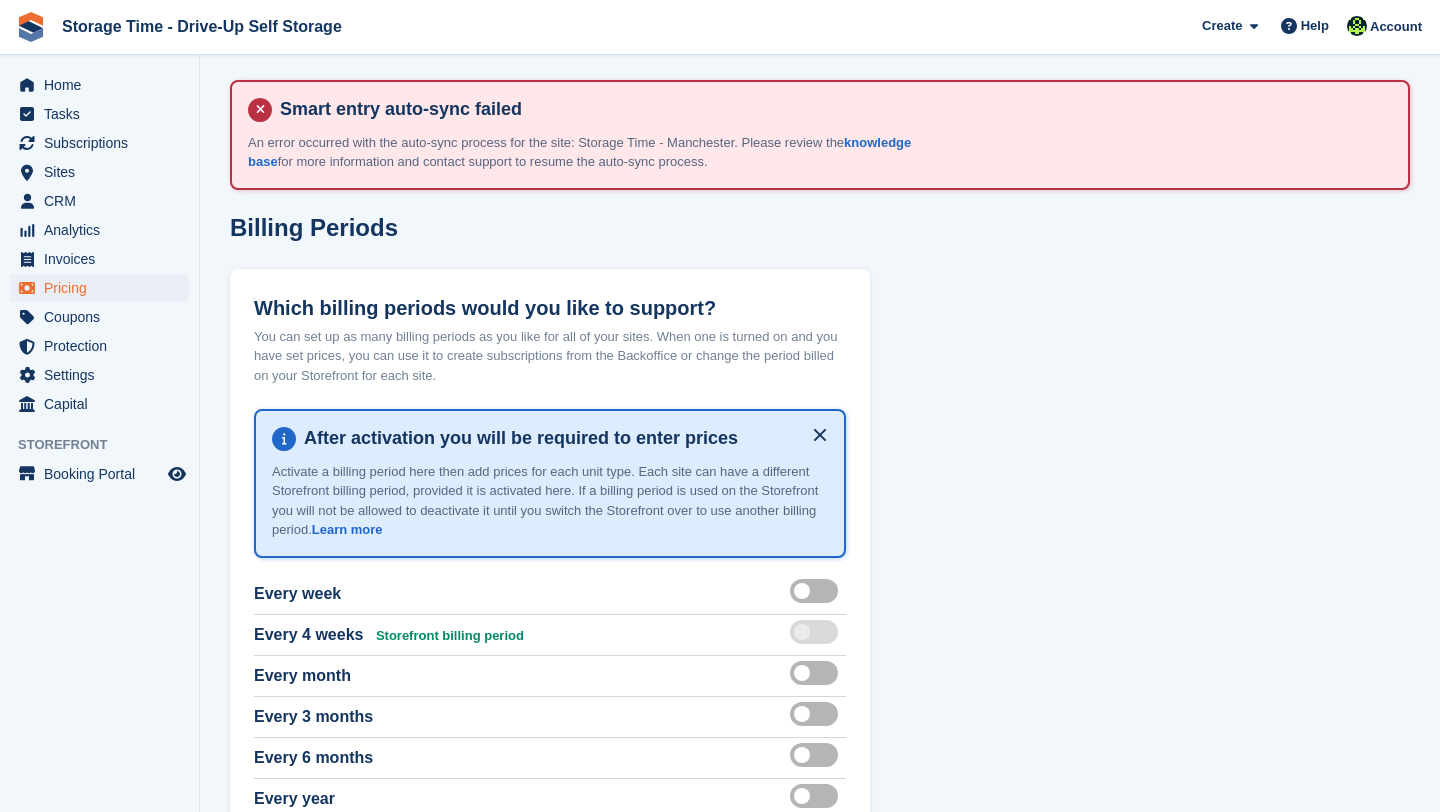 scroll, scrollTop: 0, scrollLeft: 0, axis: both 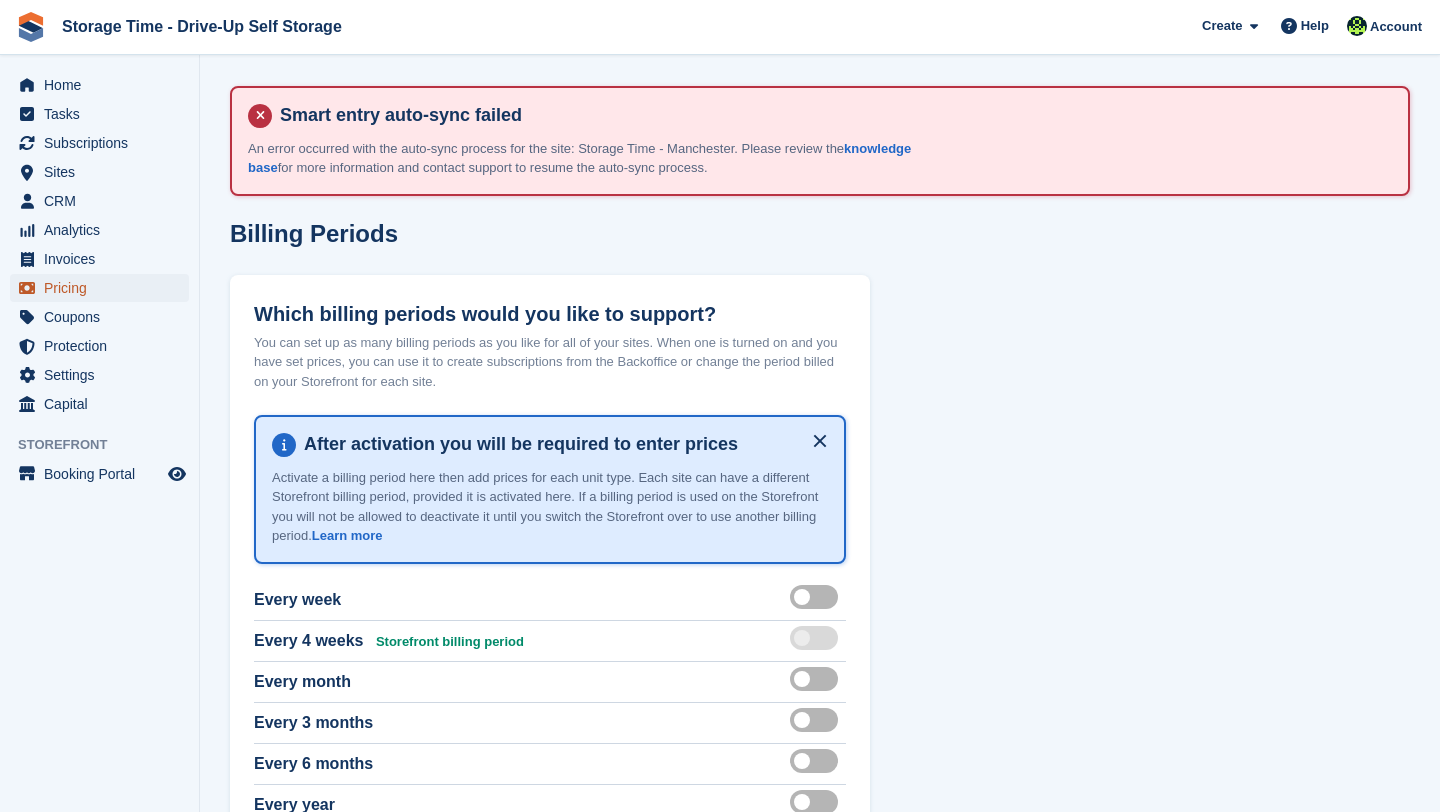 click on "Pricing" at bounding box center [104, 288] 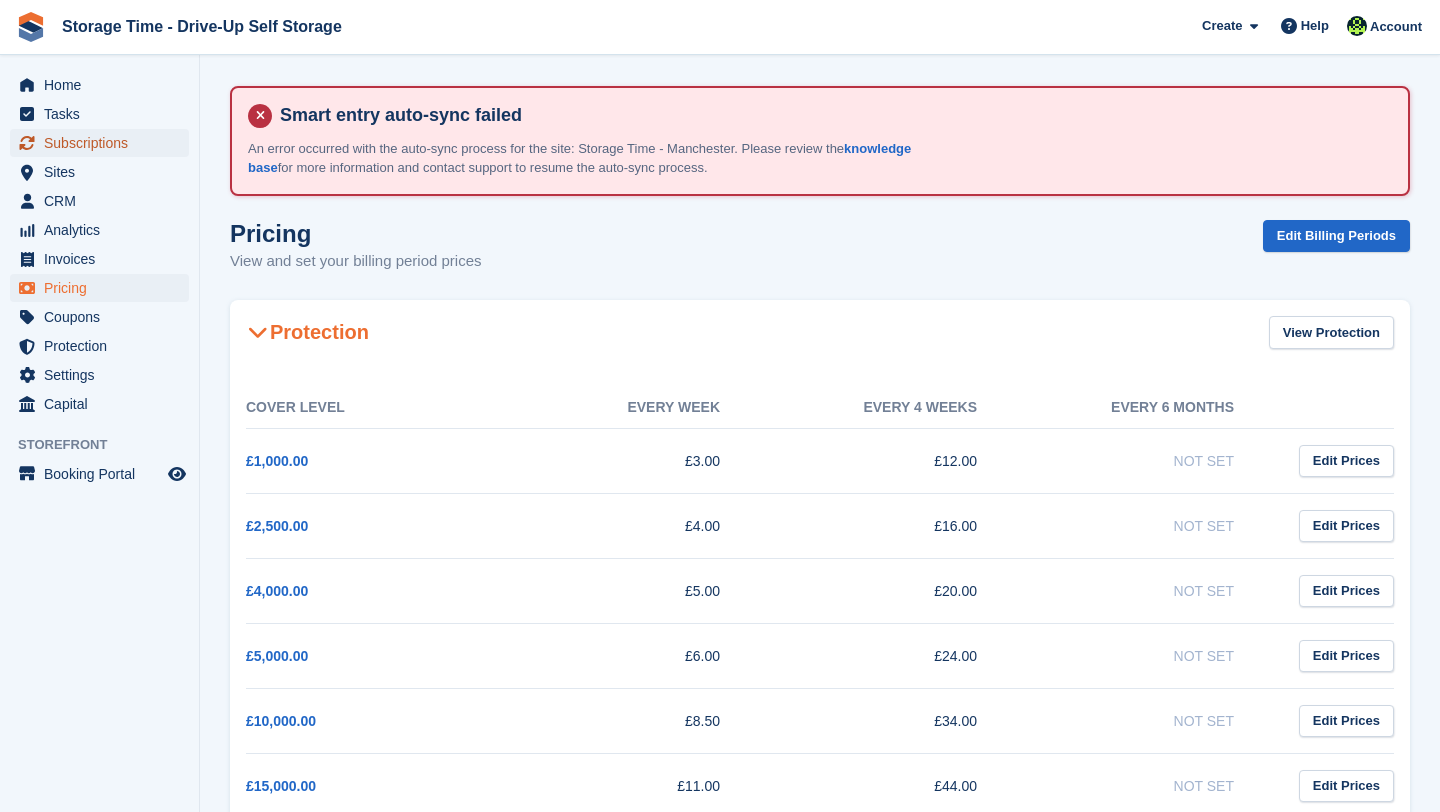 click on "Subscriptions" at bounding box center [104, 143] 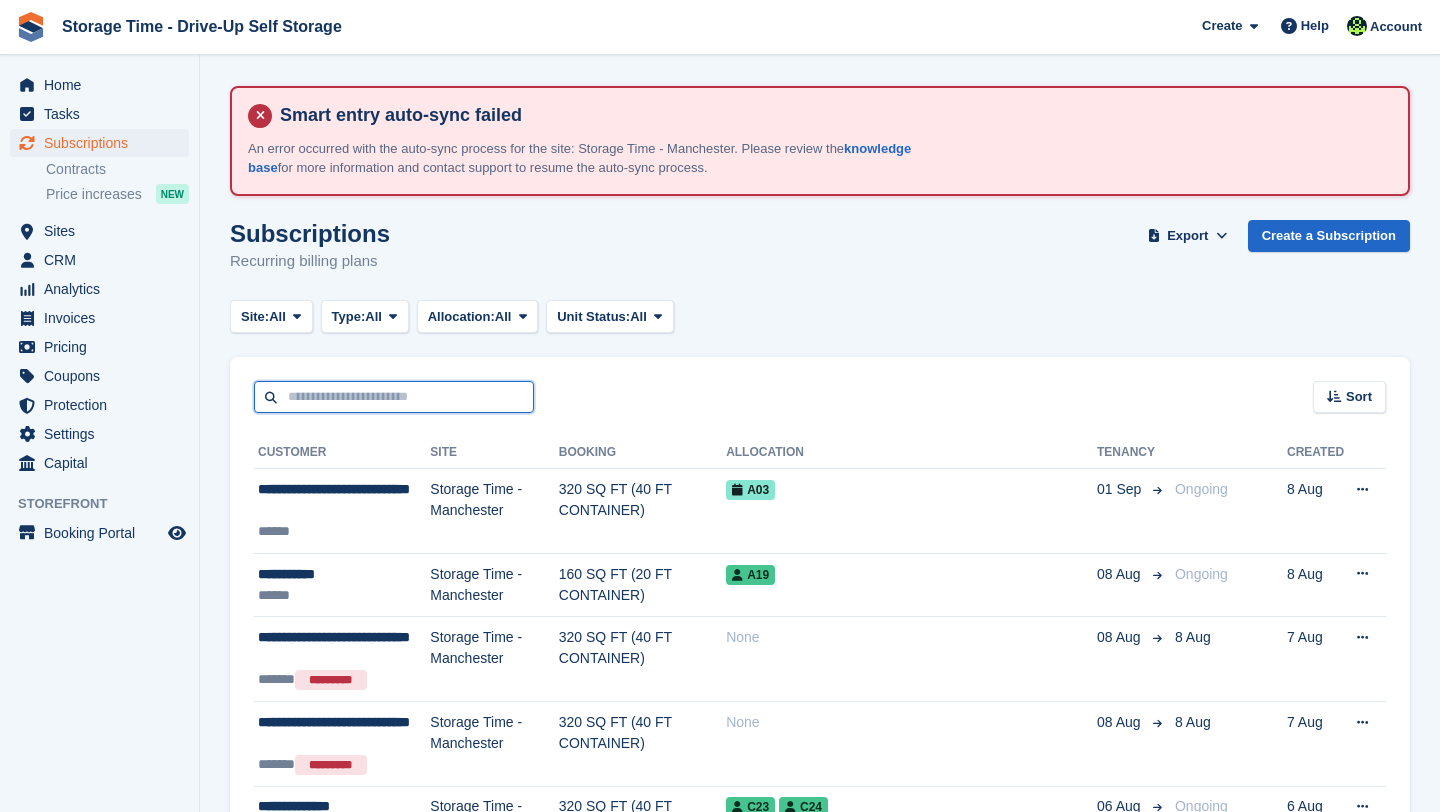 click at bounding box center [394, 397] 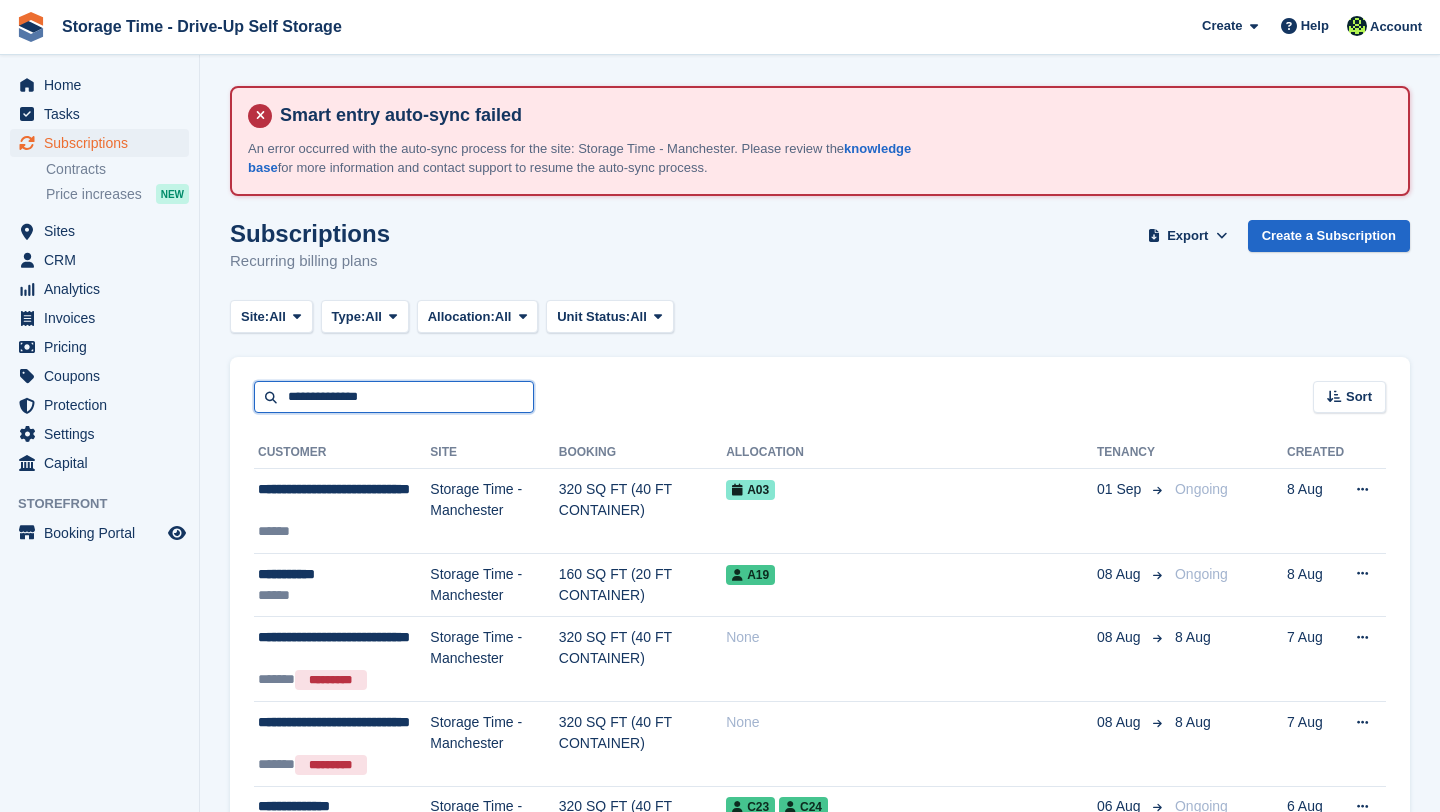 type on "**********" 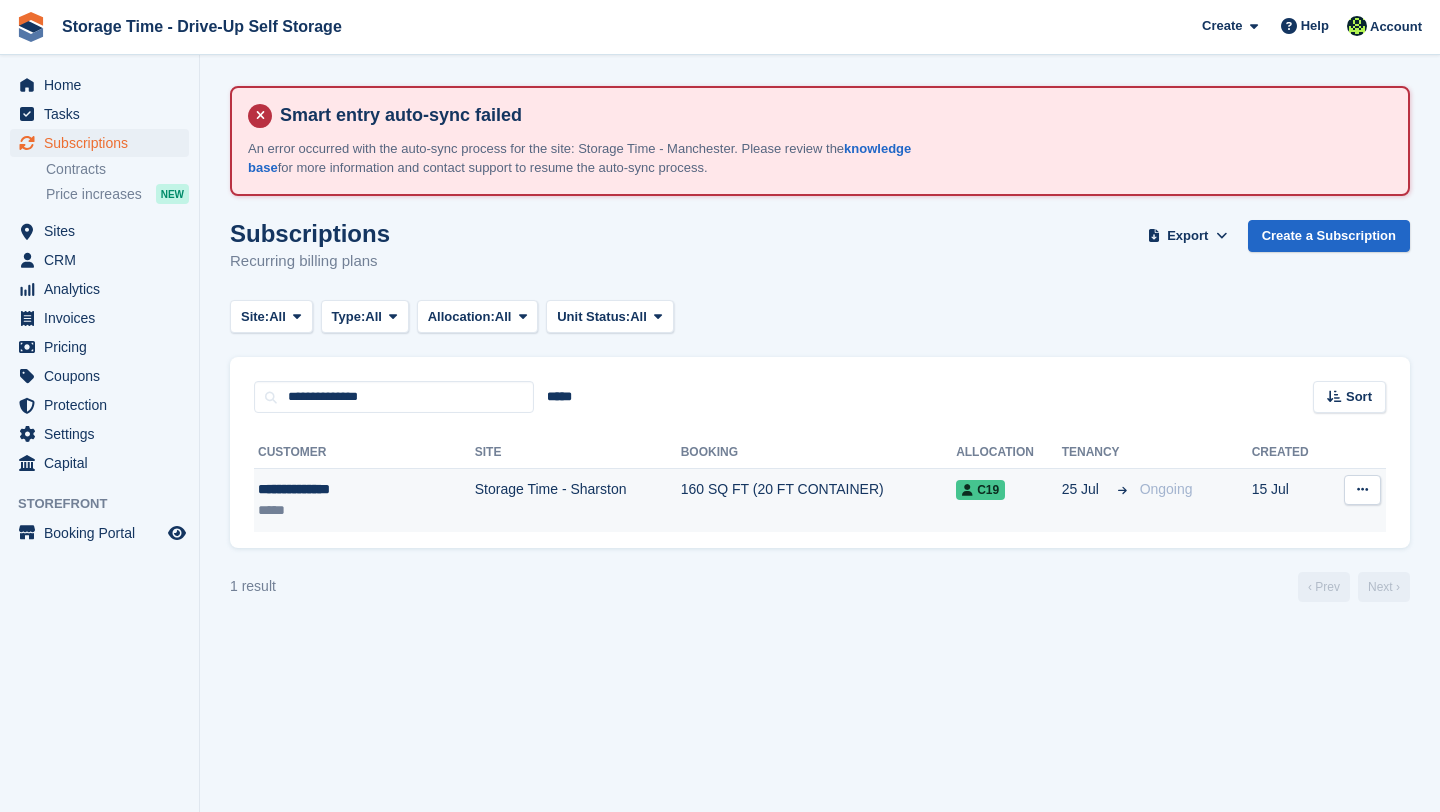 click on "Storage Time - Sharston" at bounding box center (578, 500) 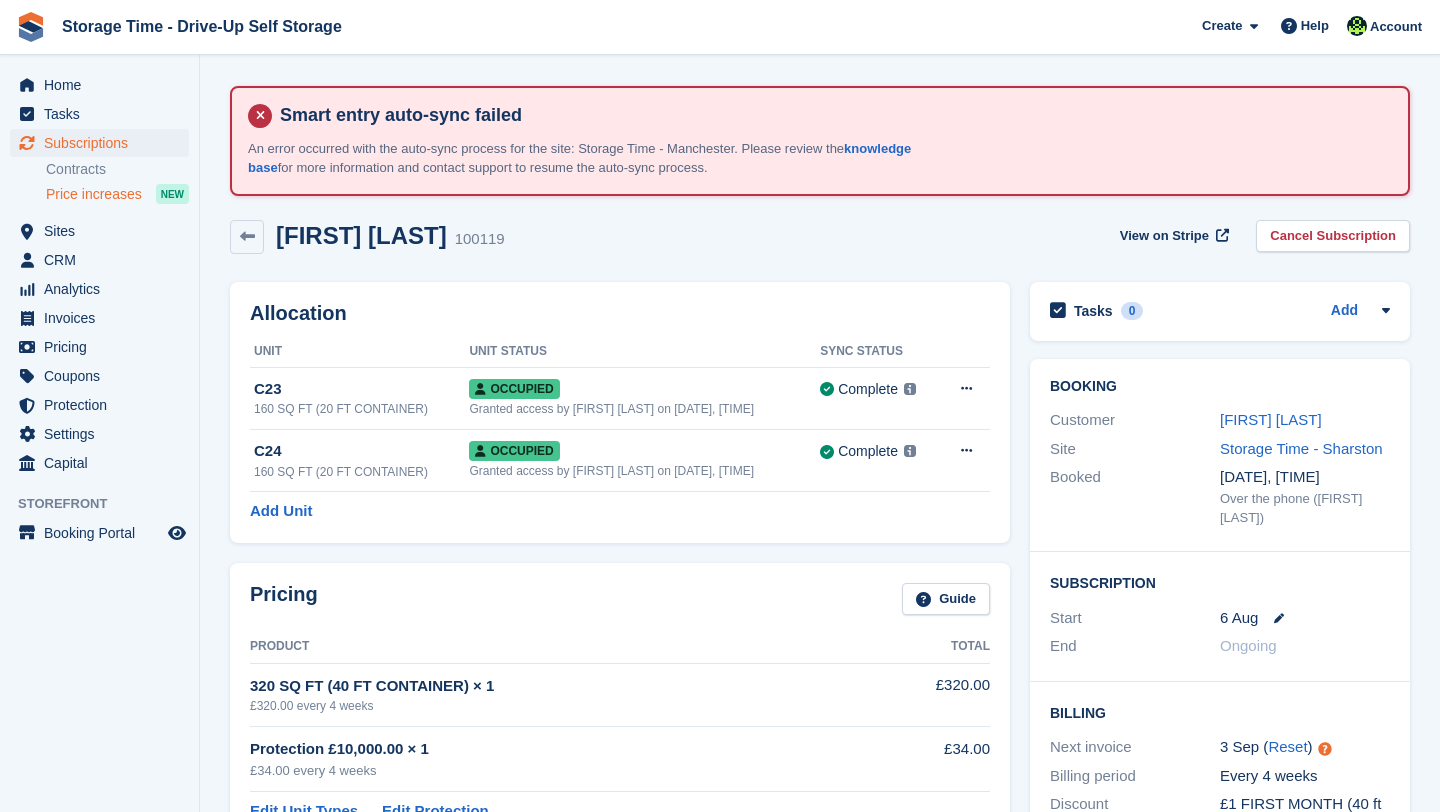 scroll, scrollTop: 120, scrollLeft: 0, axis: vertical 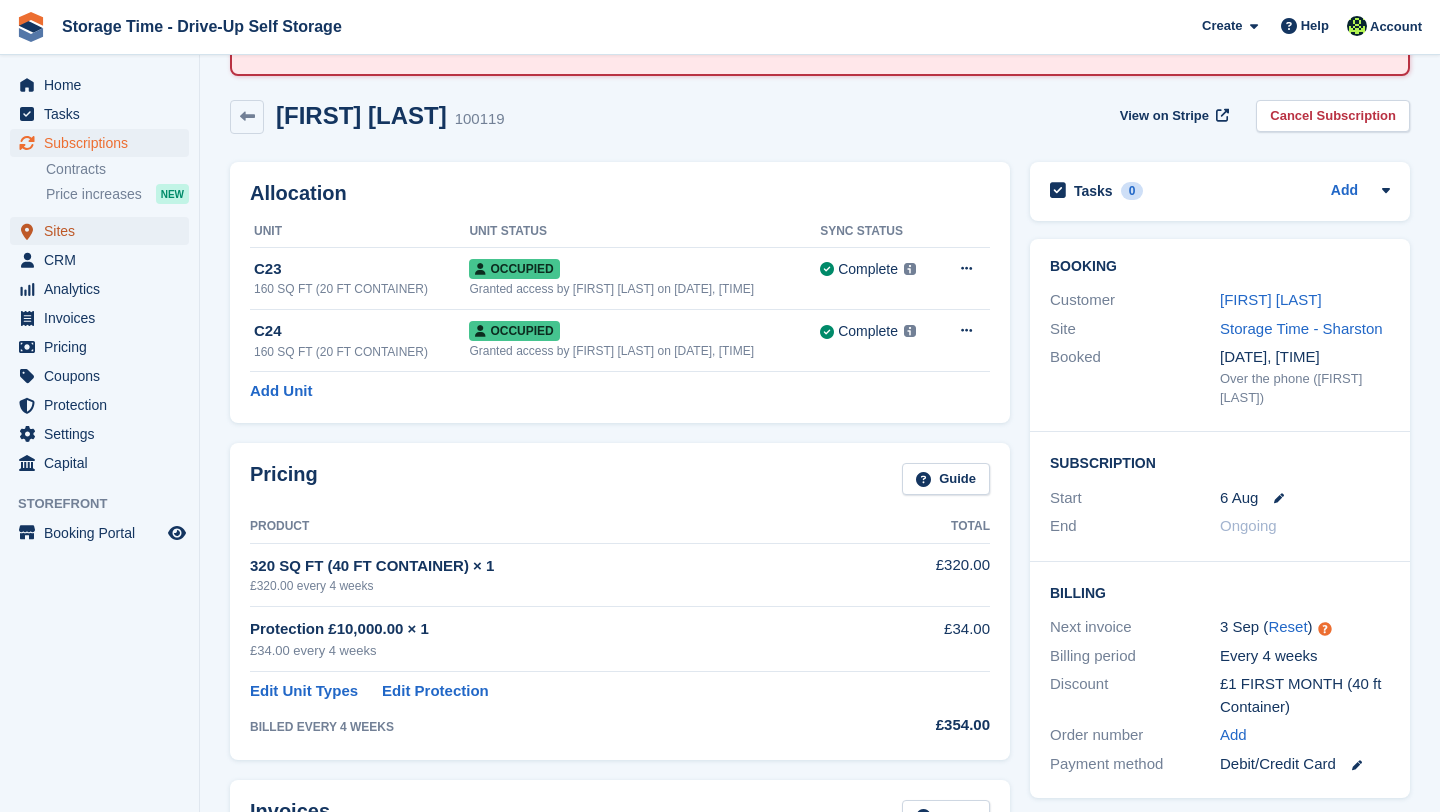 click on "Sites" at bounding box center [104, 231] 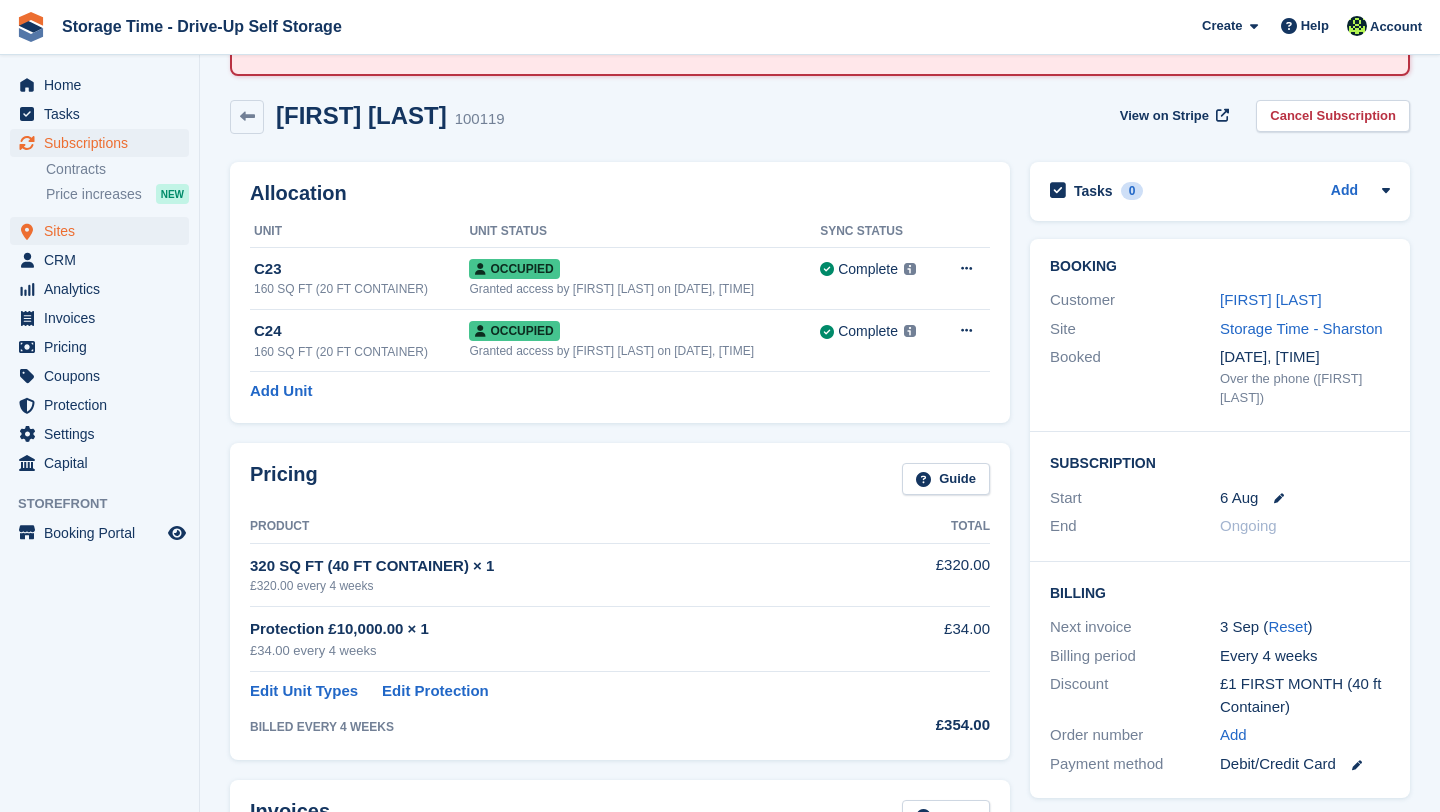scroll, scrollTop: 0, scrollLeft: 0, axis: both 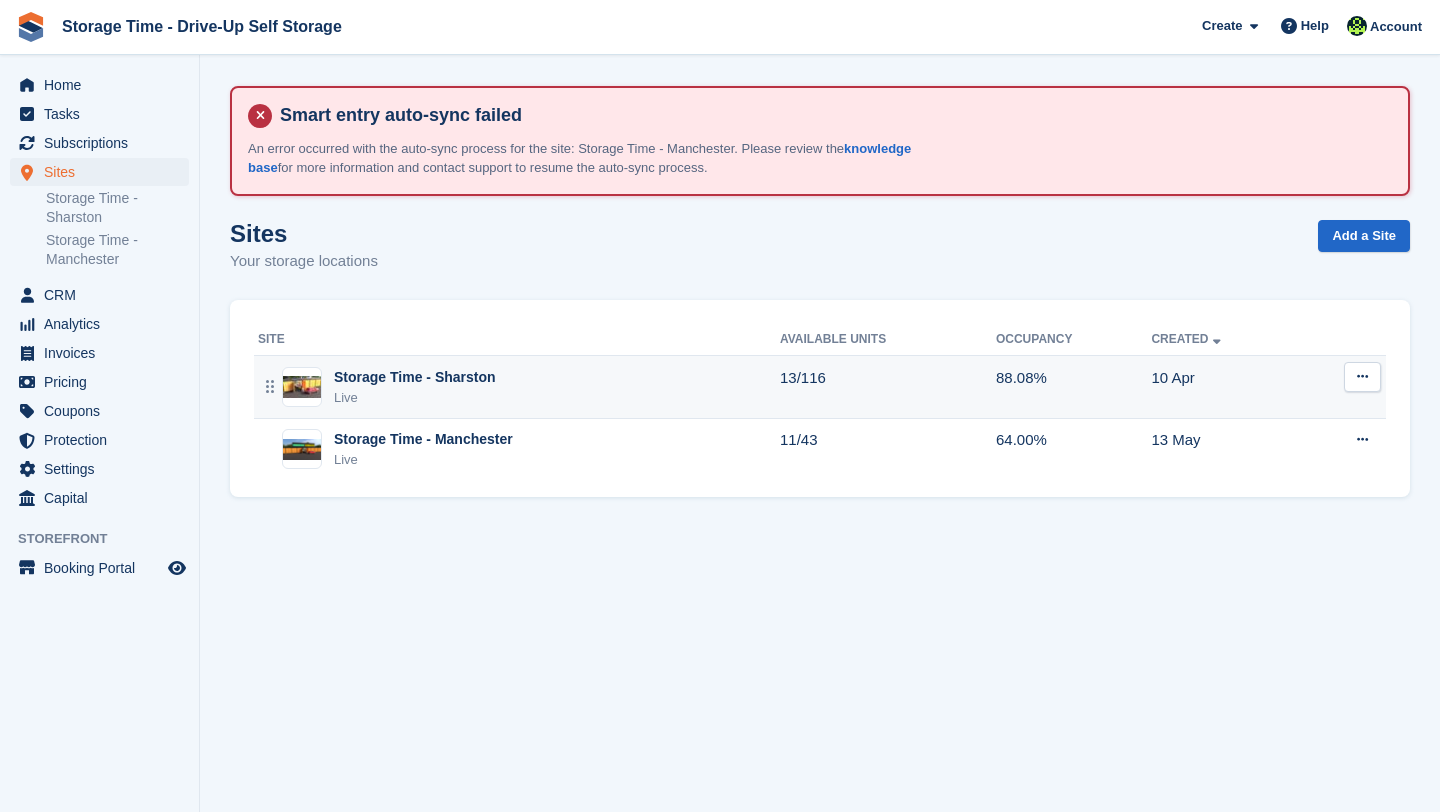 click on "Live" at bounding box center (415, 398) 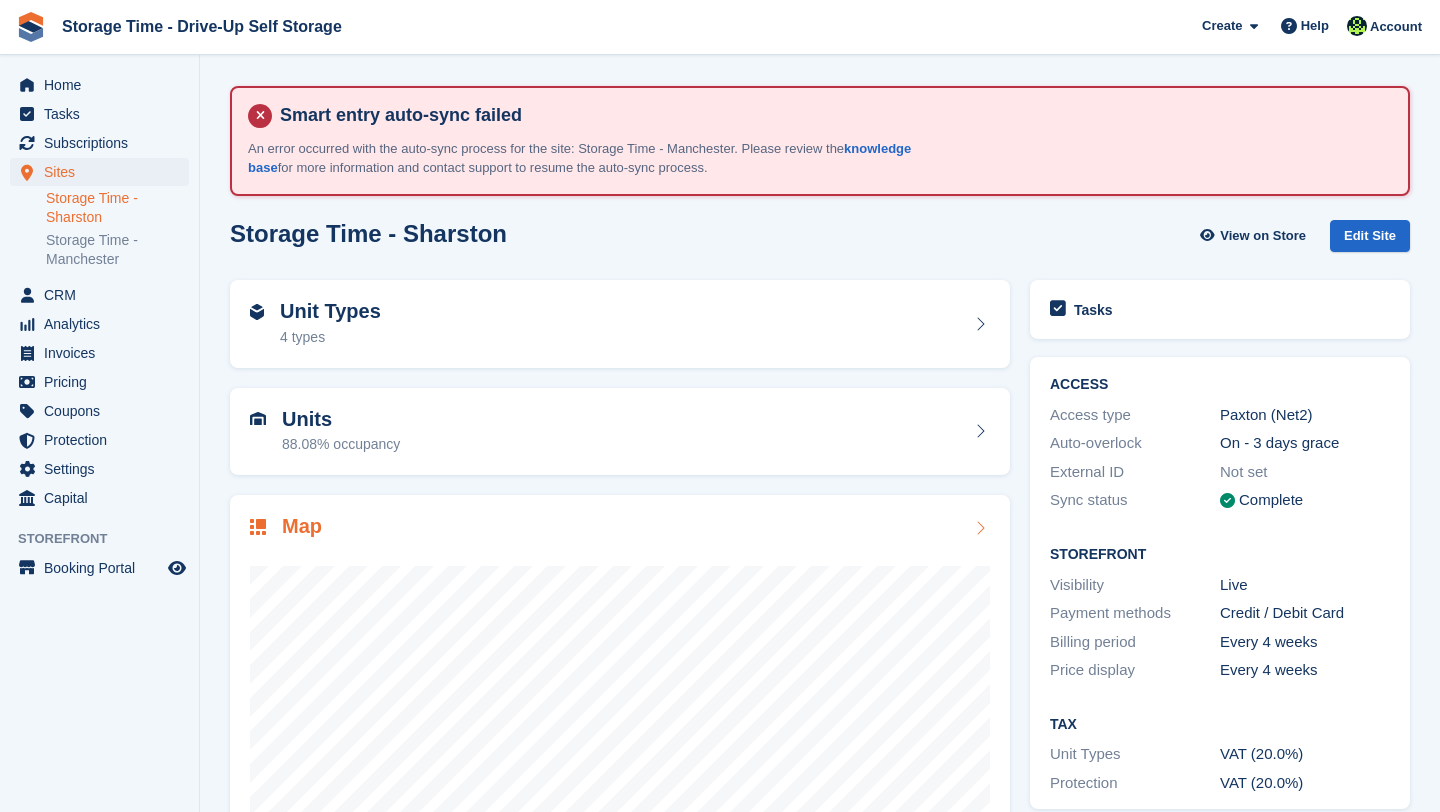 scroll, scrollTop: 0, scrollLeft: 0, axis: both 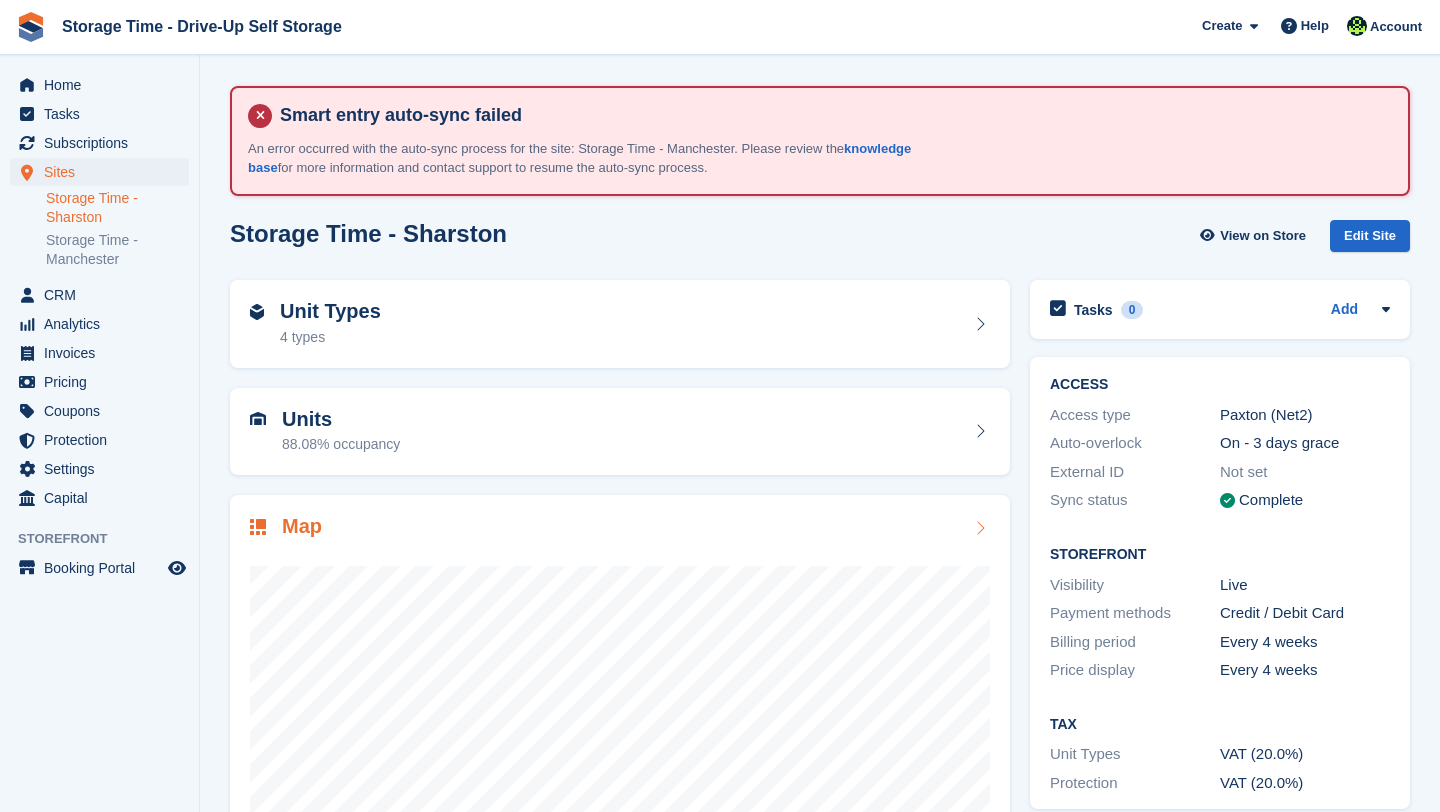click on "Map" at bounding box center (620, 528) 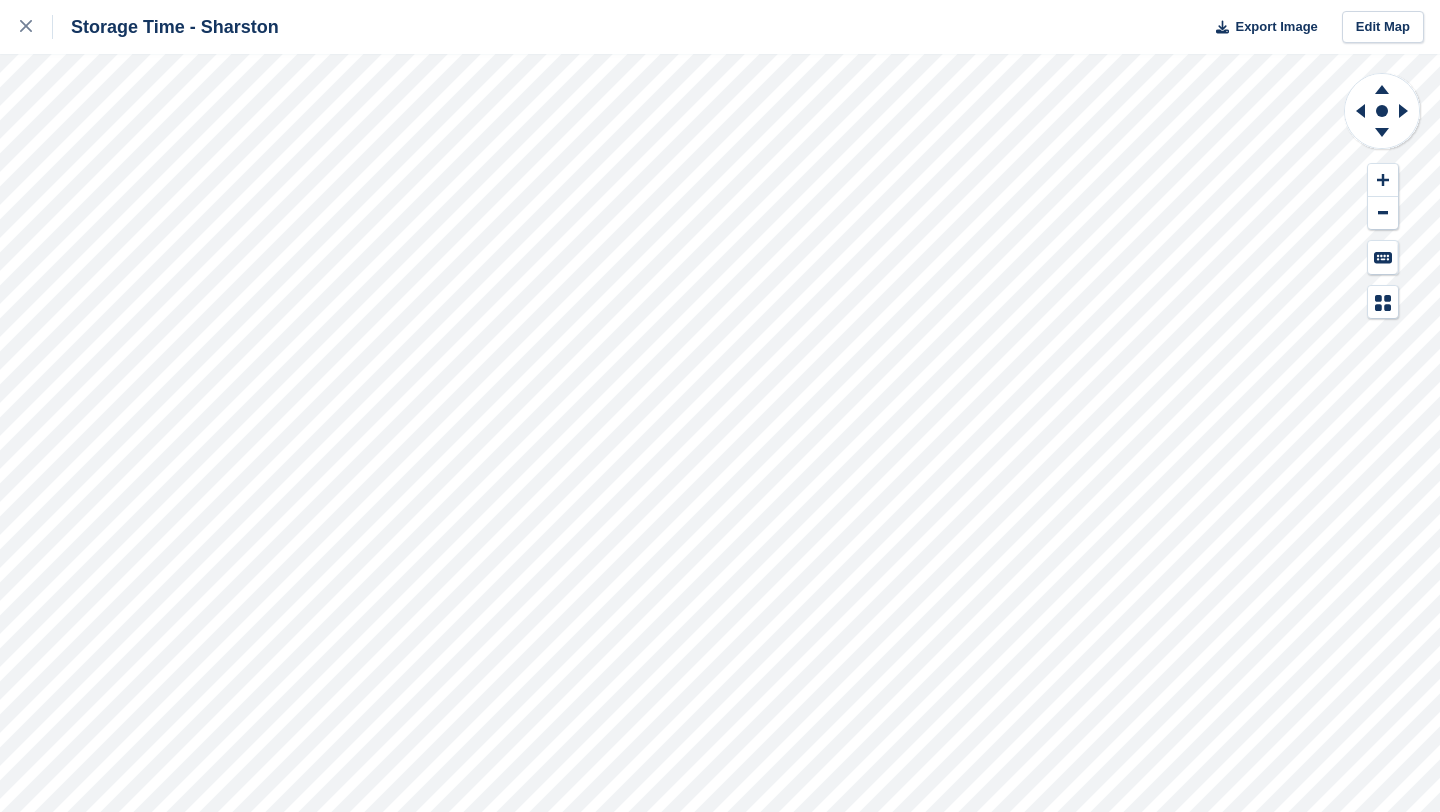 scroll, scrollTop: 0, scrollLeft: 0, axis: both 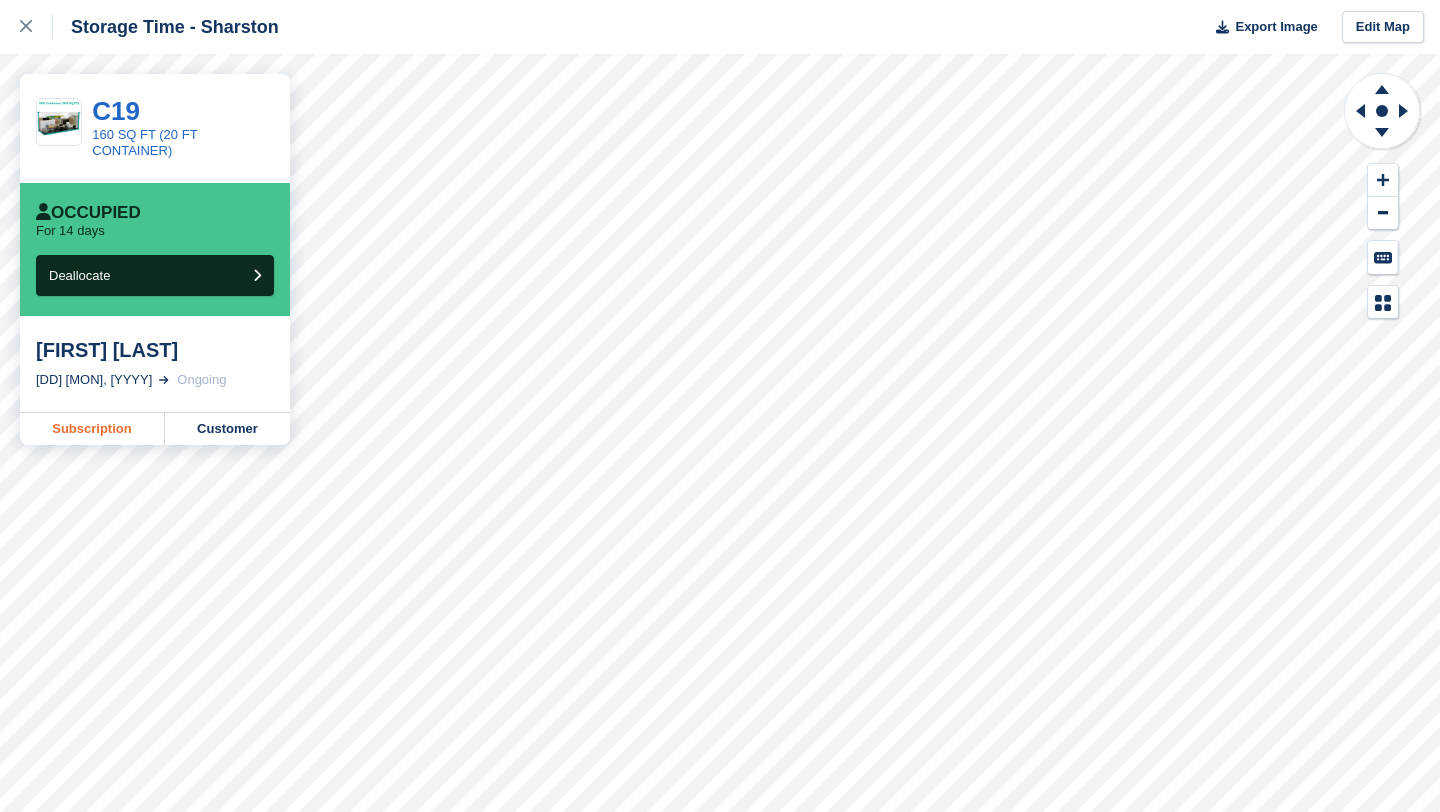 click on "Subscription" at bounding box center [92, 429] 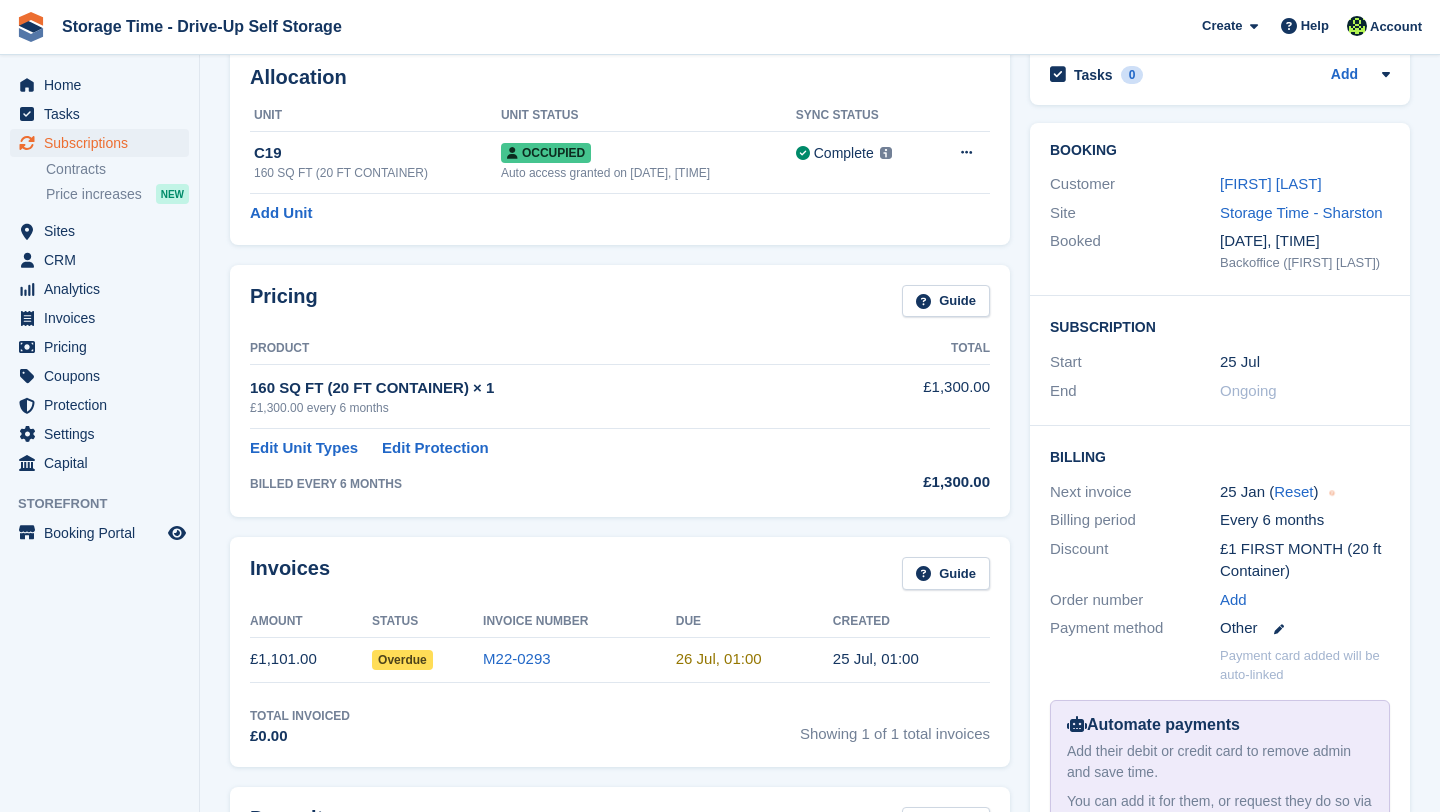 scroll, scrollTop: 240, scrollLeft: 0, axis: vertical 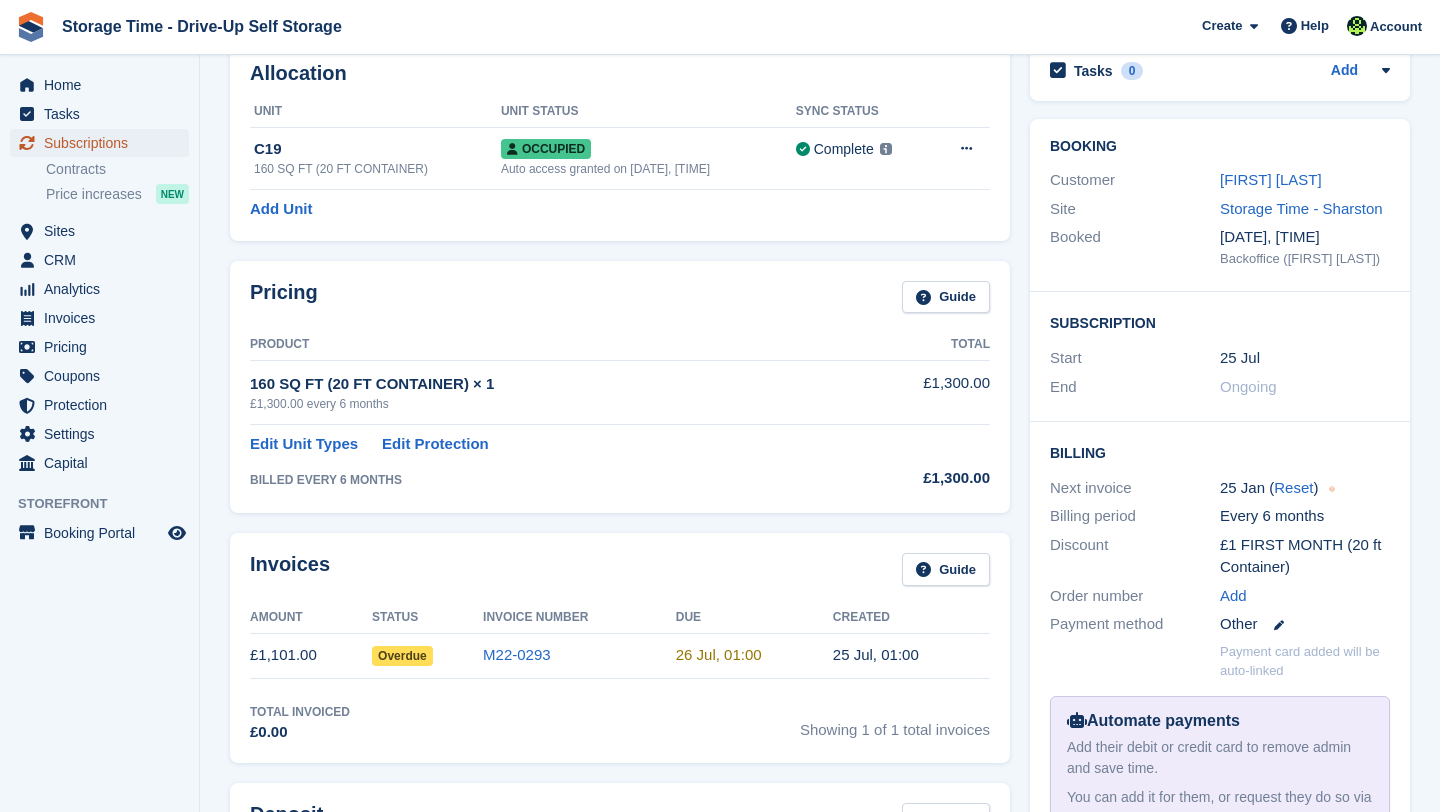 click on "Subscriptions" at bounding box center (104, 143) 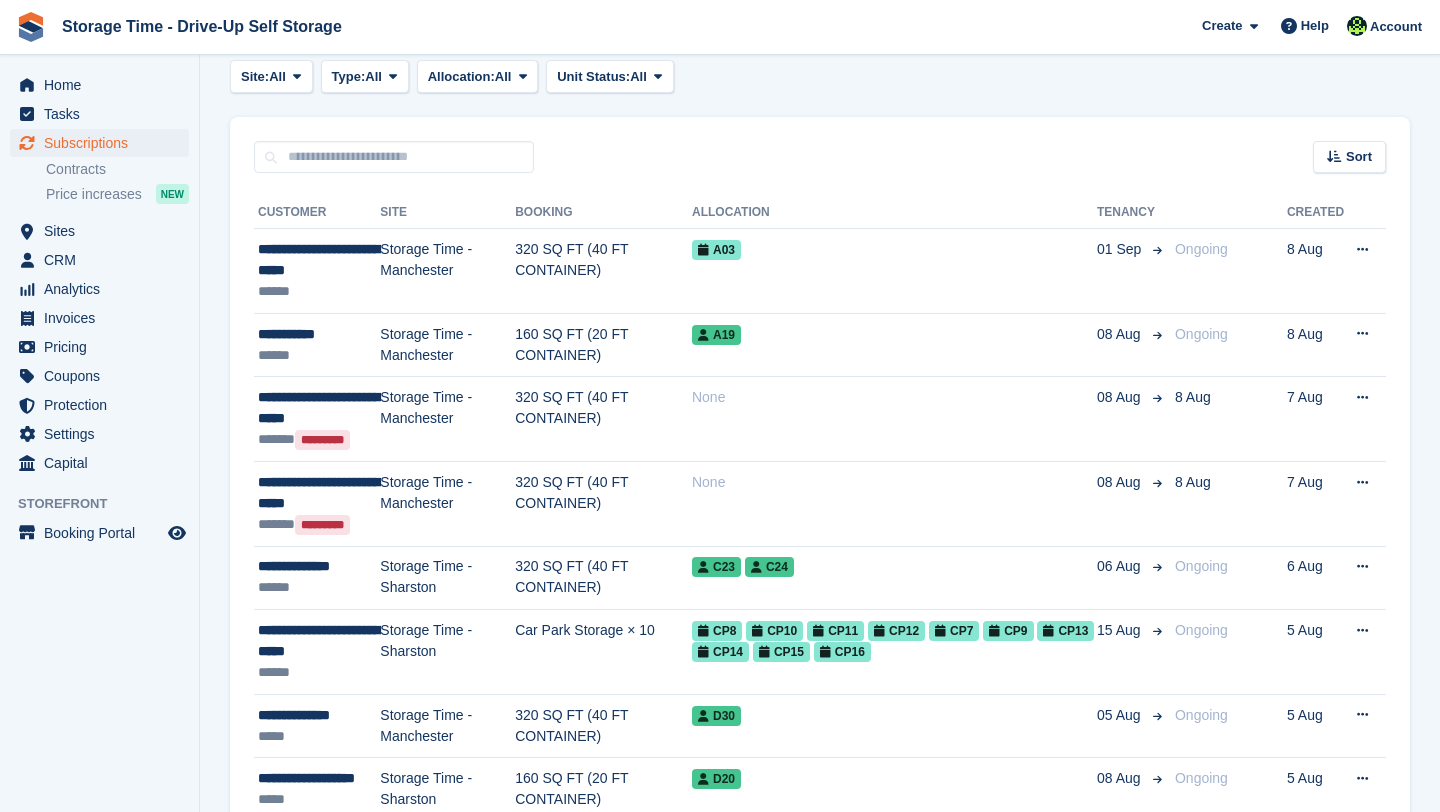scroll, scrollTop: 0, scrollLeft: 0, axis: both 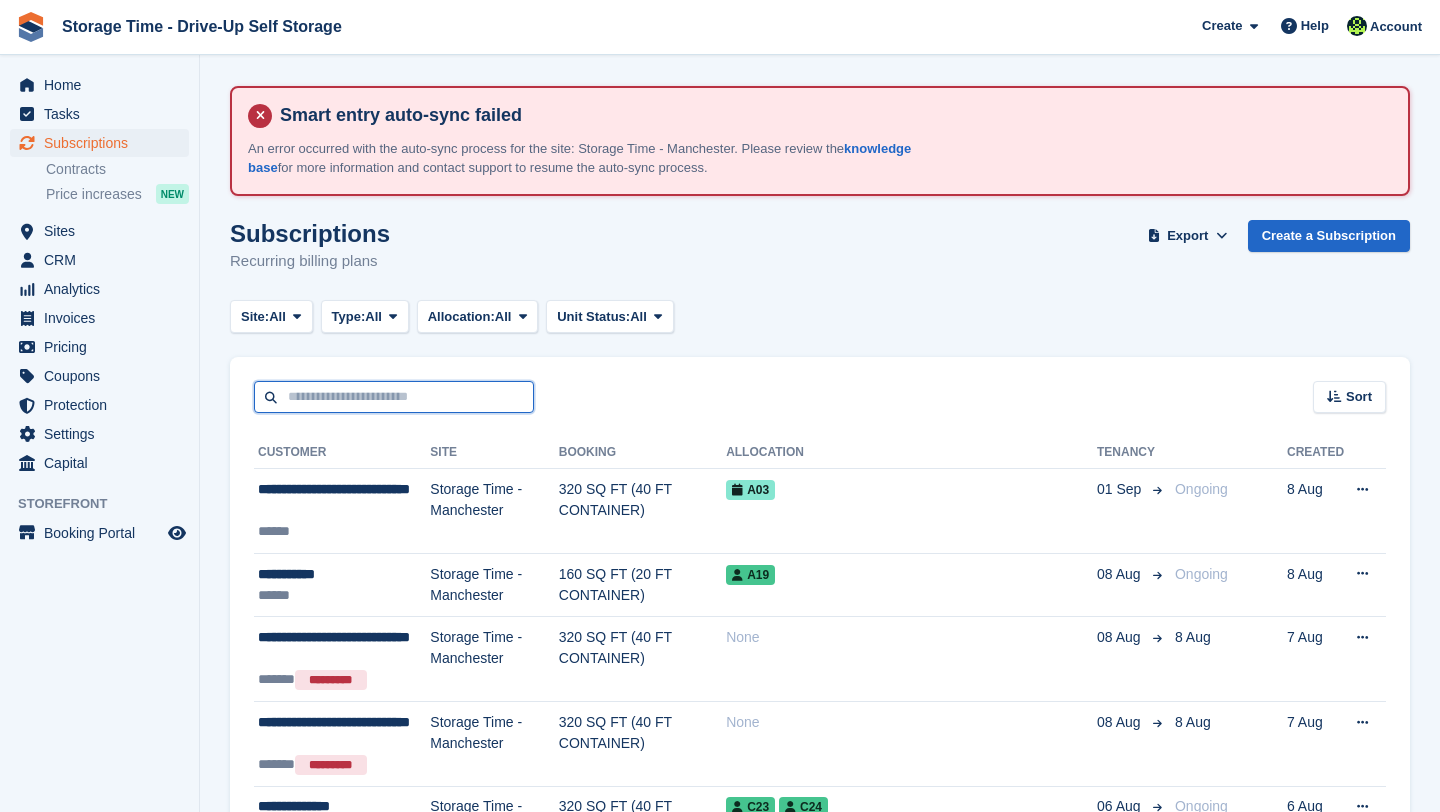 click at bounding box center (394, 397) 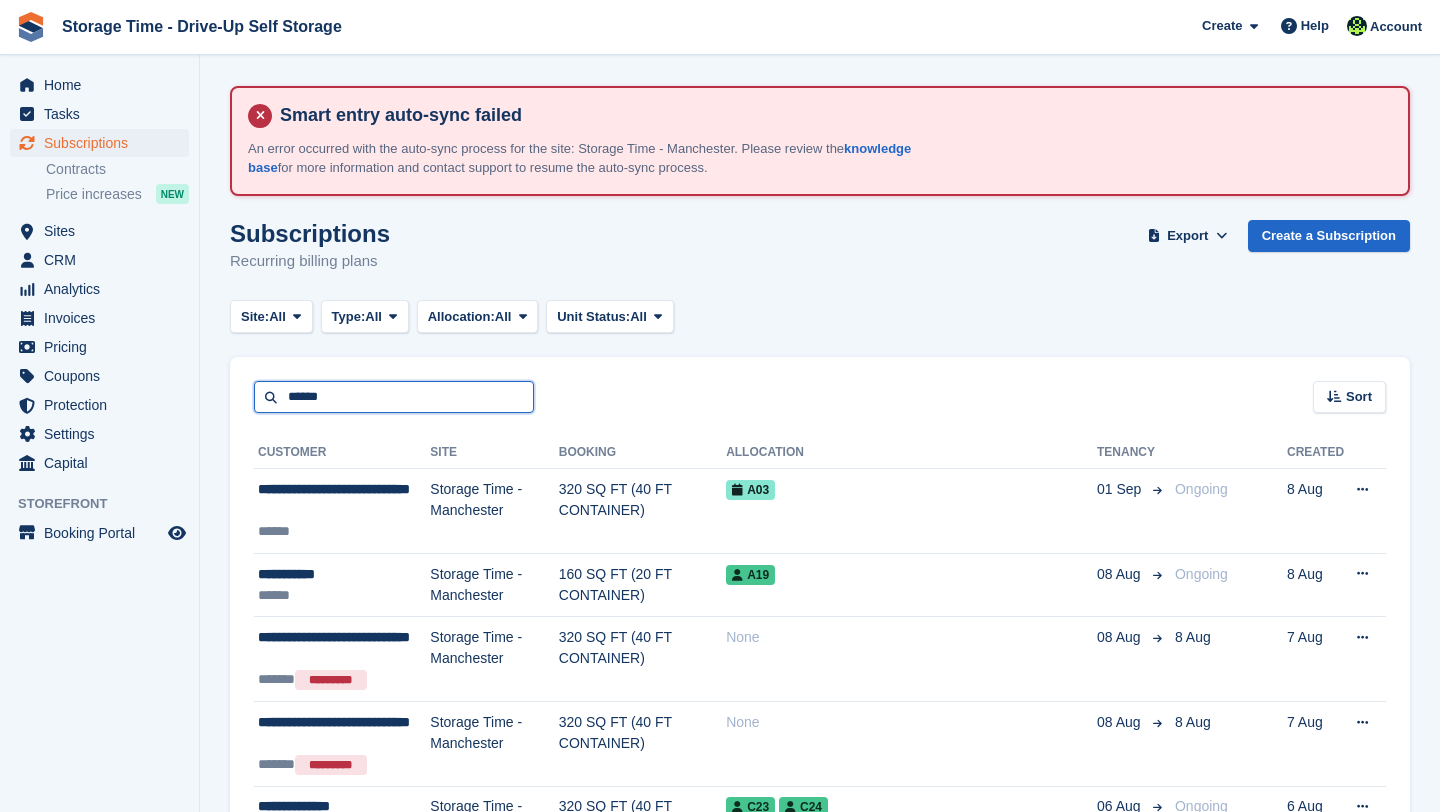 type on "*****" 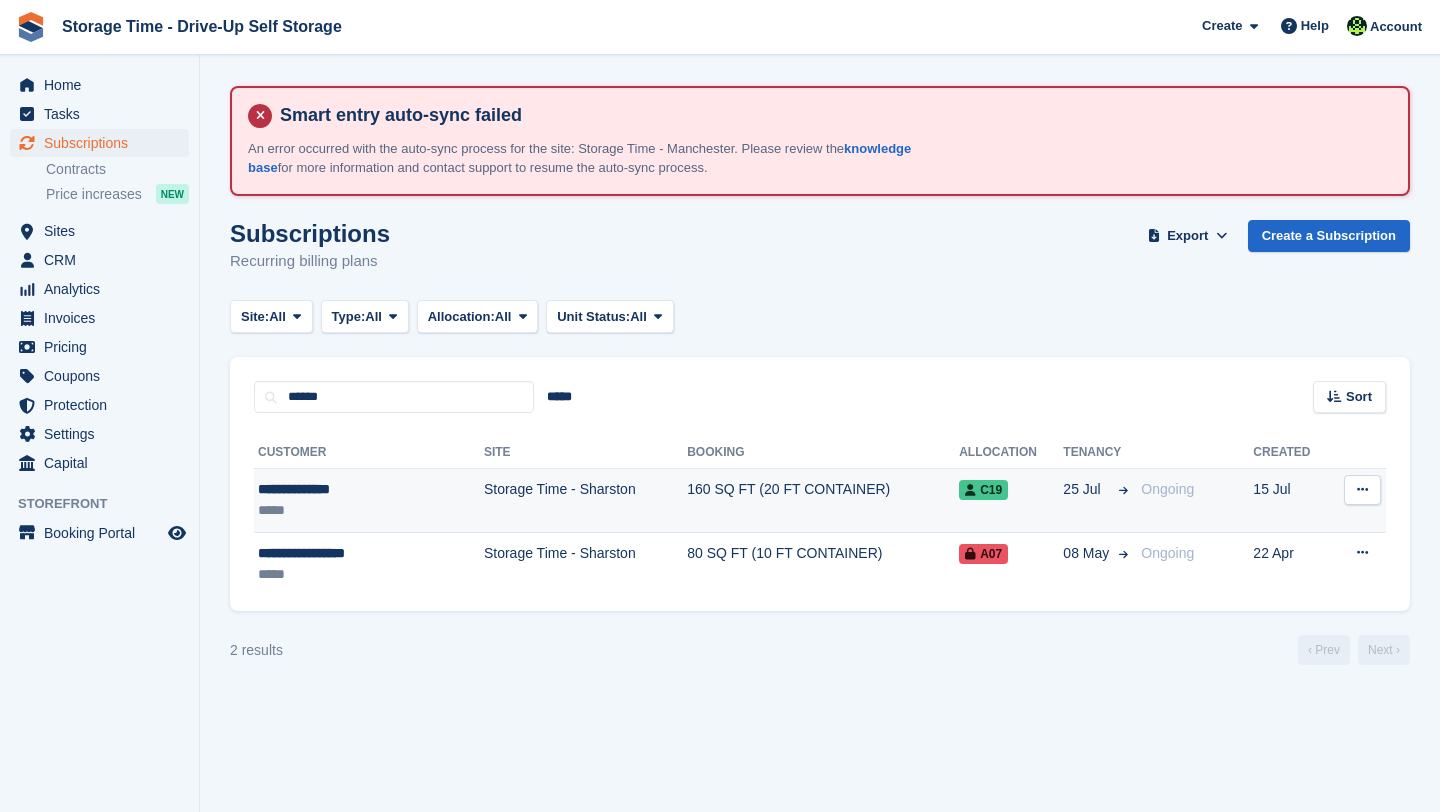 click on "*****" at bounding box center [342, 510] 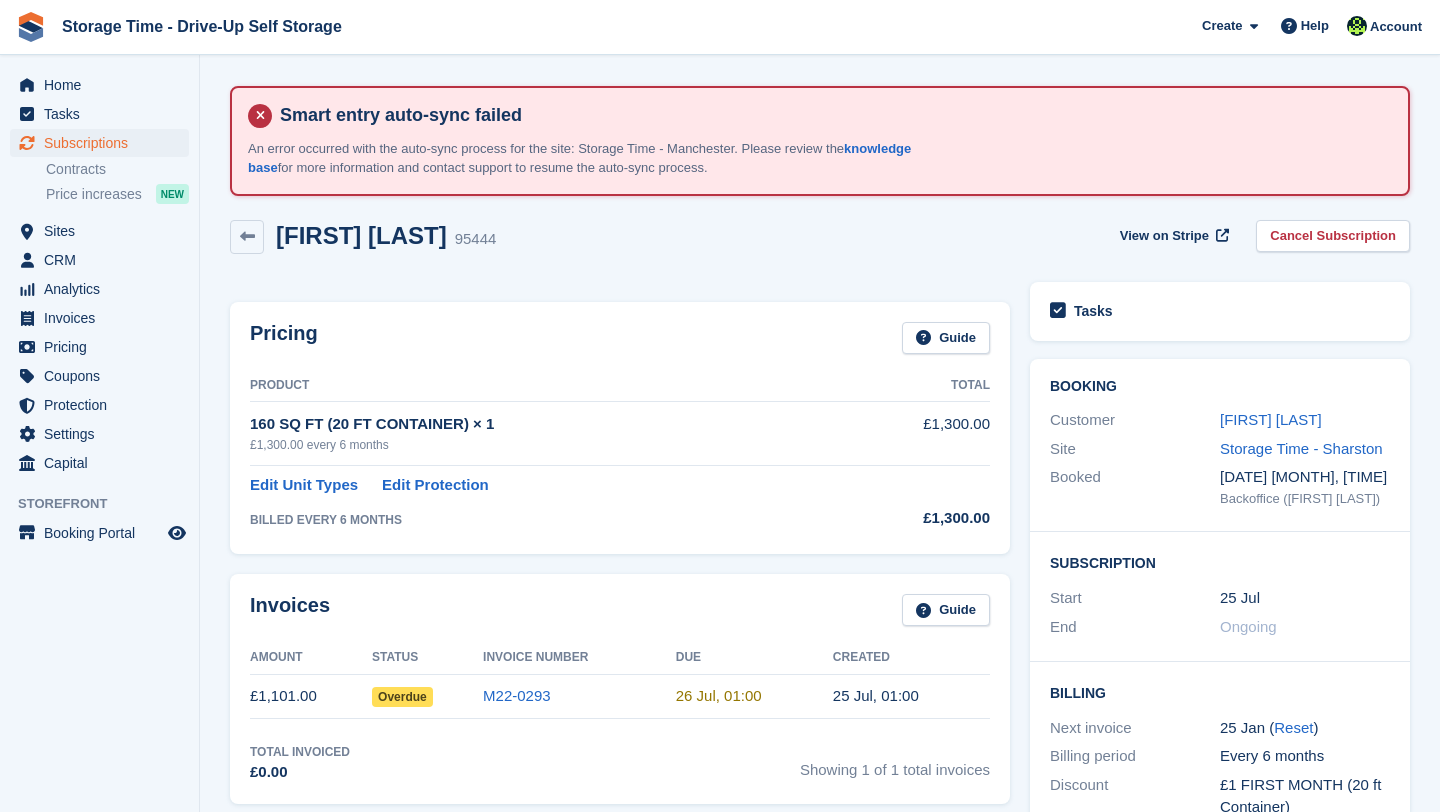 scroll, scrollTop: 0, scrollLeft: 0, axis: both 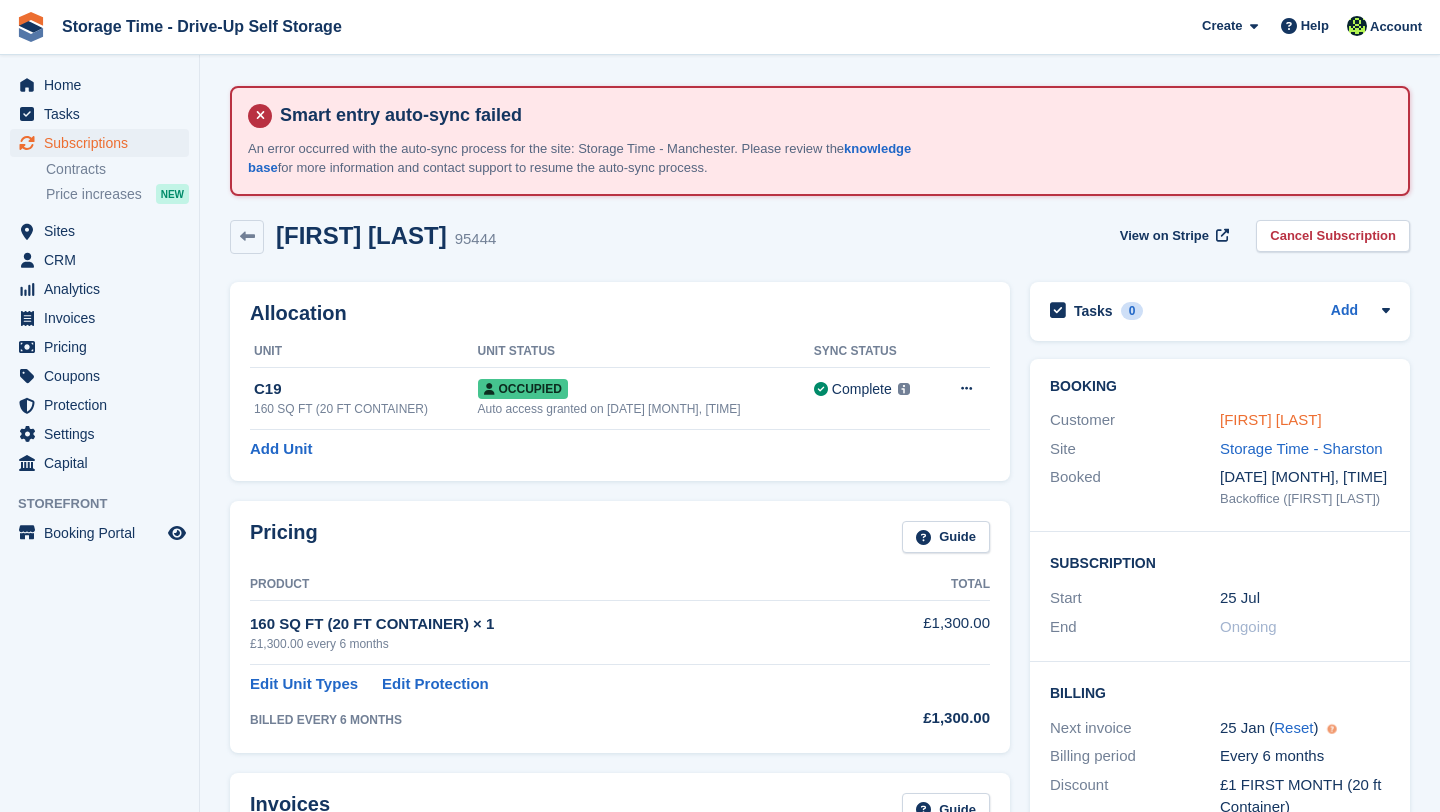 click on "[FIRST] [LAST]" at bounding box center (1271, 419) 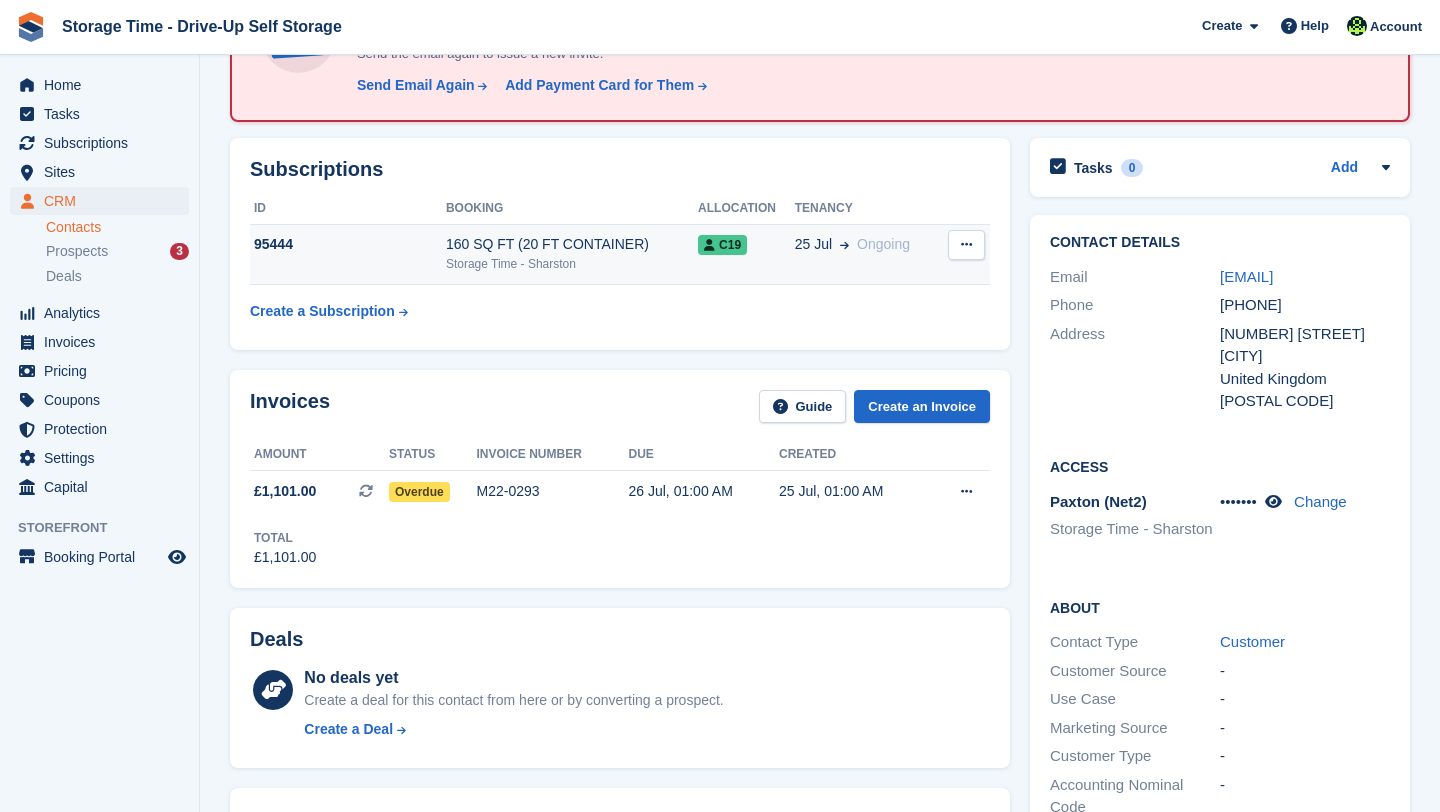 scroll, scrollTop: 280, scrollLeft: 0, axis: vertical 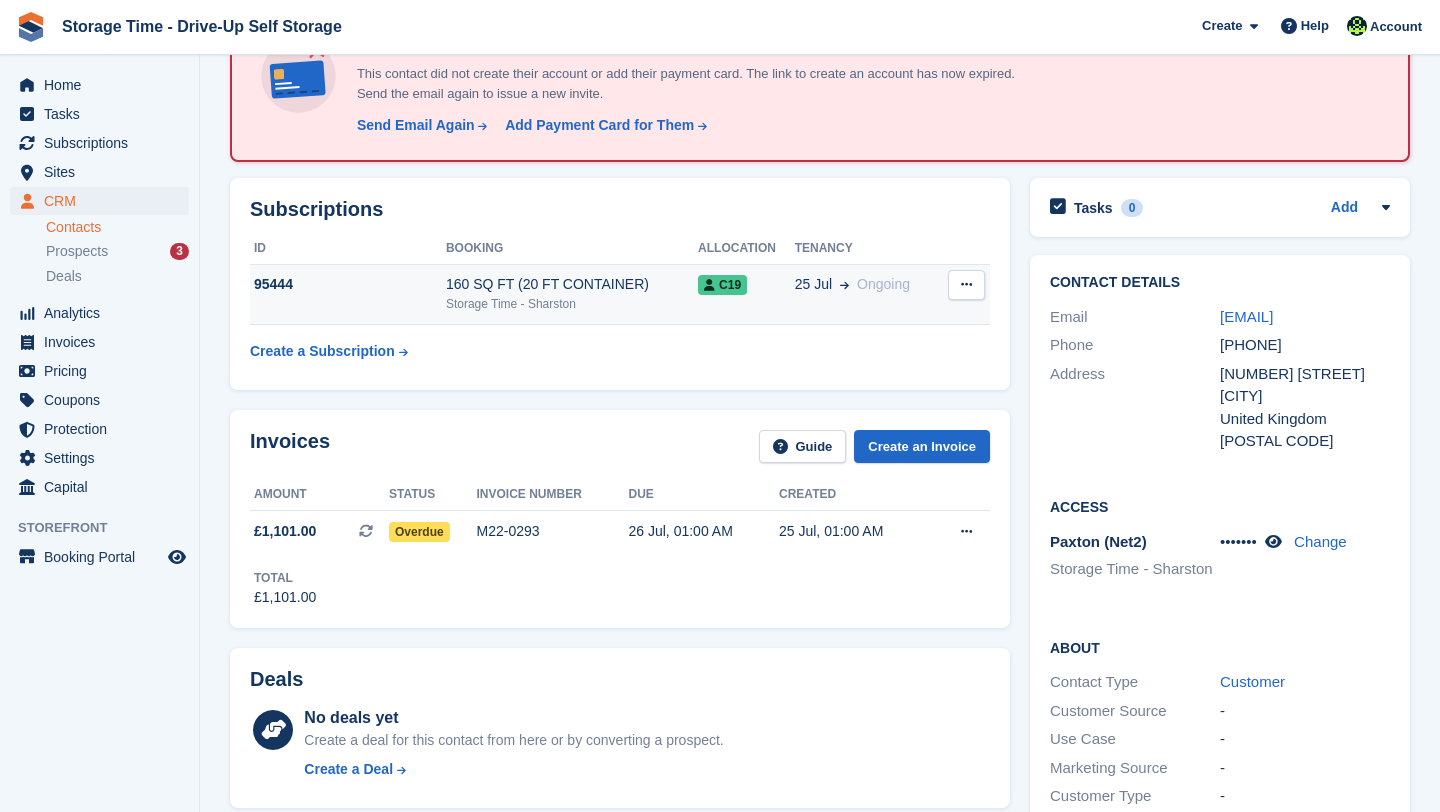 click at bounding box center [966, 285] 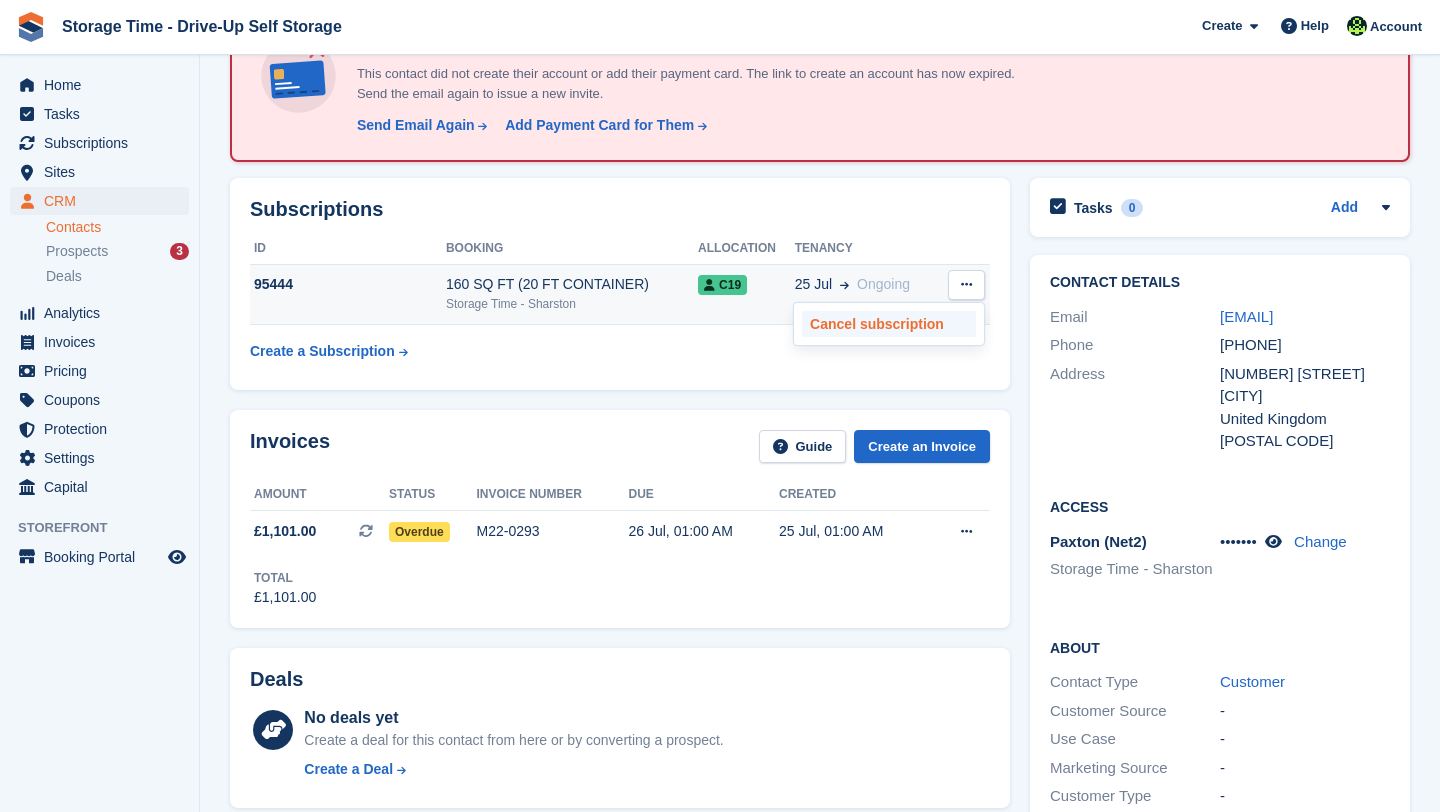 click on "Cancel subscription" at bounding box center (889, 324) 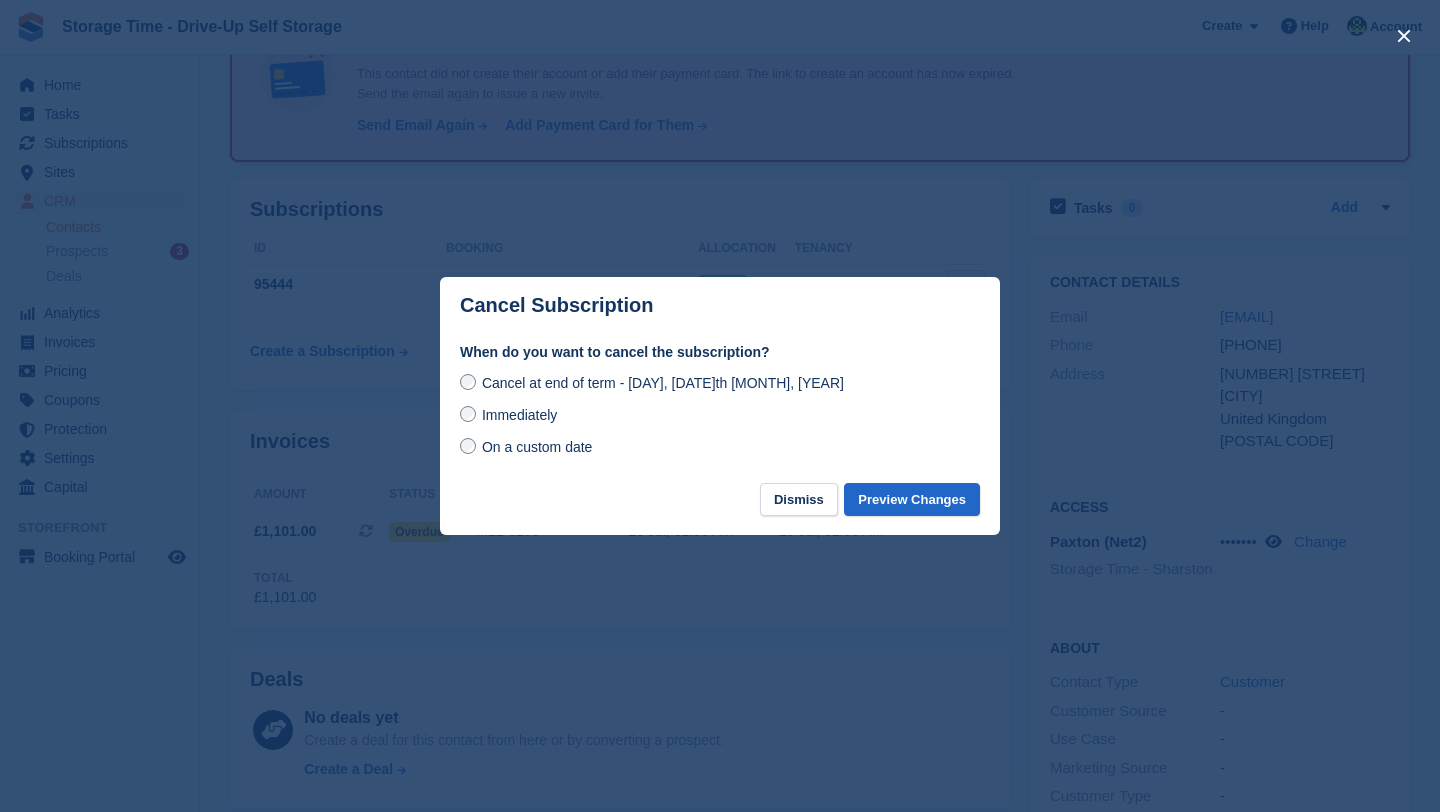 click on "Immediately" at bounding box center (519, 415) 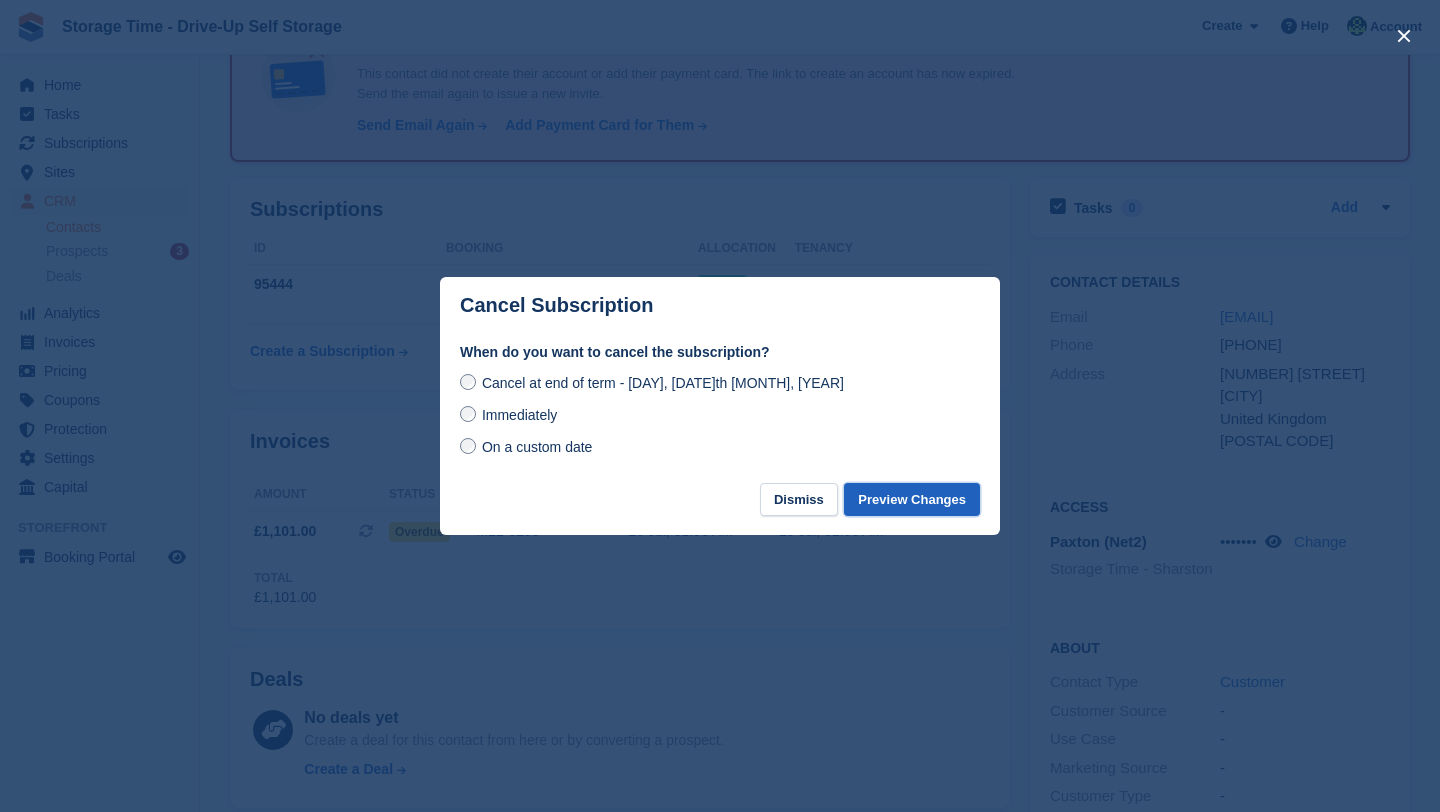 click on "Preview Changes" at bounding box center [912, 499] 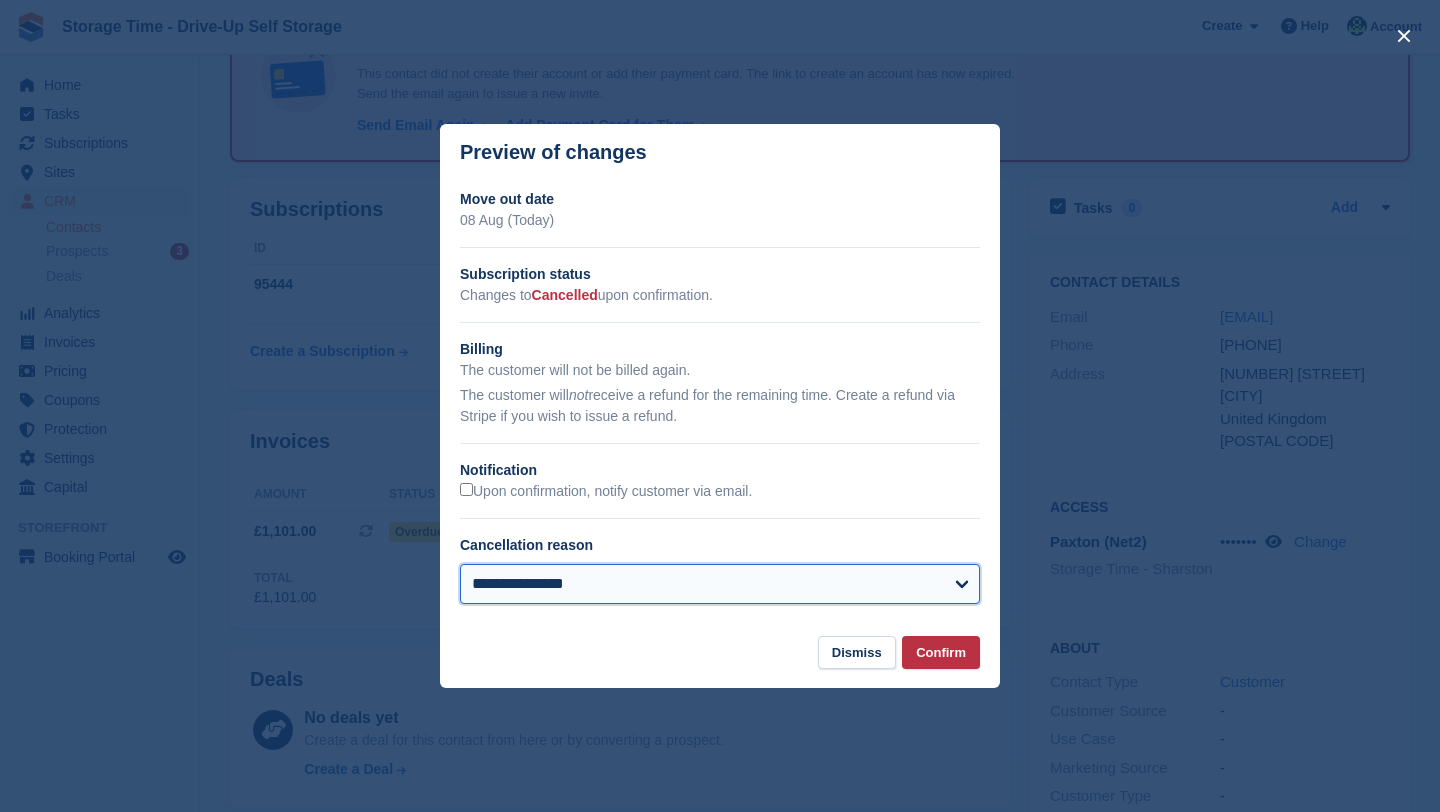 click on "**********" at bounding box center (720, 584) 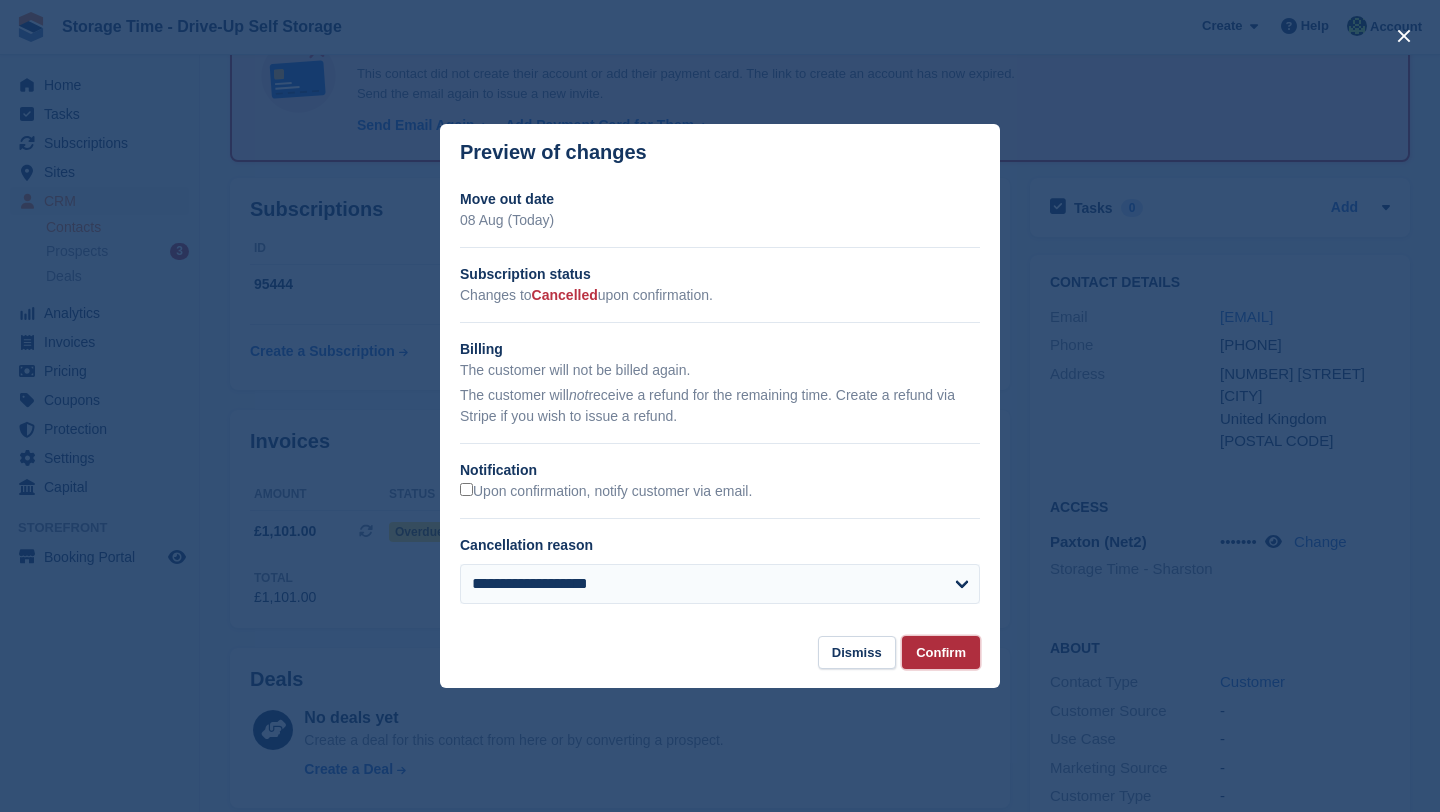 click on "Confirm" at bounding box center [941, 652] 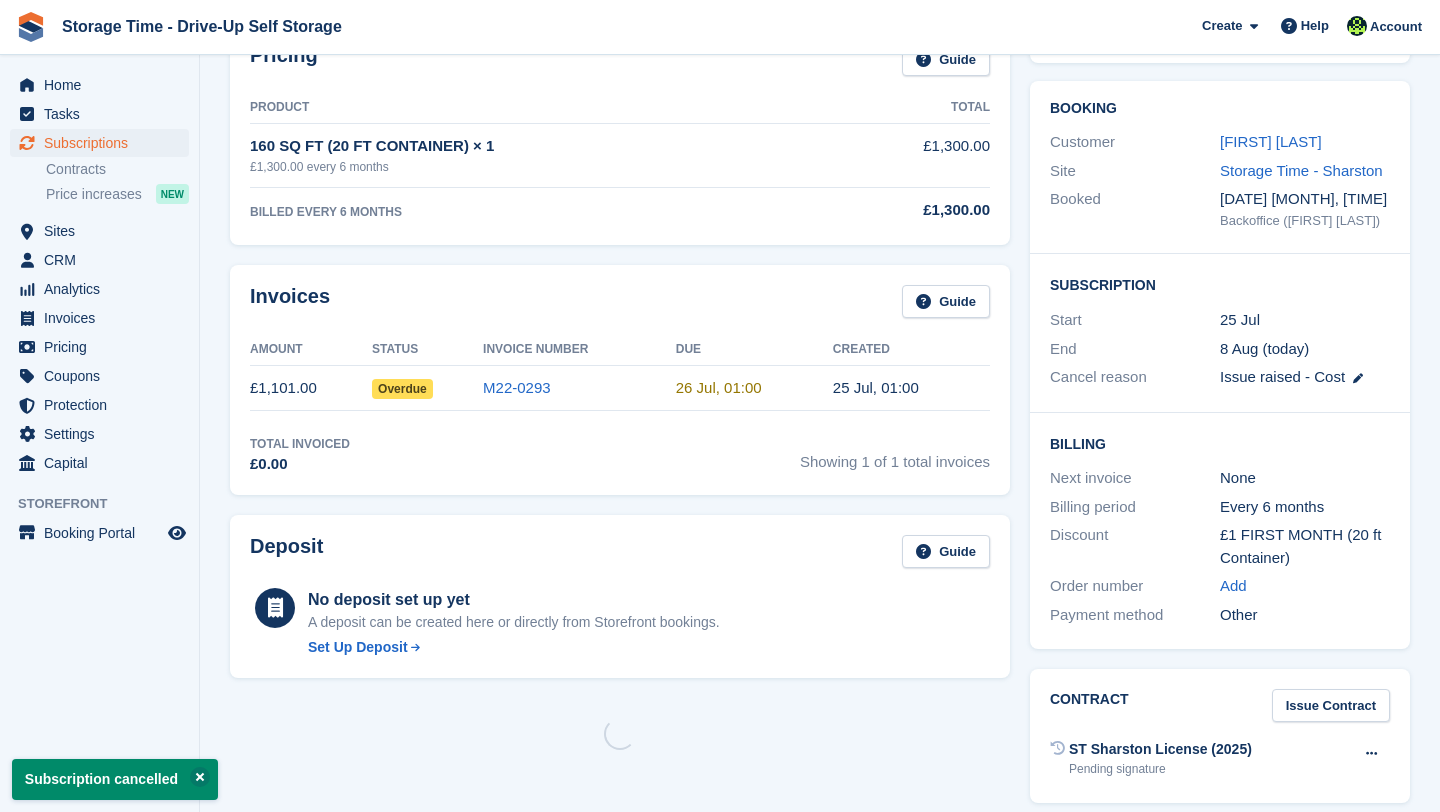 scroll, scrollTop: 0, scrollLeft: 0, axis: both 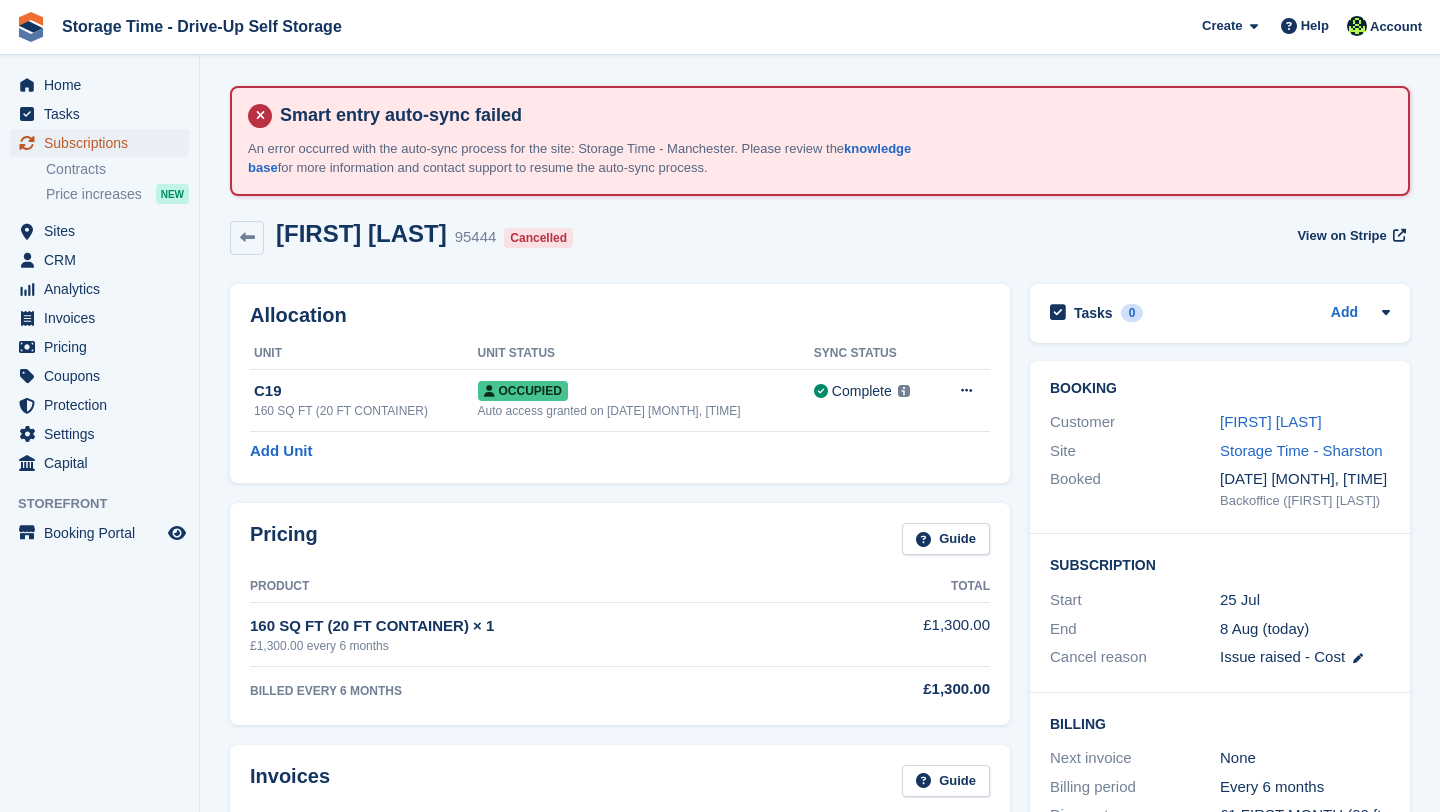 click on "Subscriptions" at bounding box center (104, 143) 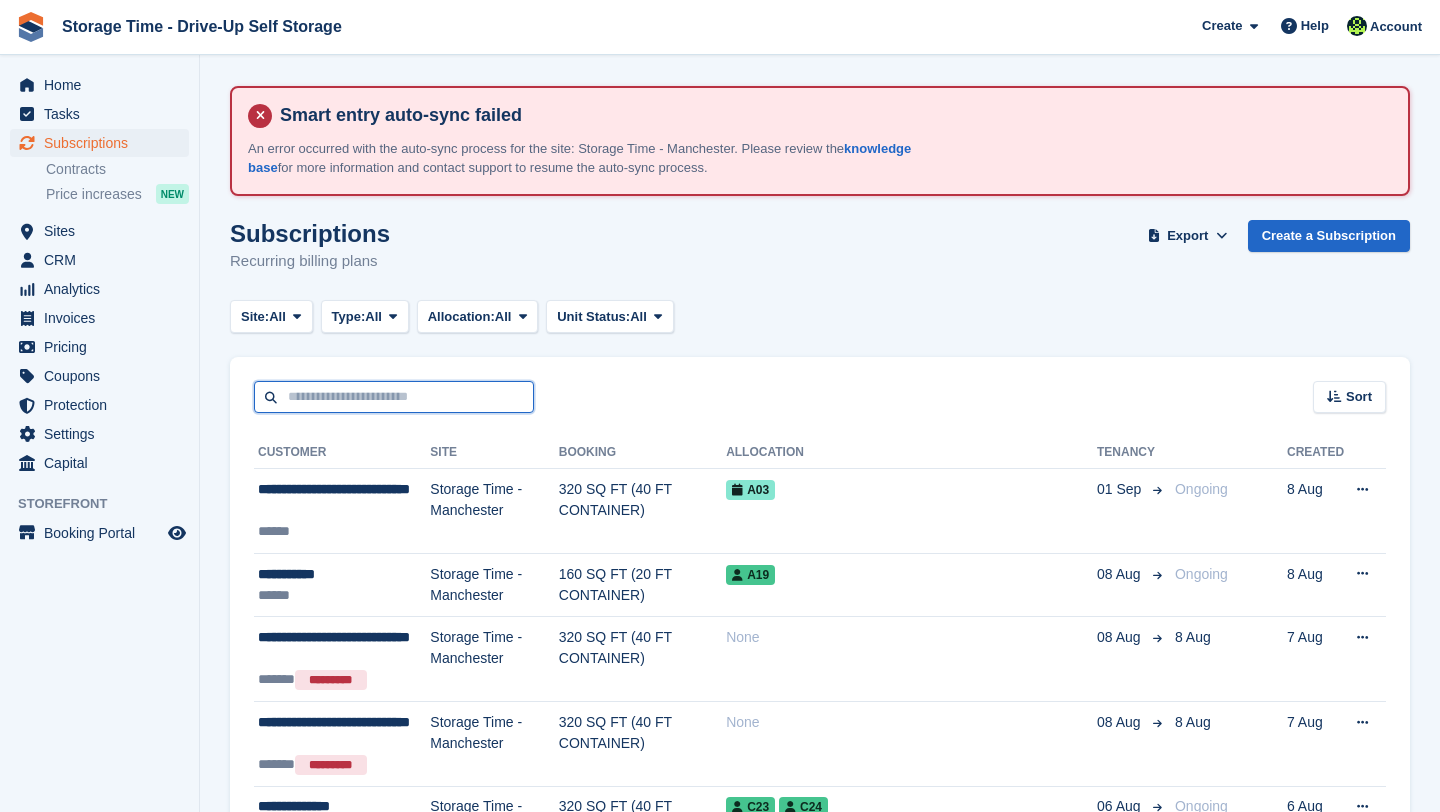 click at bounding box center (394, 397) 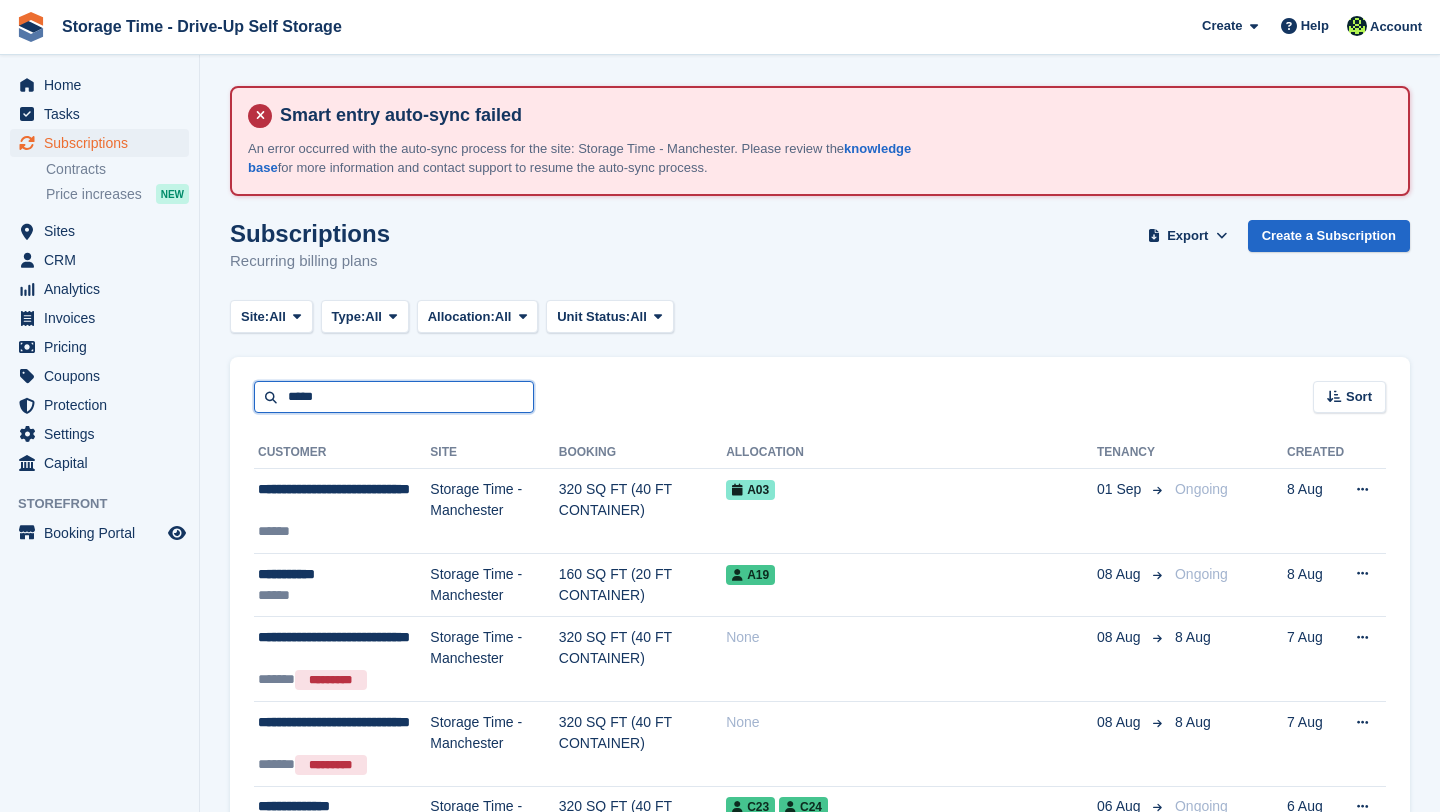 type on "*****" 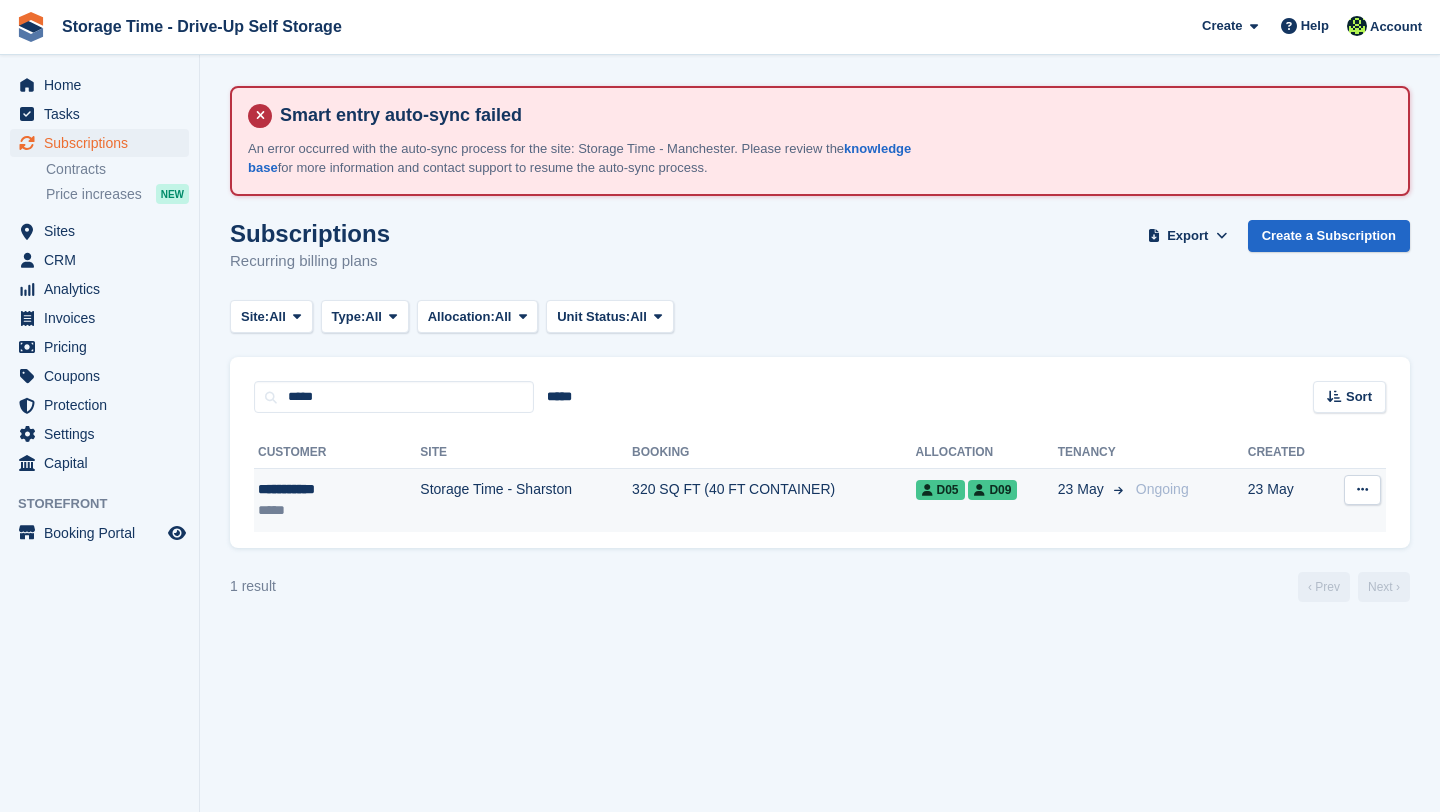 click on "Storage Time - Sharston" at bounding box center [526, 500] 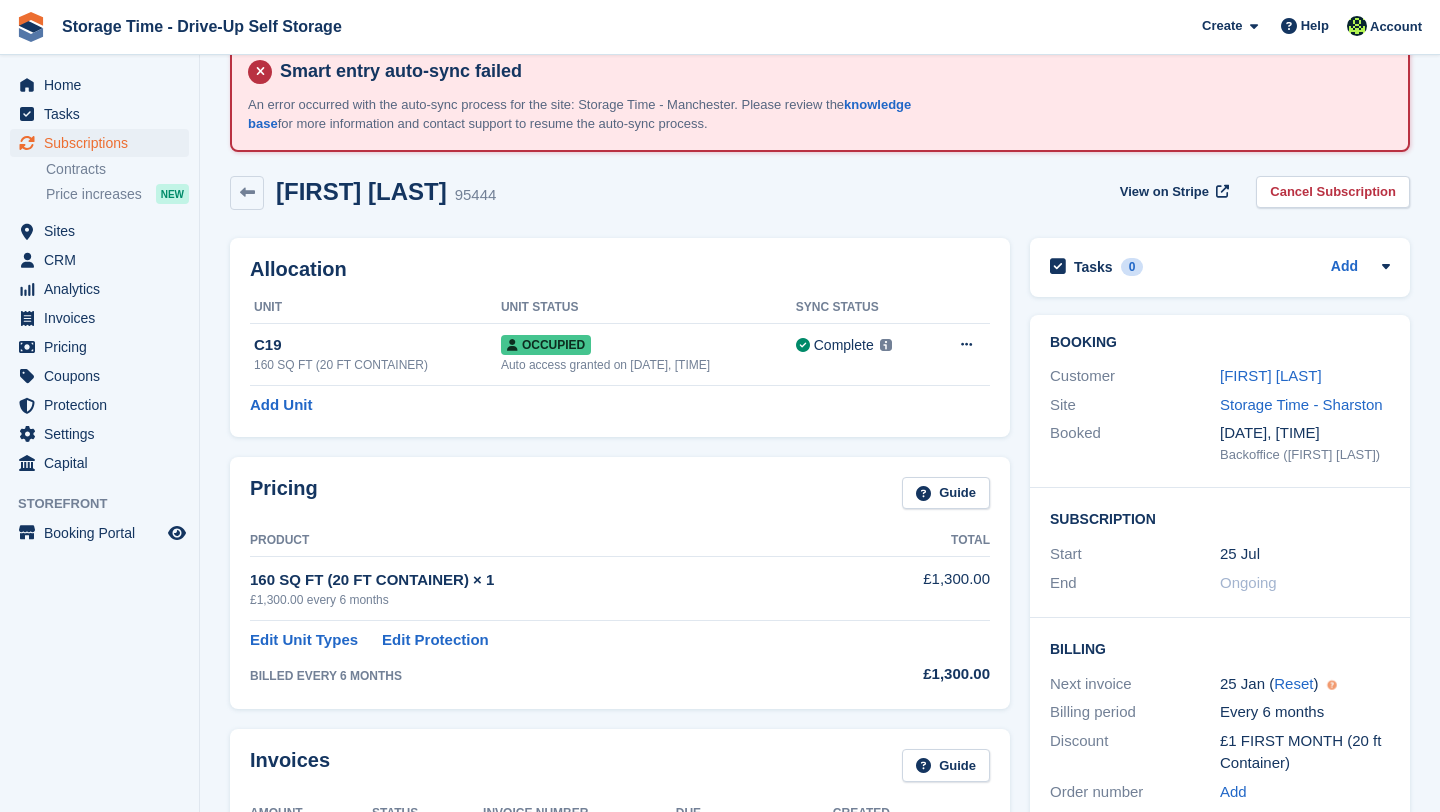 scroll, scrollTop: 40, scrollLeft: 0, axis: vertical 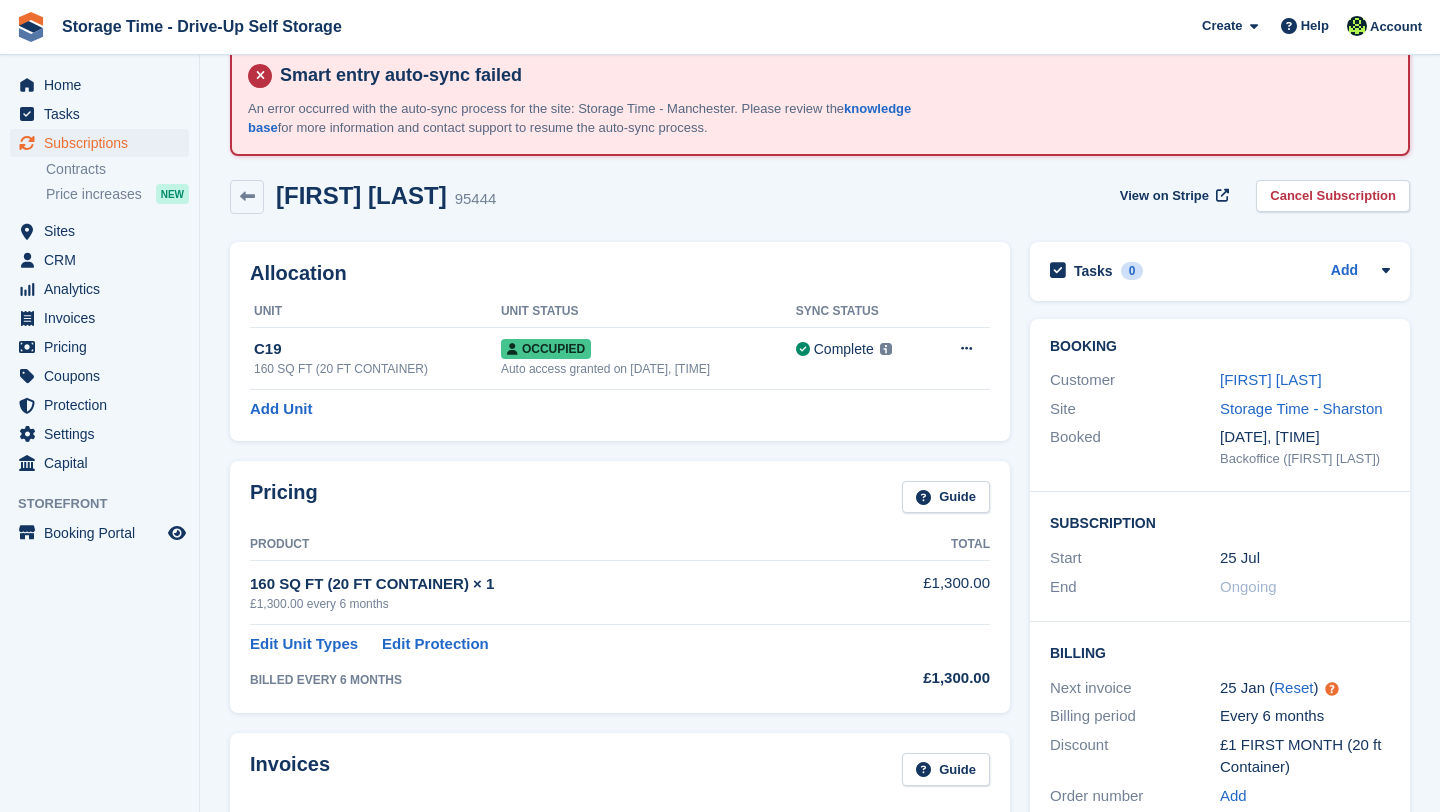 click on "David Blackman" at bounding box center [1305, 380] 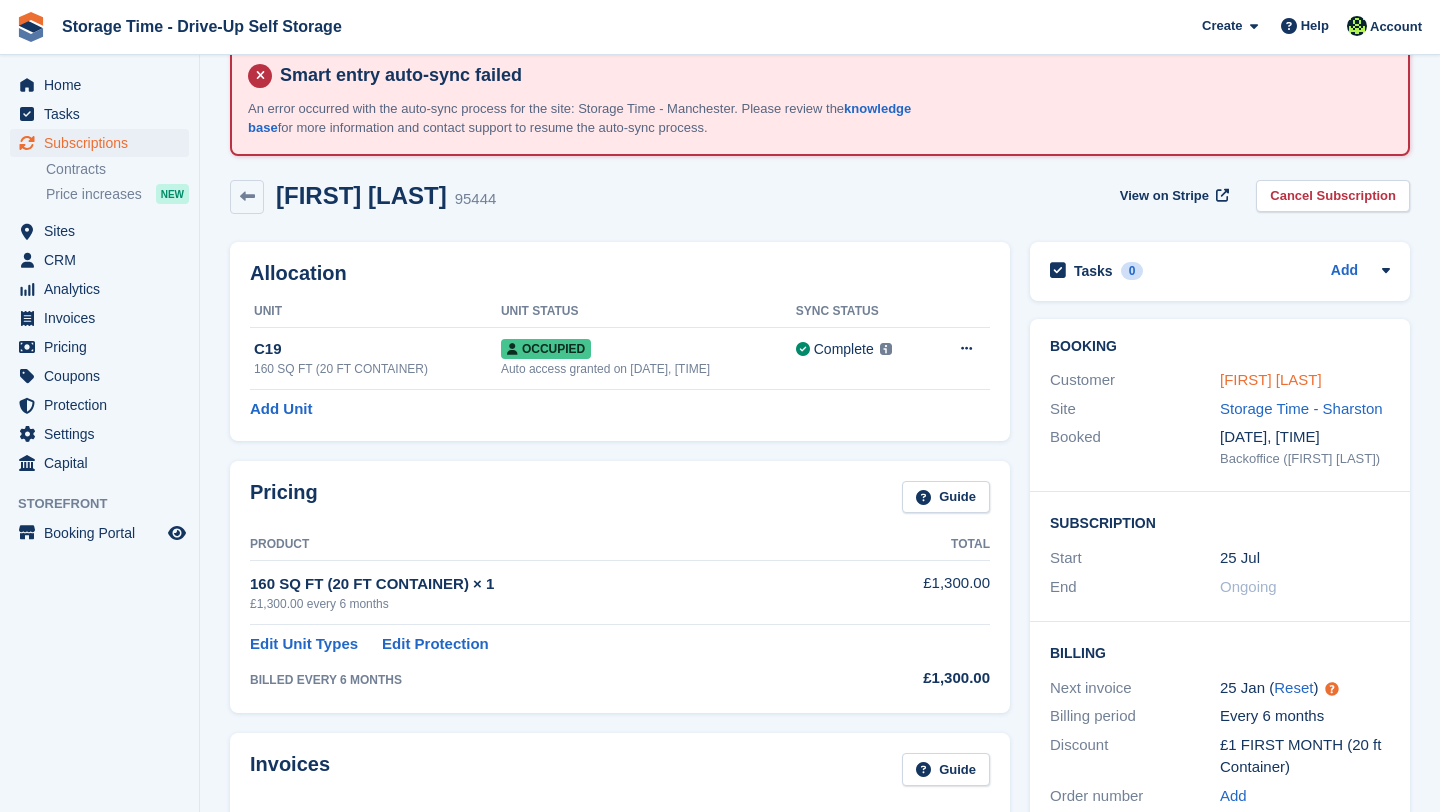 click on "David Blackman" at bounding box center (1271, 379) 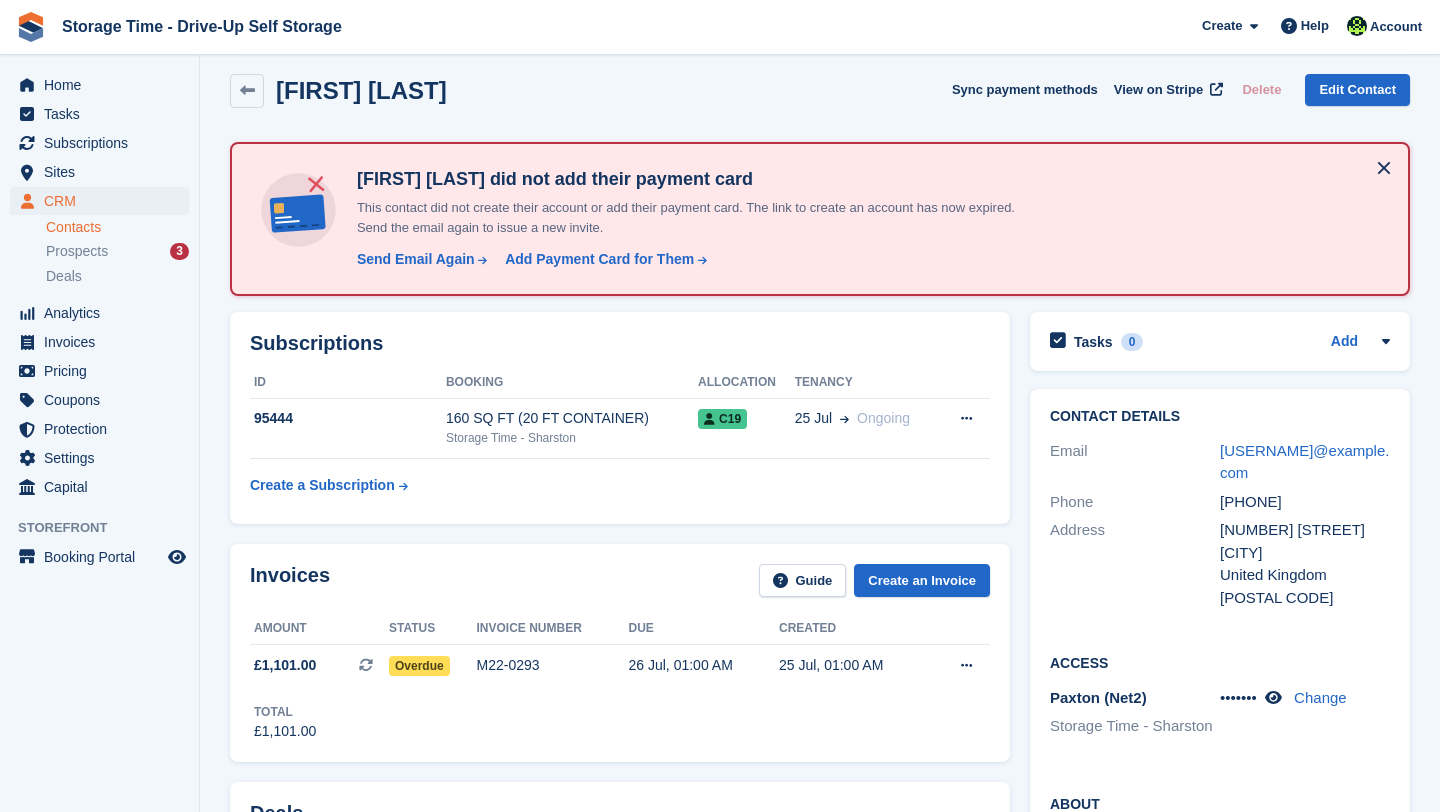 scroll, scrollTop: 106, scrollLeft: 0, axis: vertical 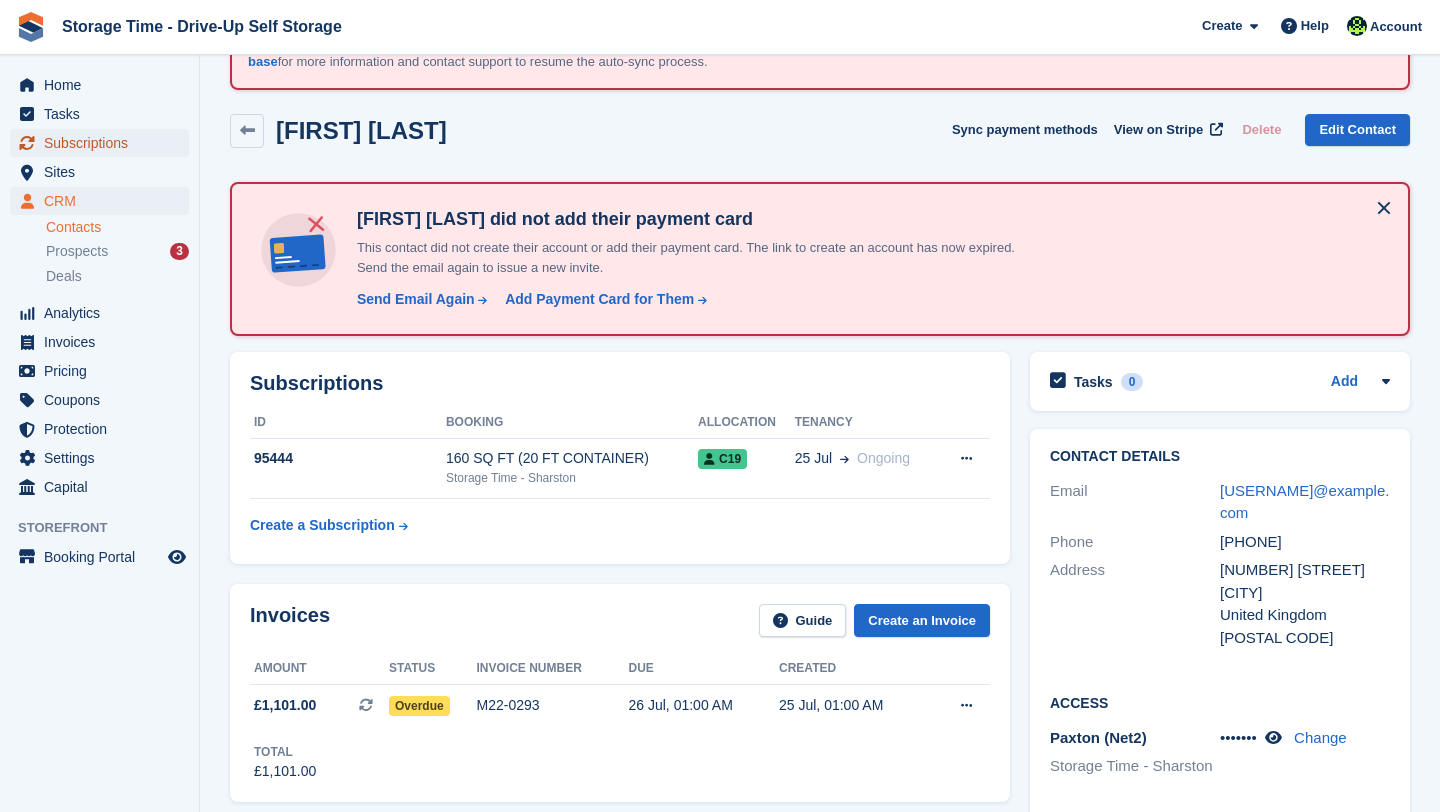 click on "Subscriptions" at bounding box center [104, 143] 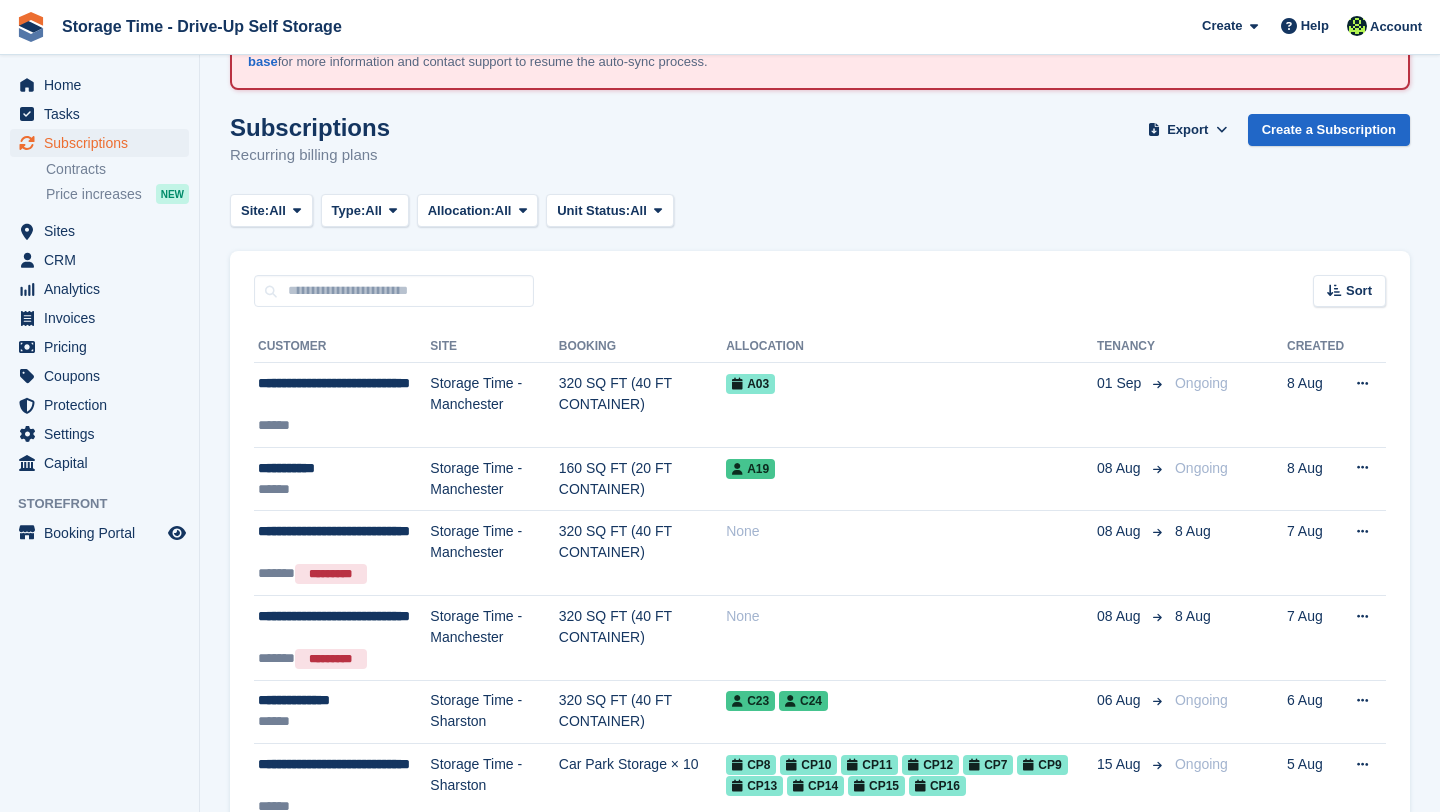 scroll, scrollTop: 0, scrollLeft: 0, axis: both 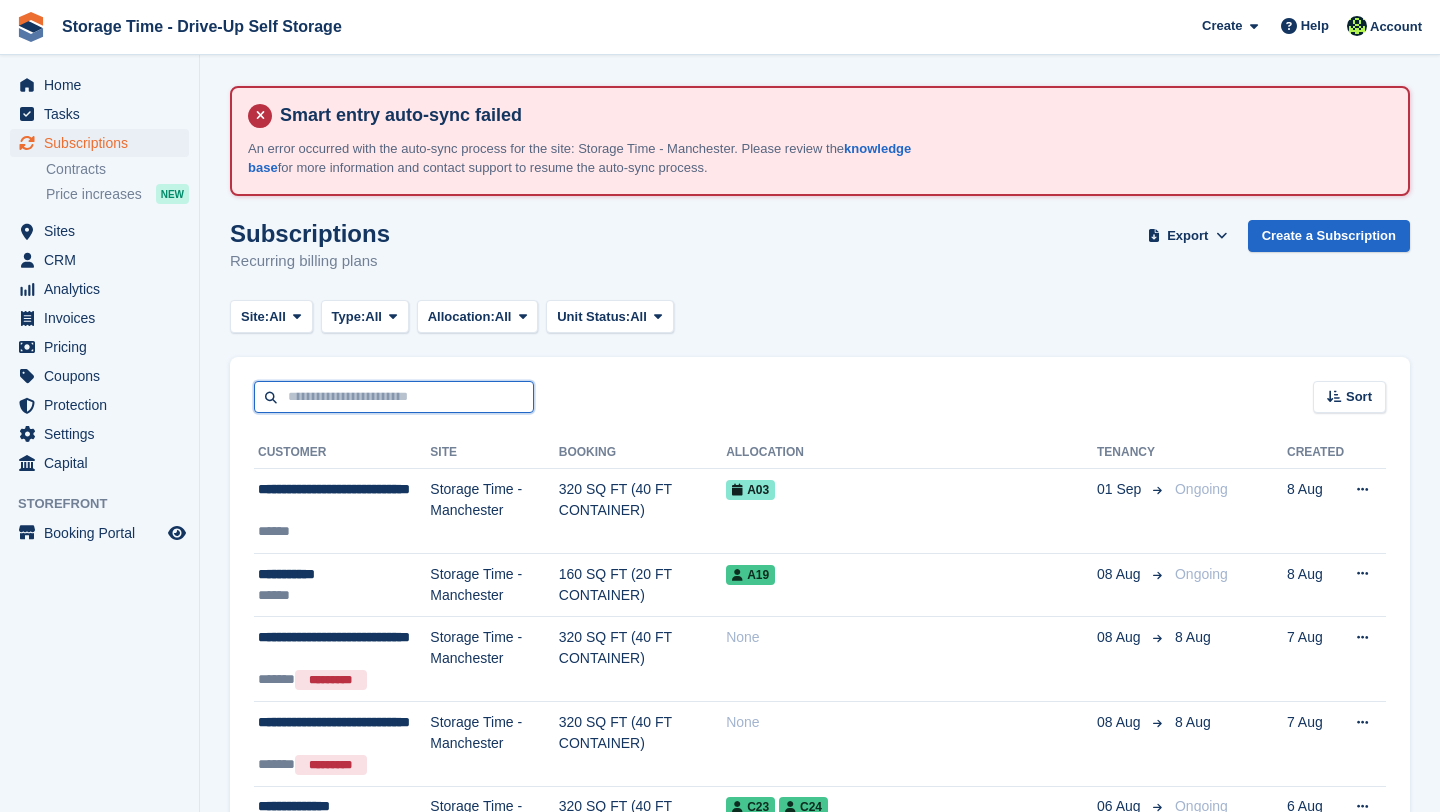 click at bounding box center [394, 397] 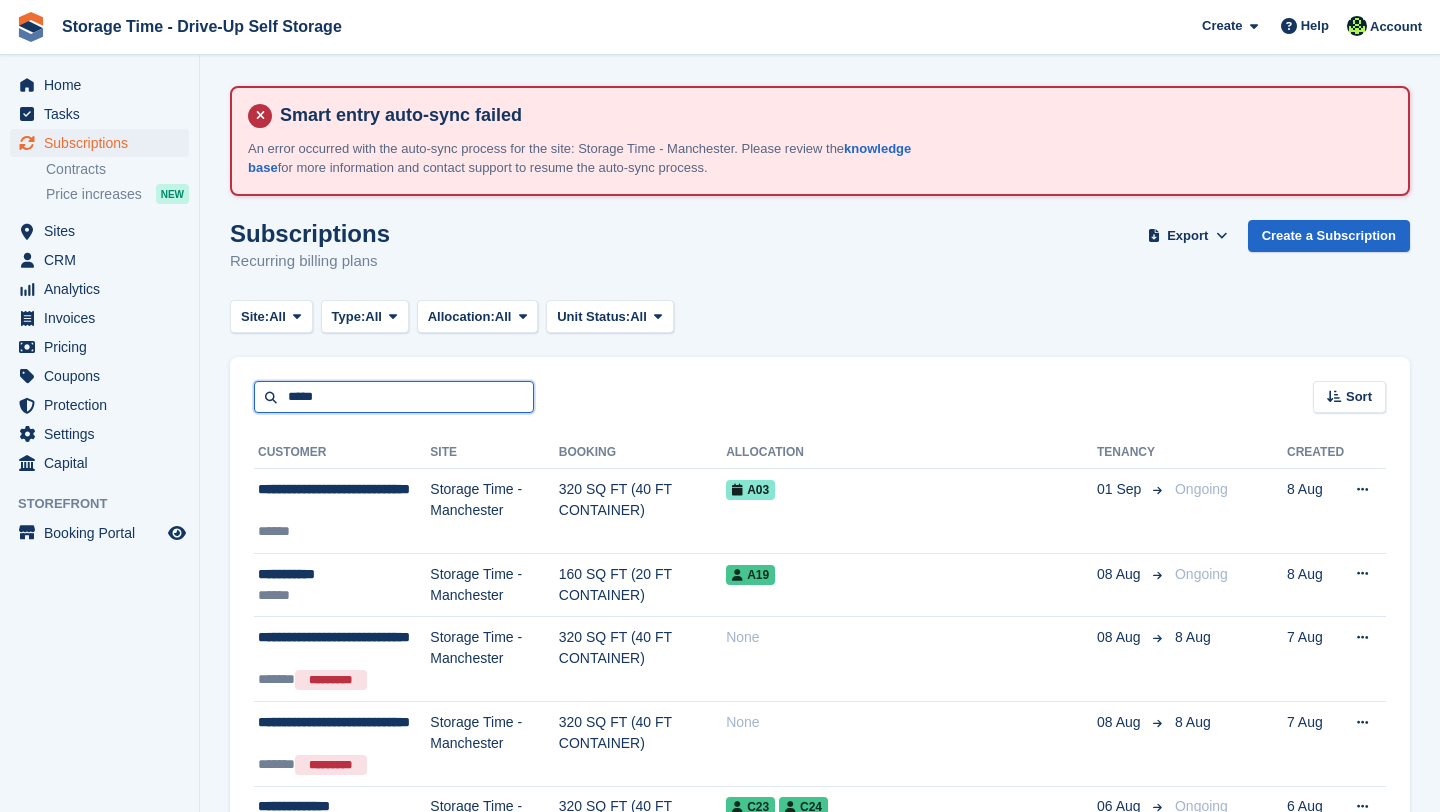 type on "*****" 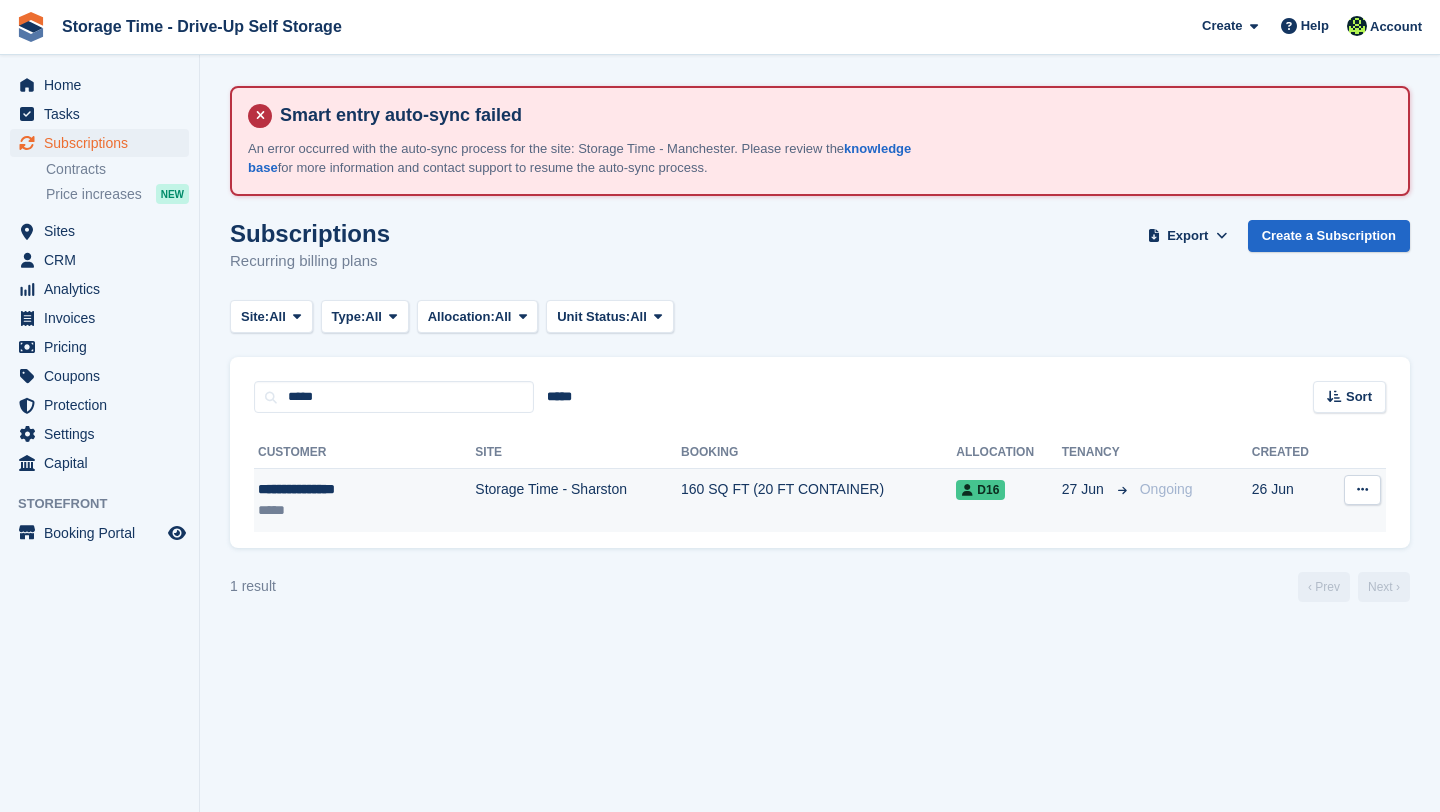 click on "**********" at bounding box center [337, 489] 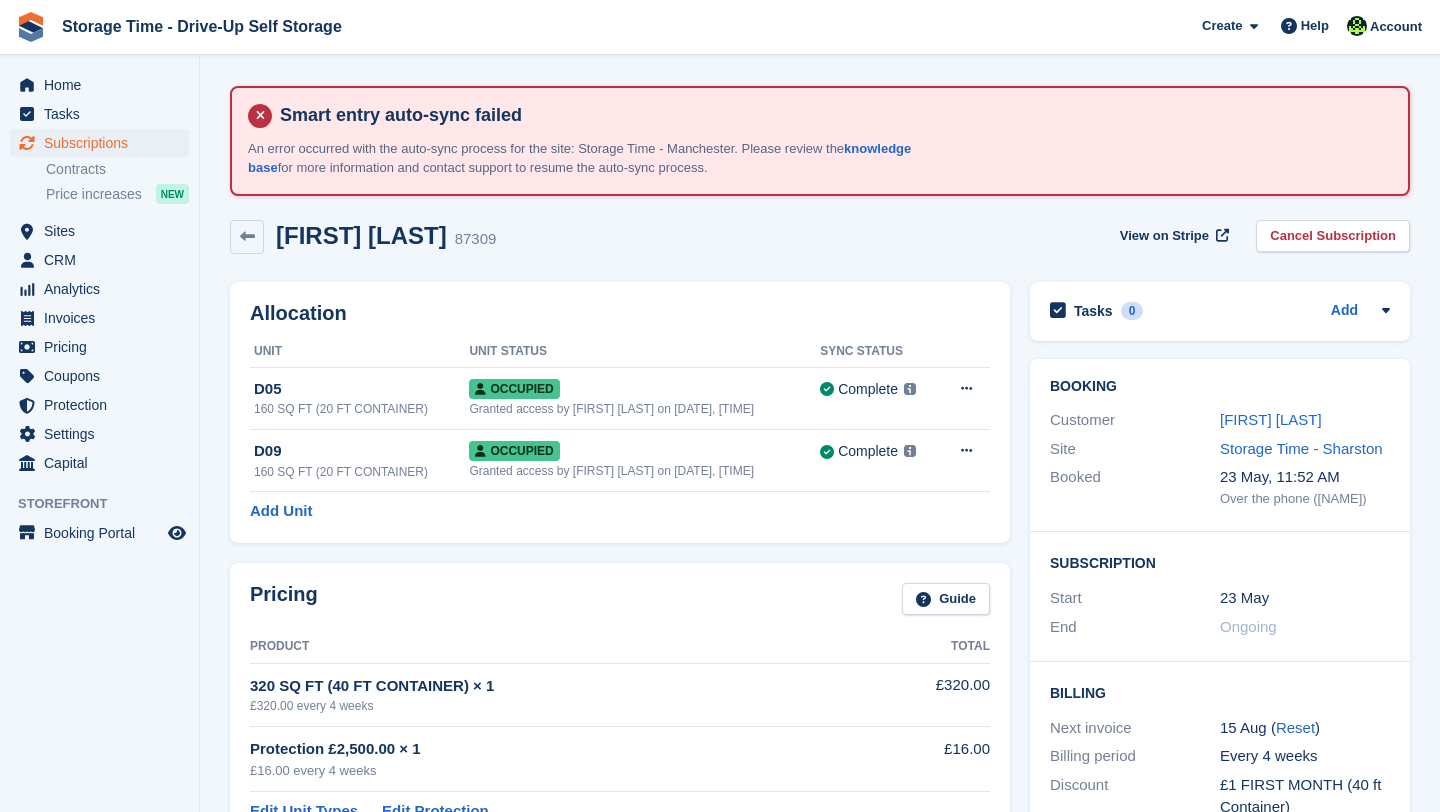 scroll, scrollTop: 0, scrollLeft: 0, axis: both 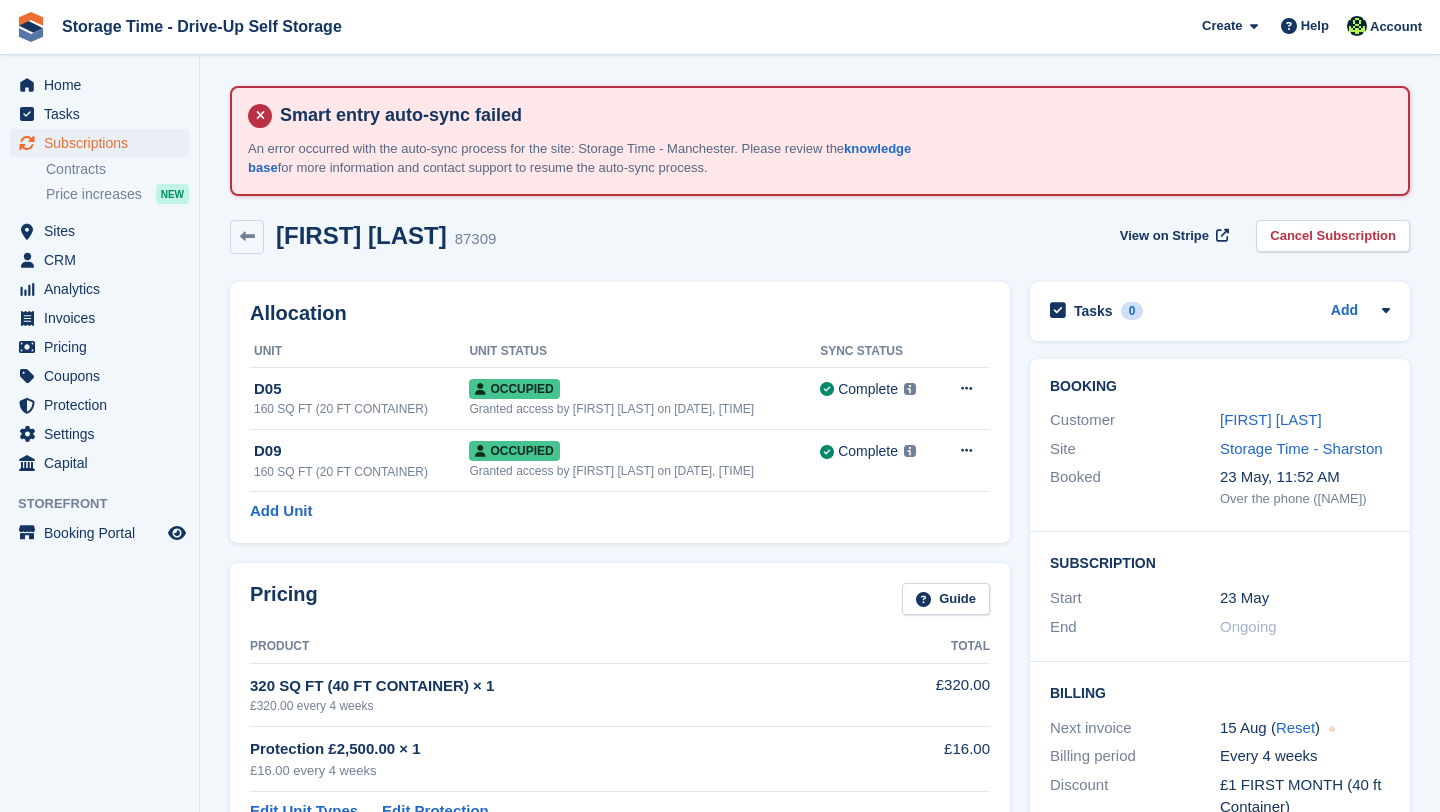 click on "Pricing
Guide" at bounding box center (620, 605) 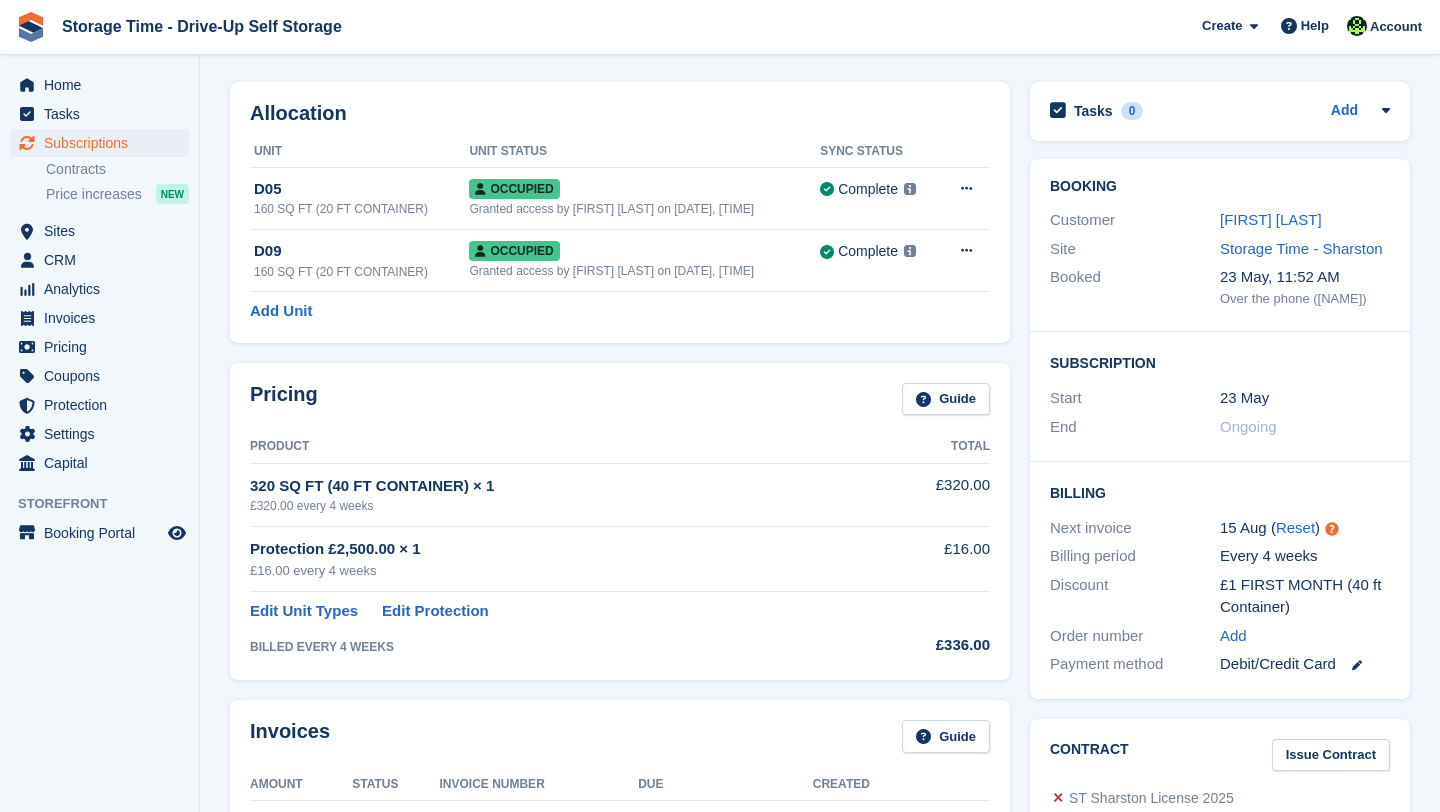 scroll, scrollTop: 120, scrollLeft: 0, axis: vertical 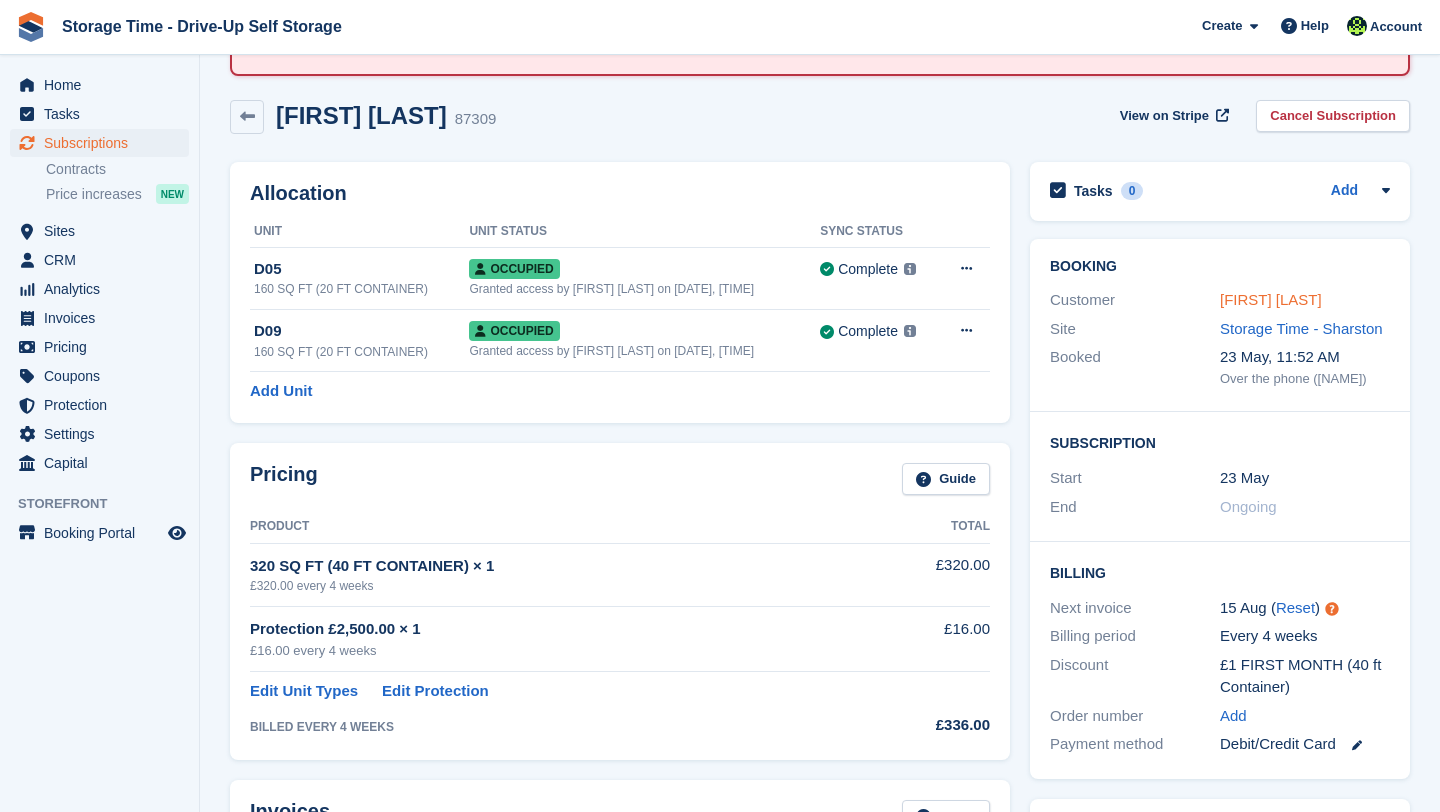 click on "[FIRST] [LAST]" at bounding box center (1271, 299) 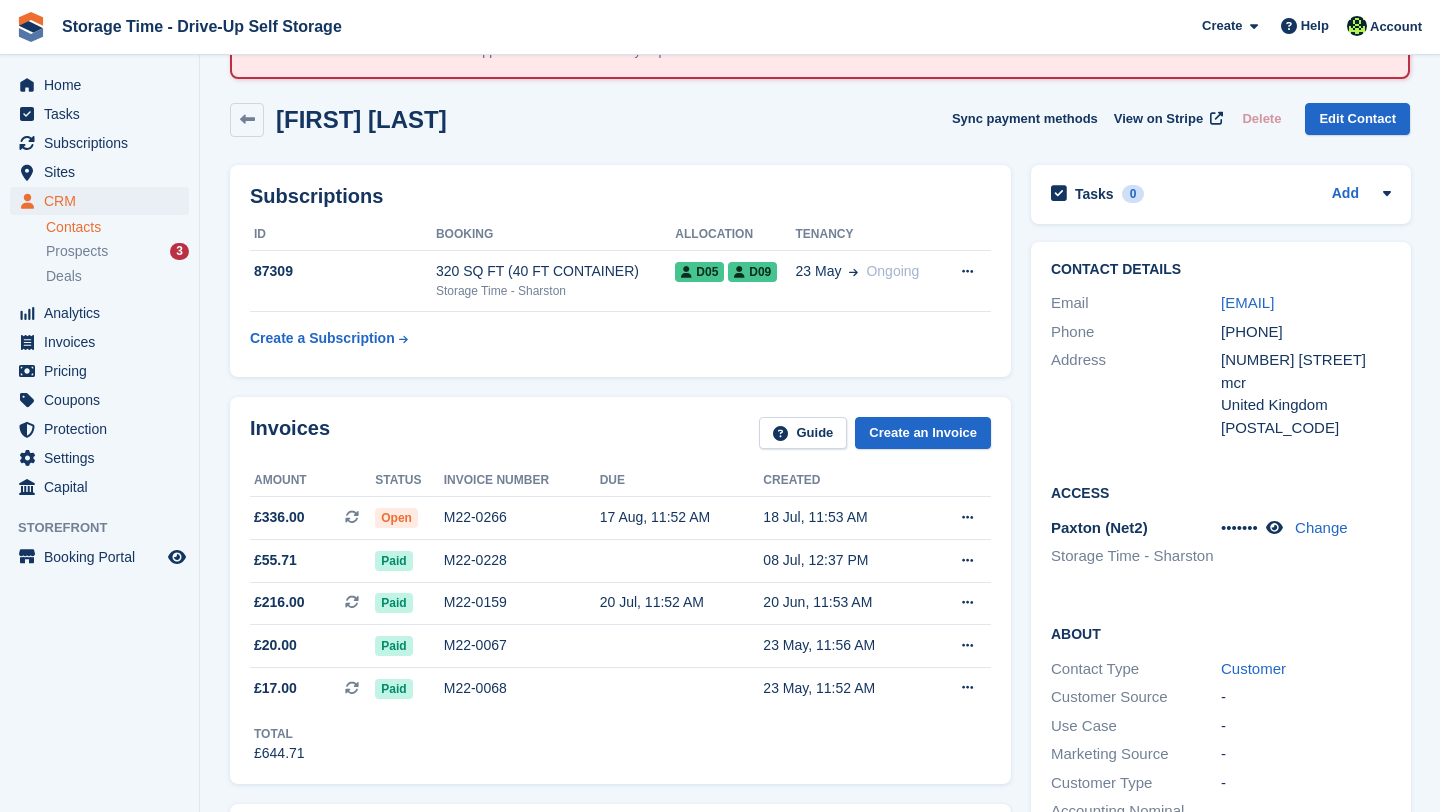 scroll, scrollTop: 120, scrollLeft: 0, axis: vertical 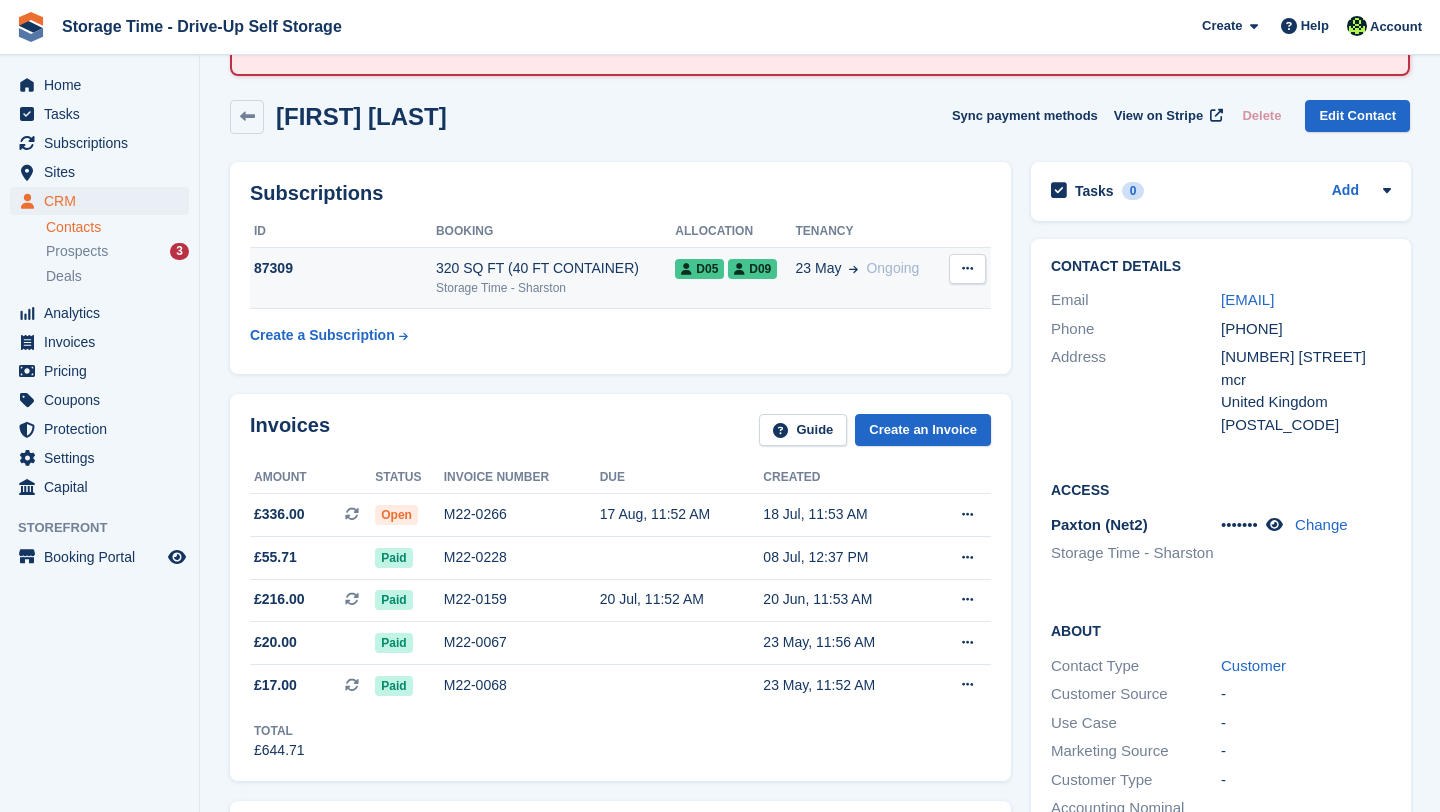 click at bounding box center (967, 269) 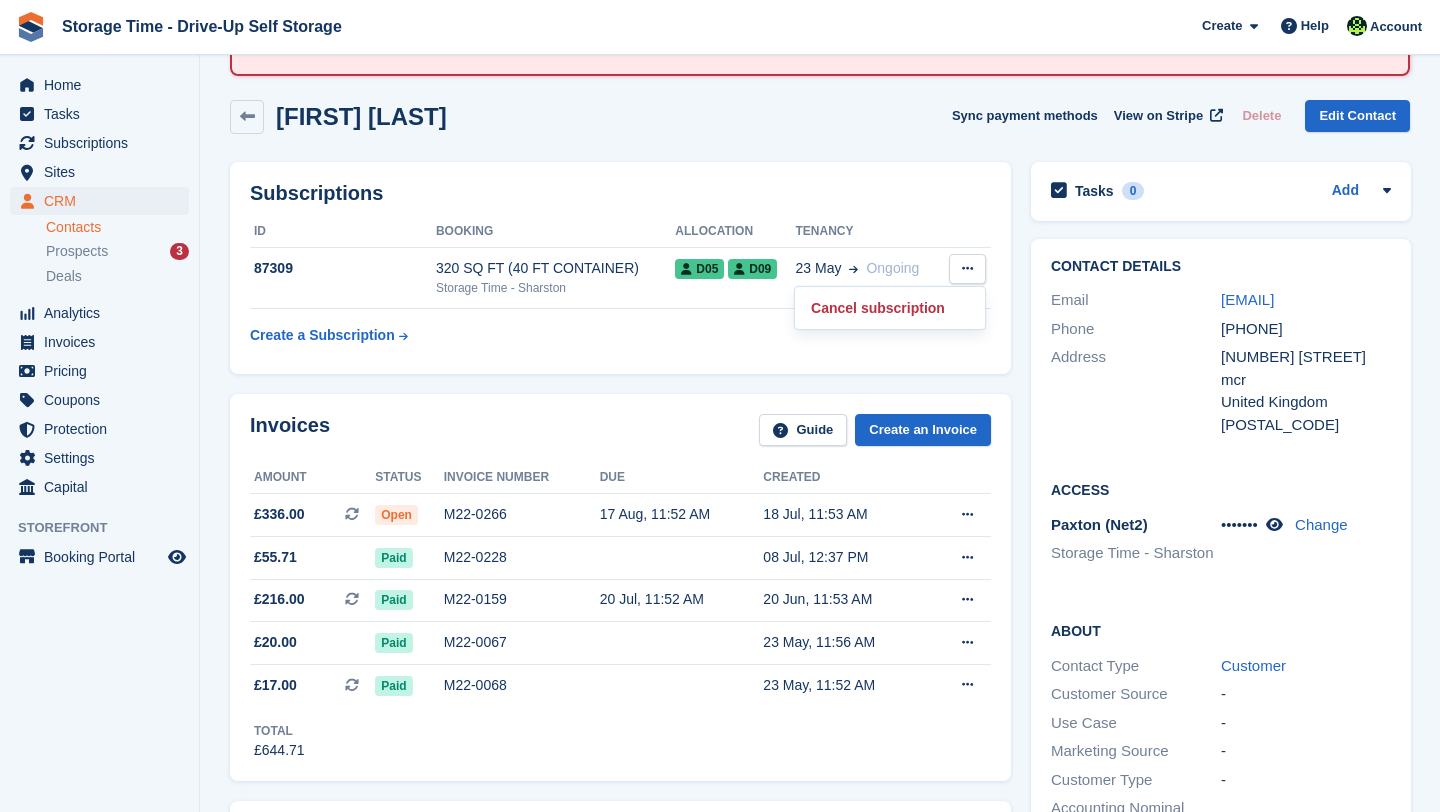 click on "Subscriptions
ID
Booking
Allocation
Tenancy
87309
320 SQ FT (40 FT CONTAINER)
Storage Time - Sharston
D05   D09
[DATE]
Ongoing
Cancel subscription" at bounding box center [620, 268] 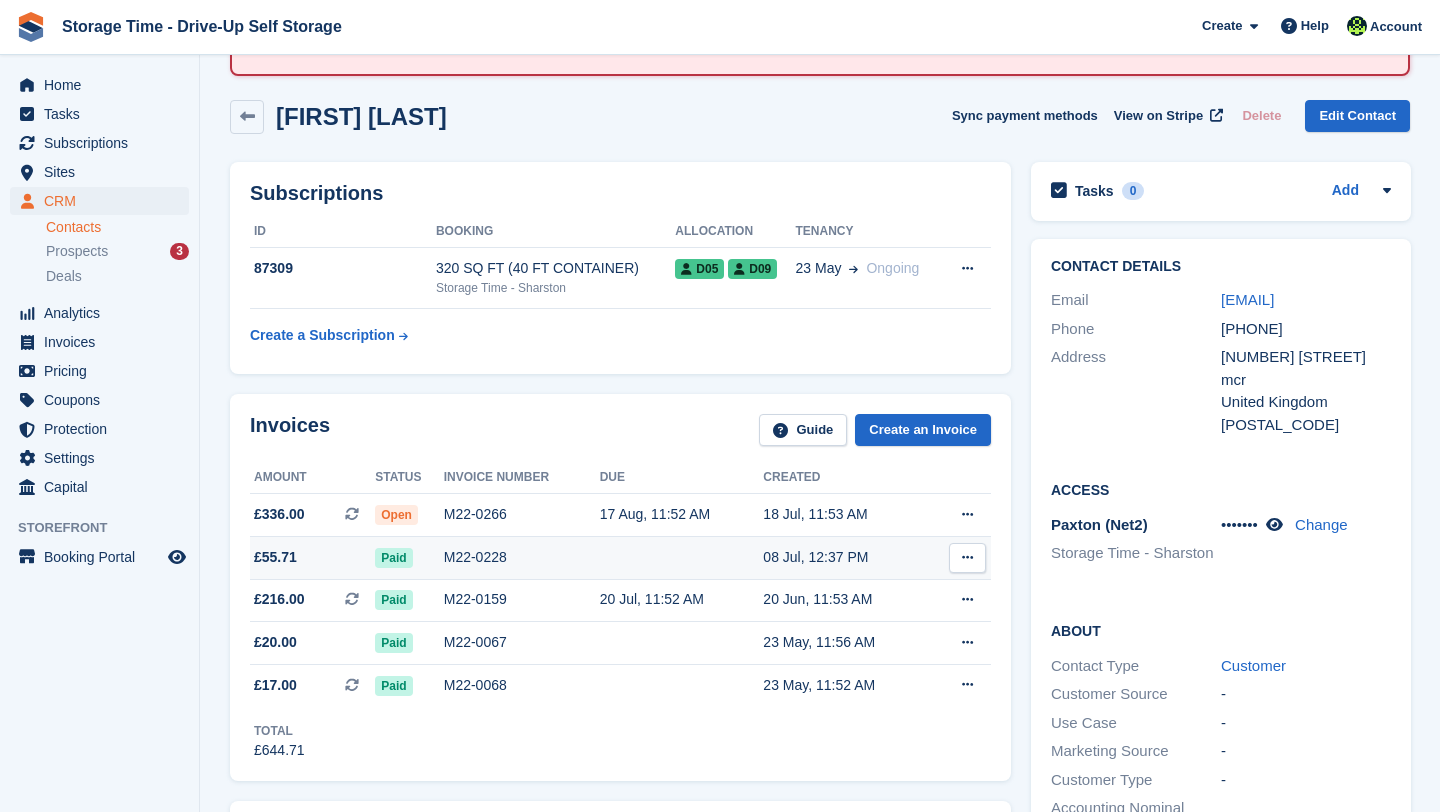 click on "M22-0228" at bounding box center [522, 557] 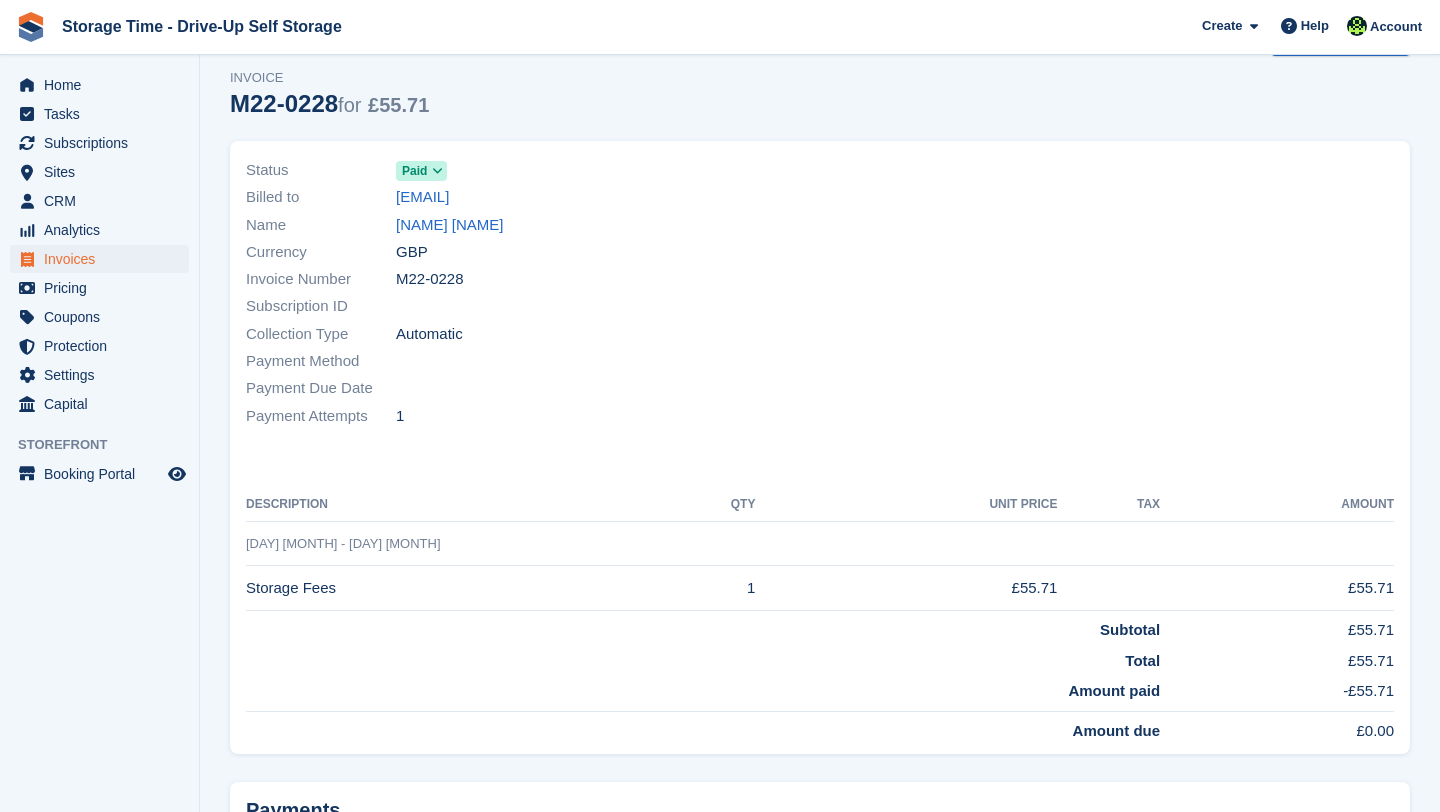 scroll, scrollTop: 193, scrollLeft: 0, axis: vertical 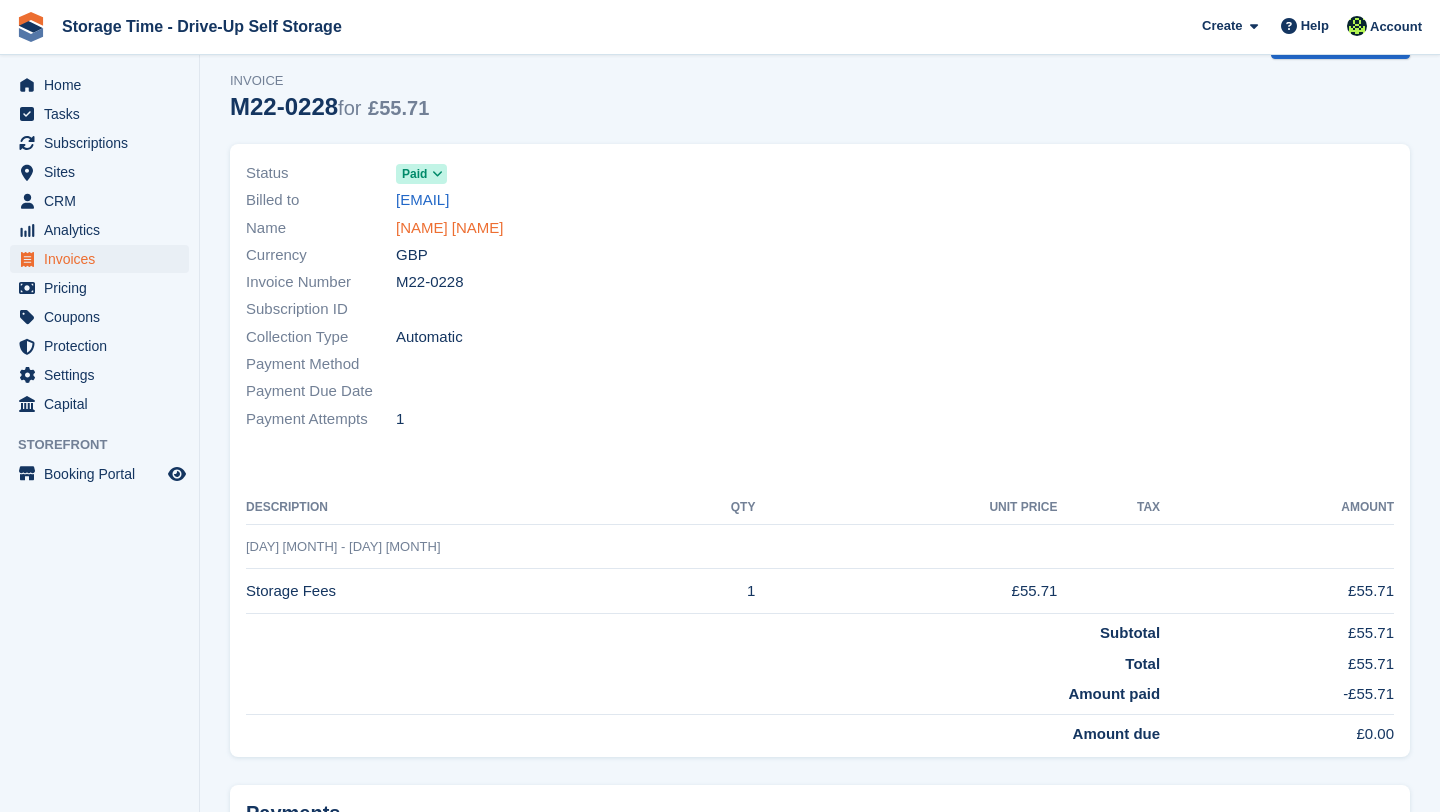 click on "[FIRST] [LAST]" at bounding box center [450, 228] 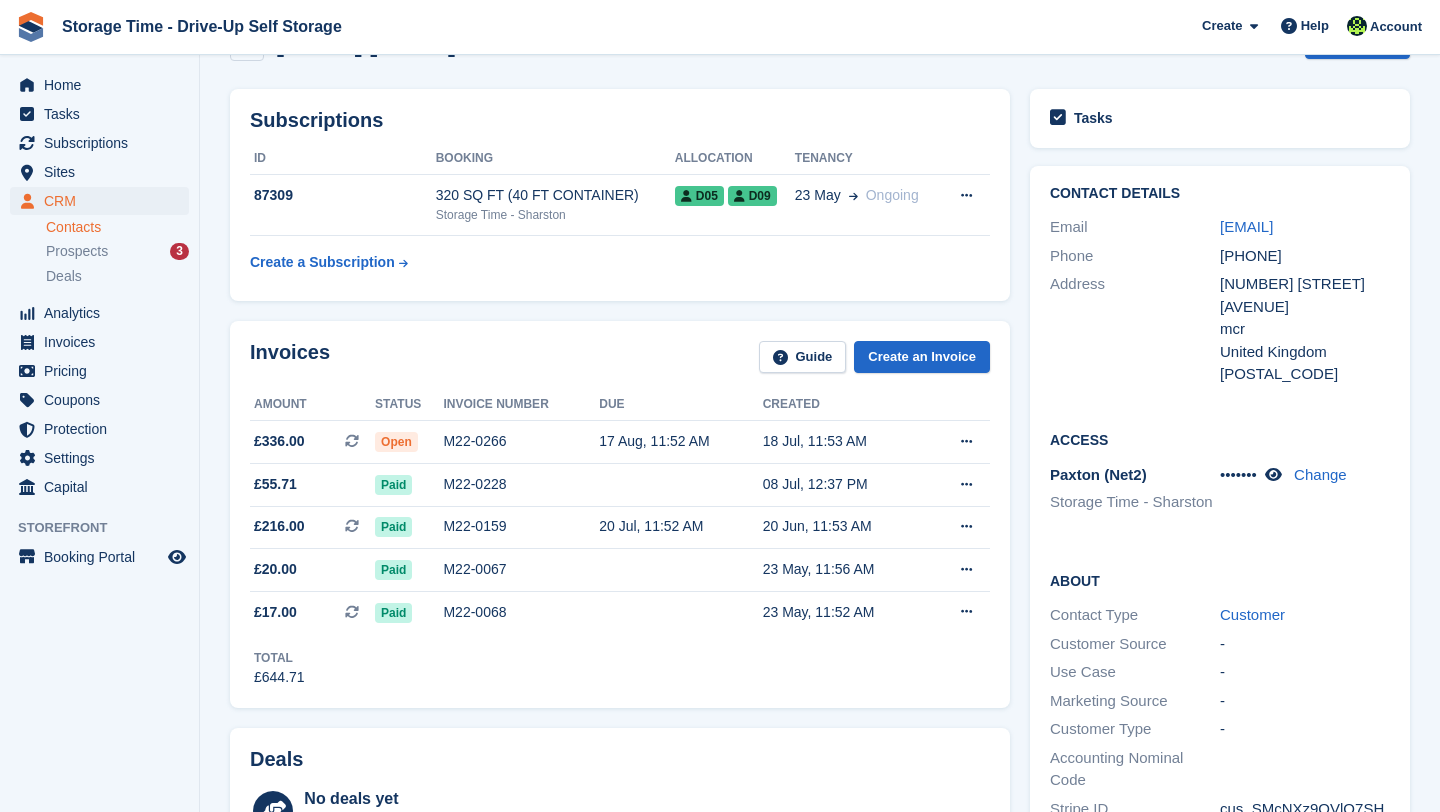 scroll, scrollTop: 0, scrollLeft: 0, axis: both 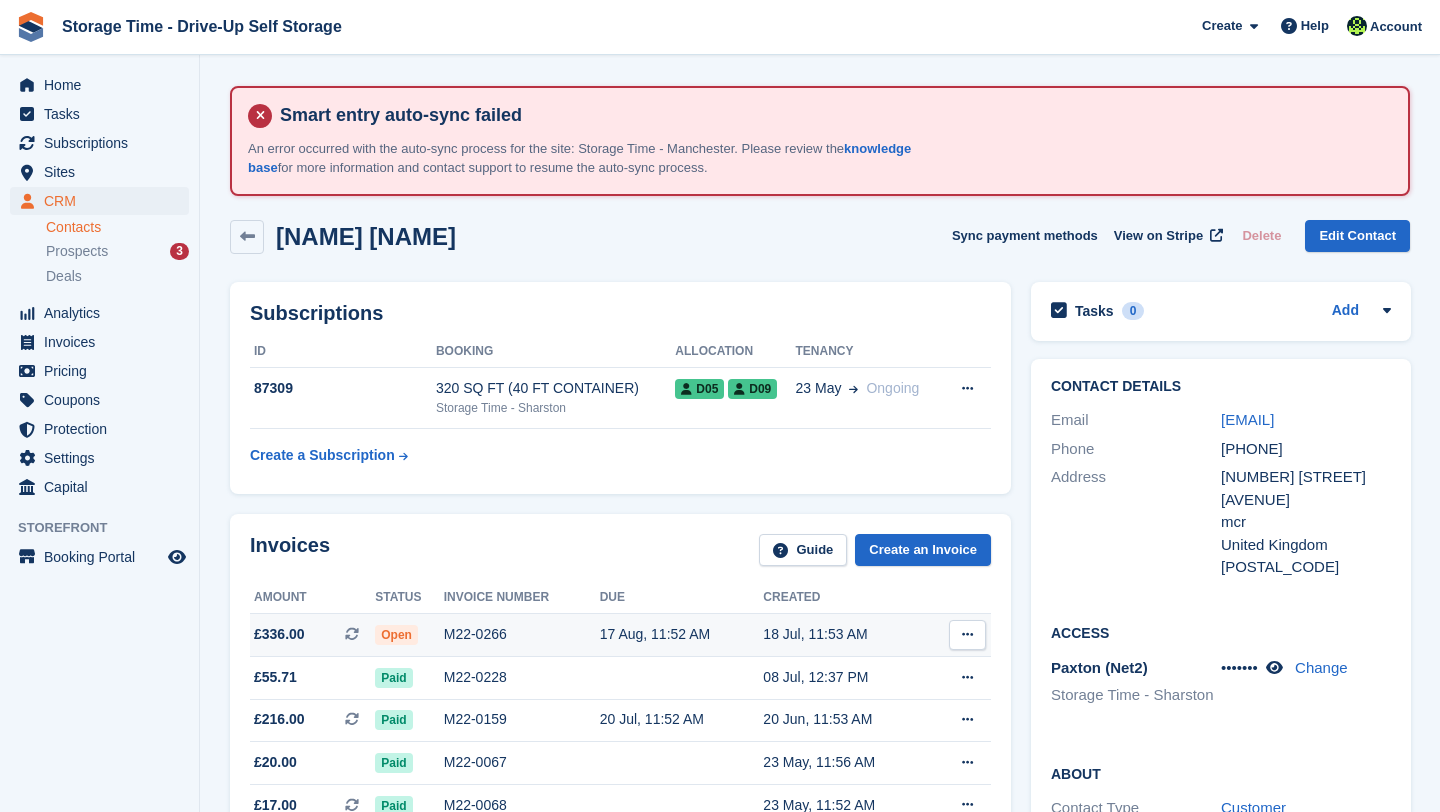 click on "M22-0266" at bounding box center [522, 635] 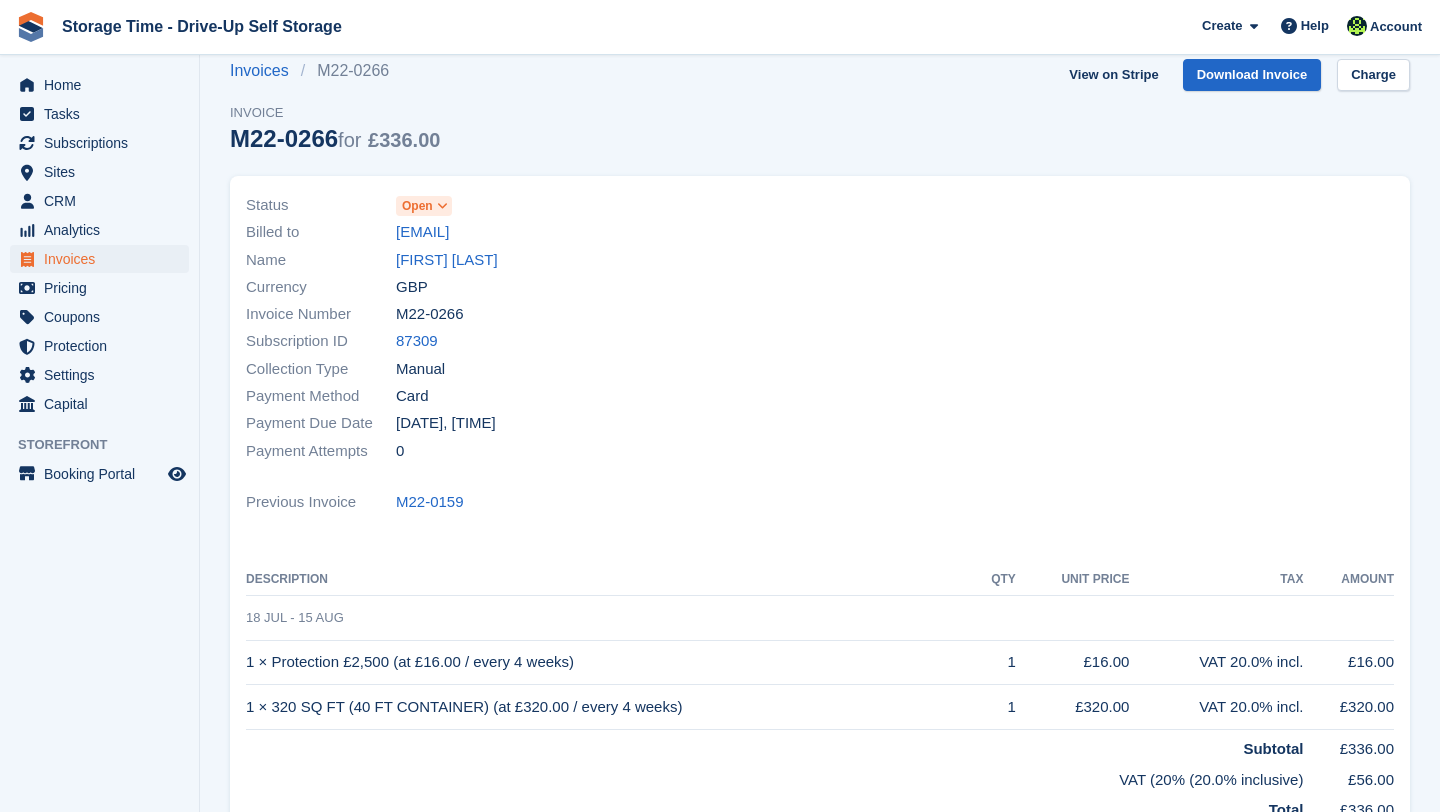 scroll, scrollTop: 132, scrollLeft: 0, axis: vertical 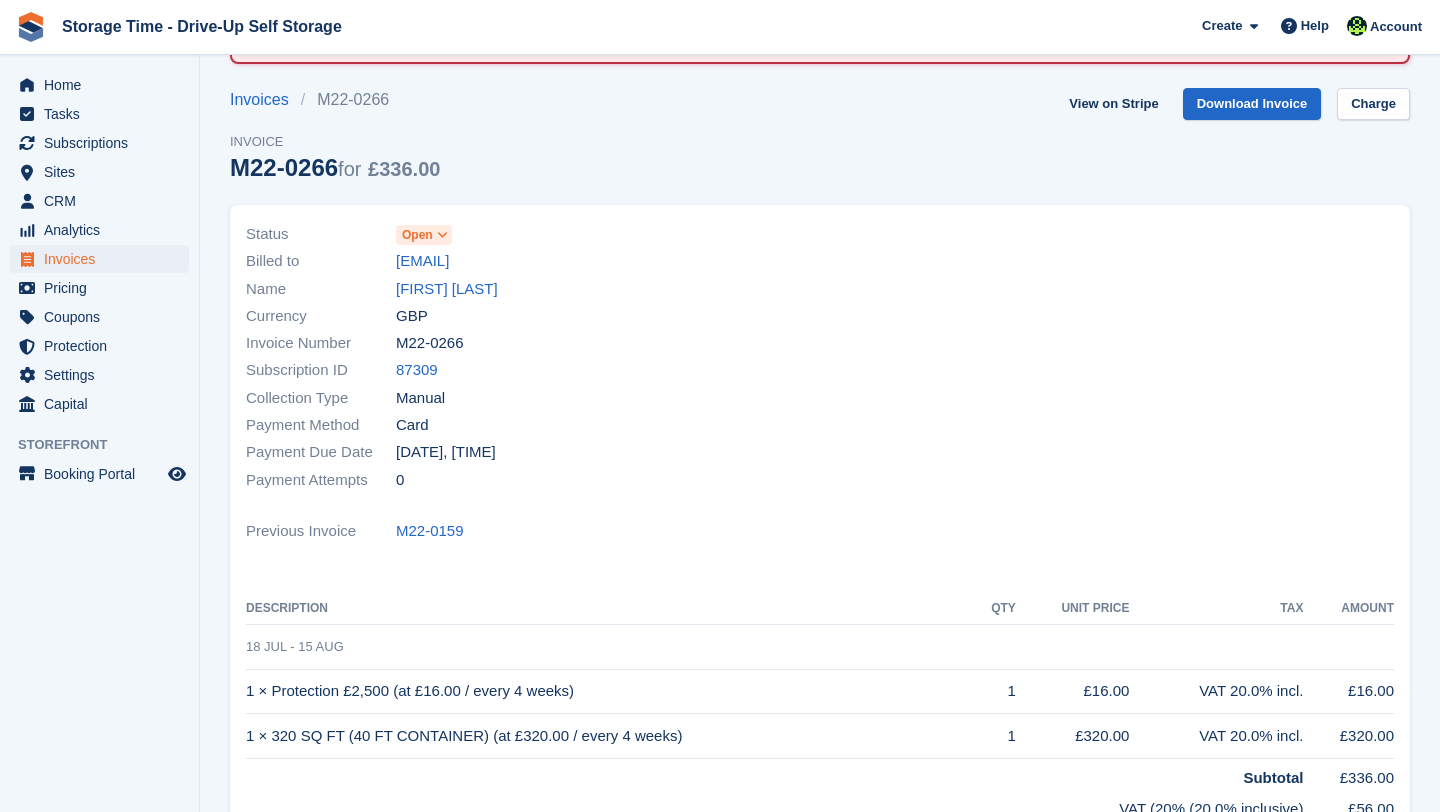 click on "Currency
GBP" at bounding box center (527, 315) 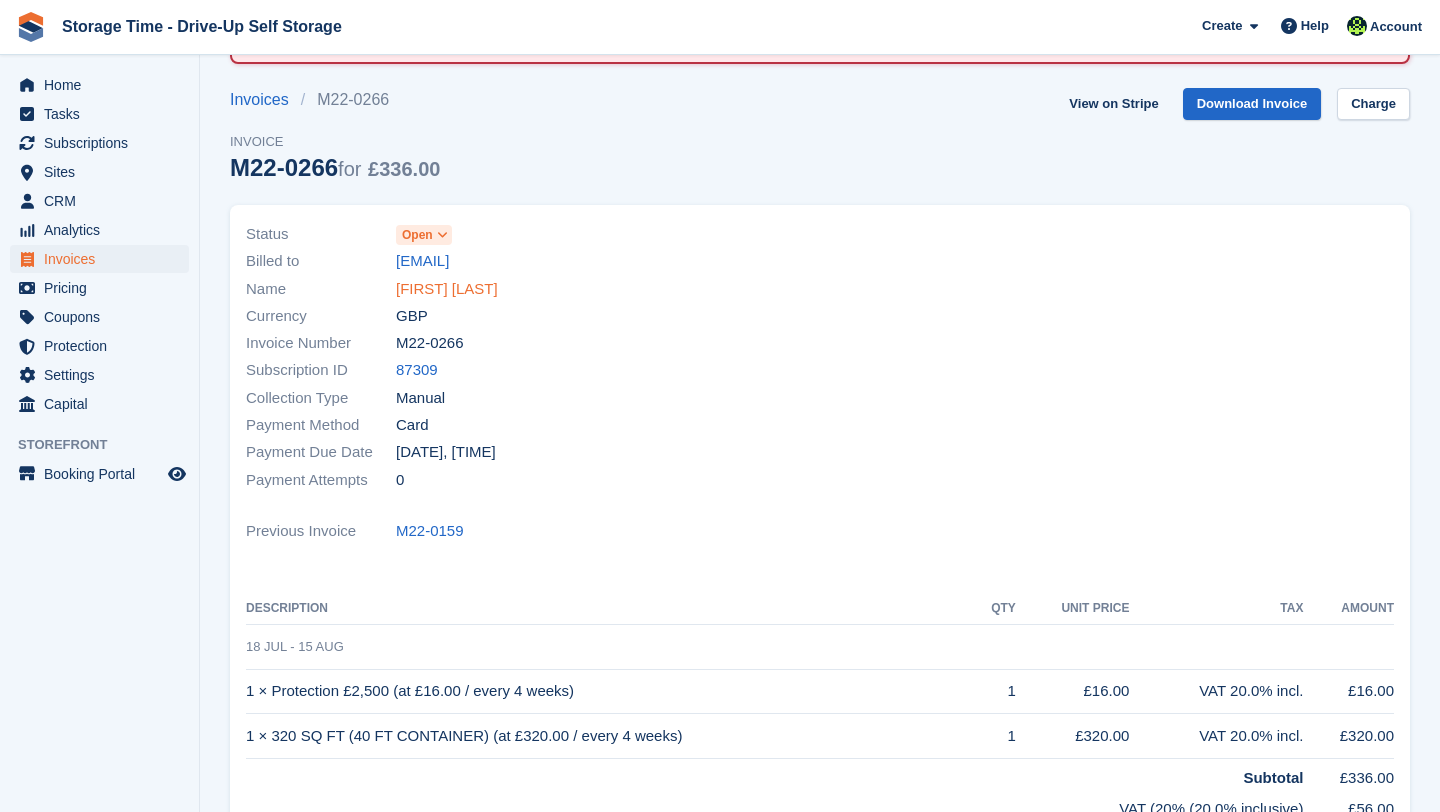 click on "[FIRST] [LAST]" at bounding box center [447, 289] 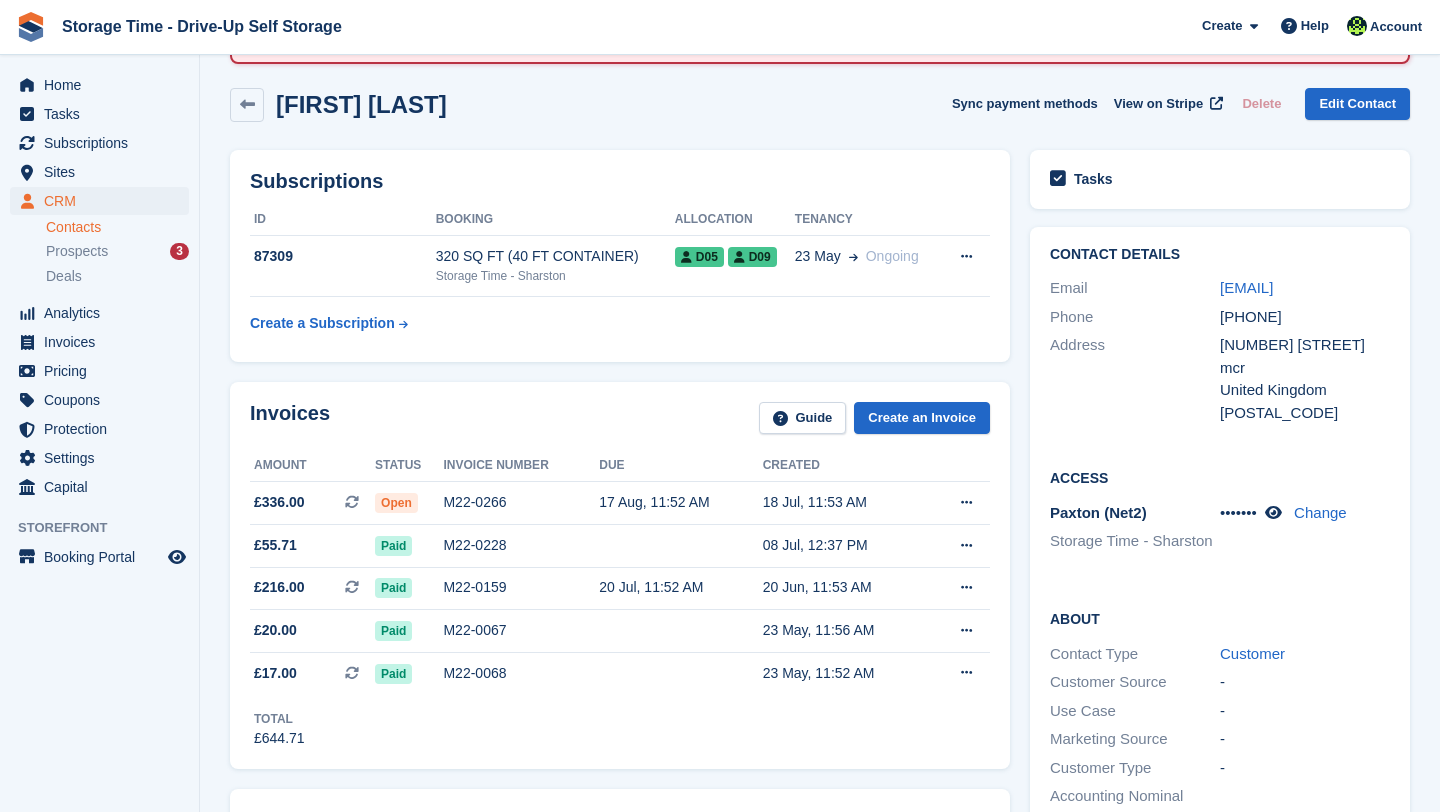 scroll, scrollTop: 0, scrollLeft: 0, axis: both 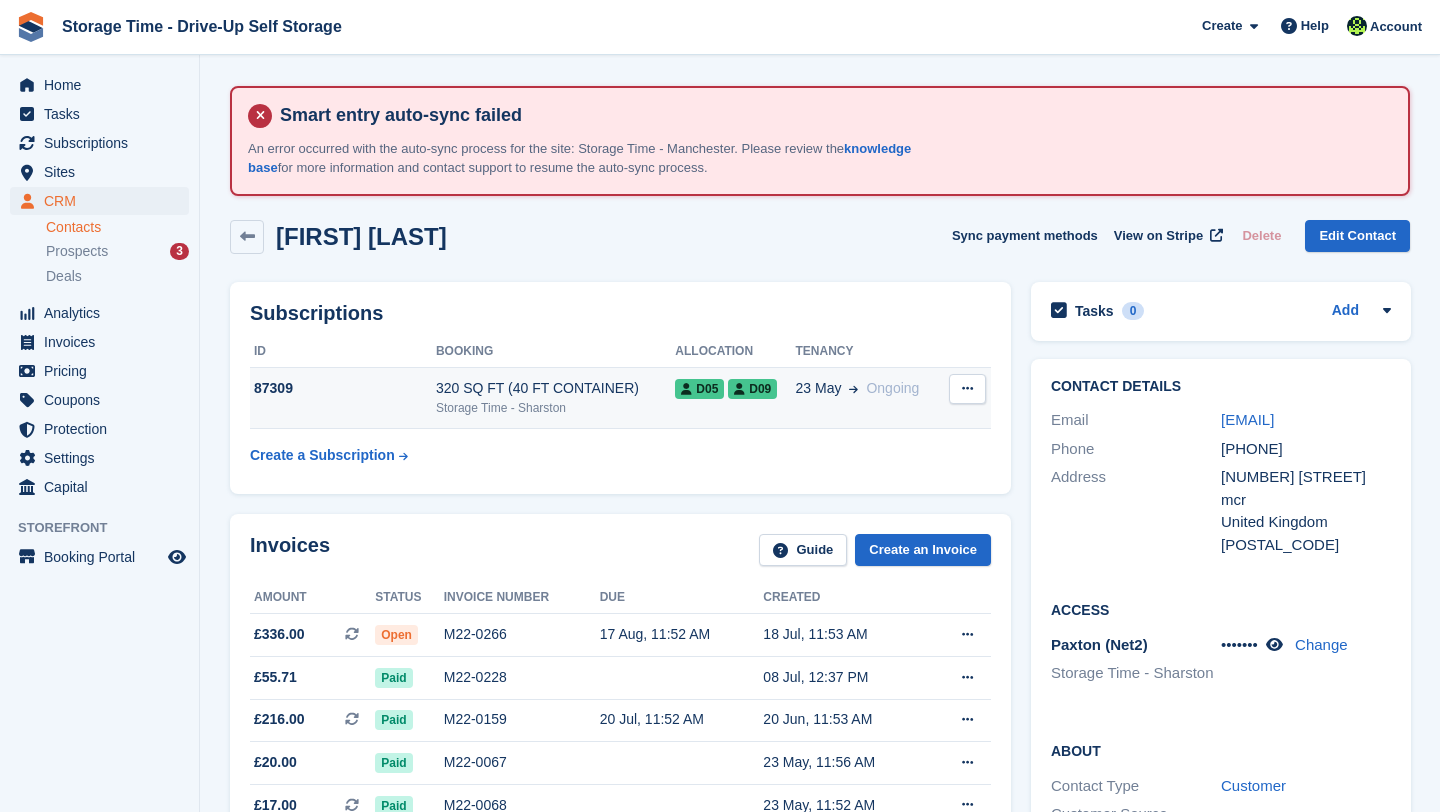 click on "23 May" at bounding box center (819, 388) 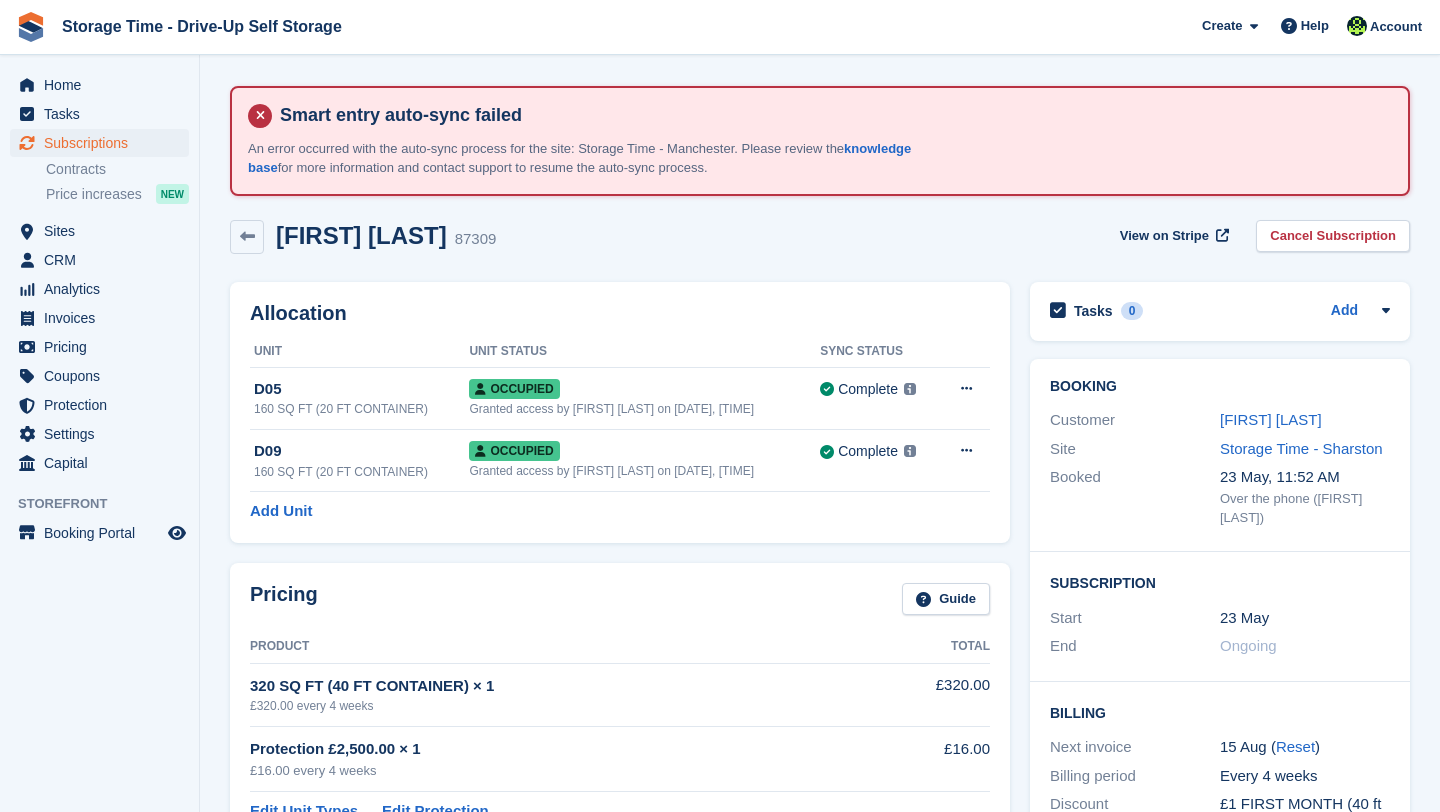 scroll, scrollTop: 0, scrollLeft: 0, axis: both 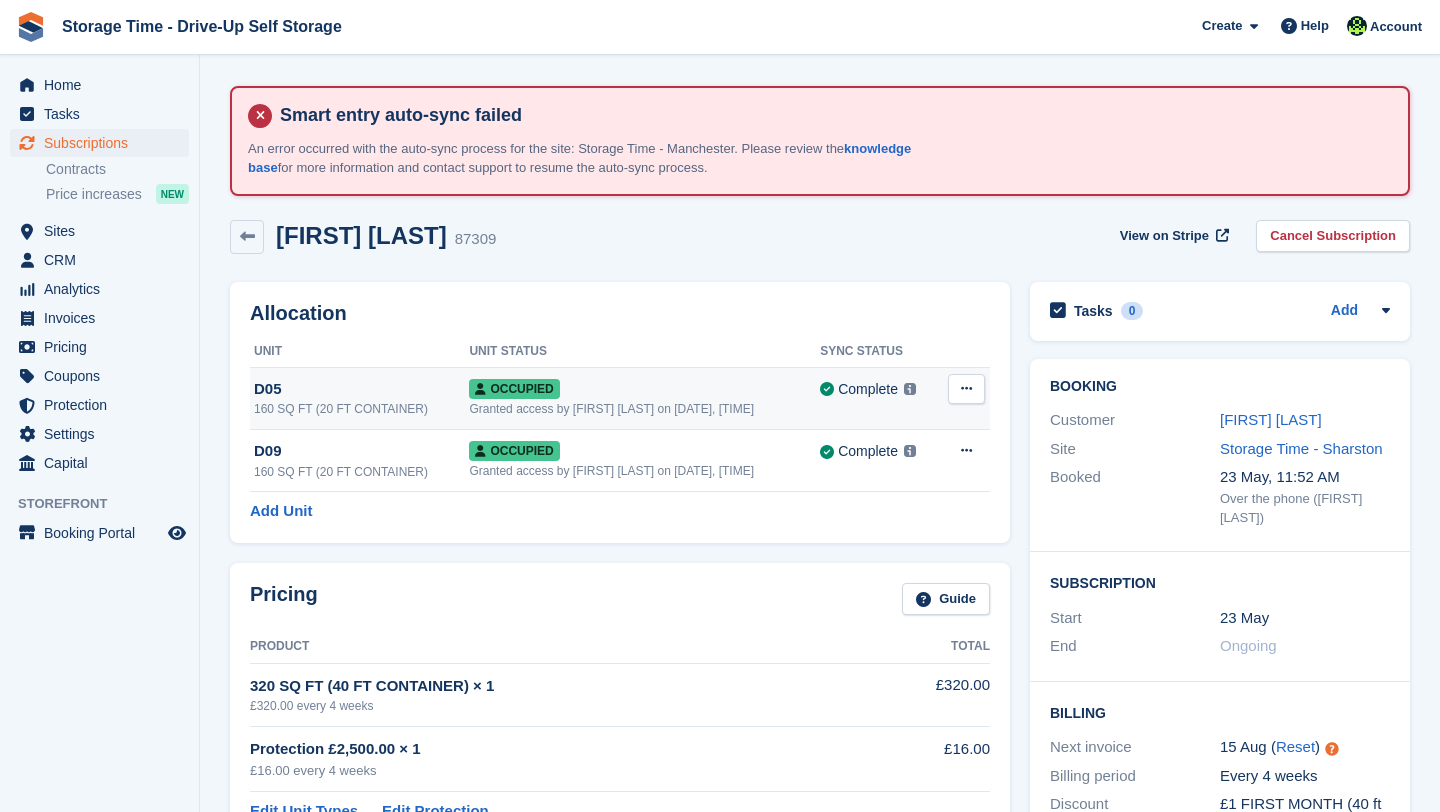 click at bounding box center (966, 389) 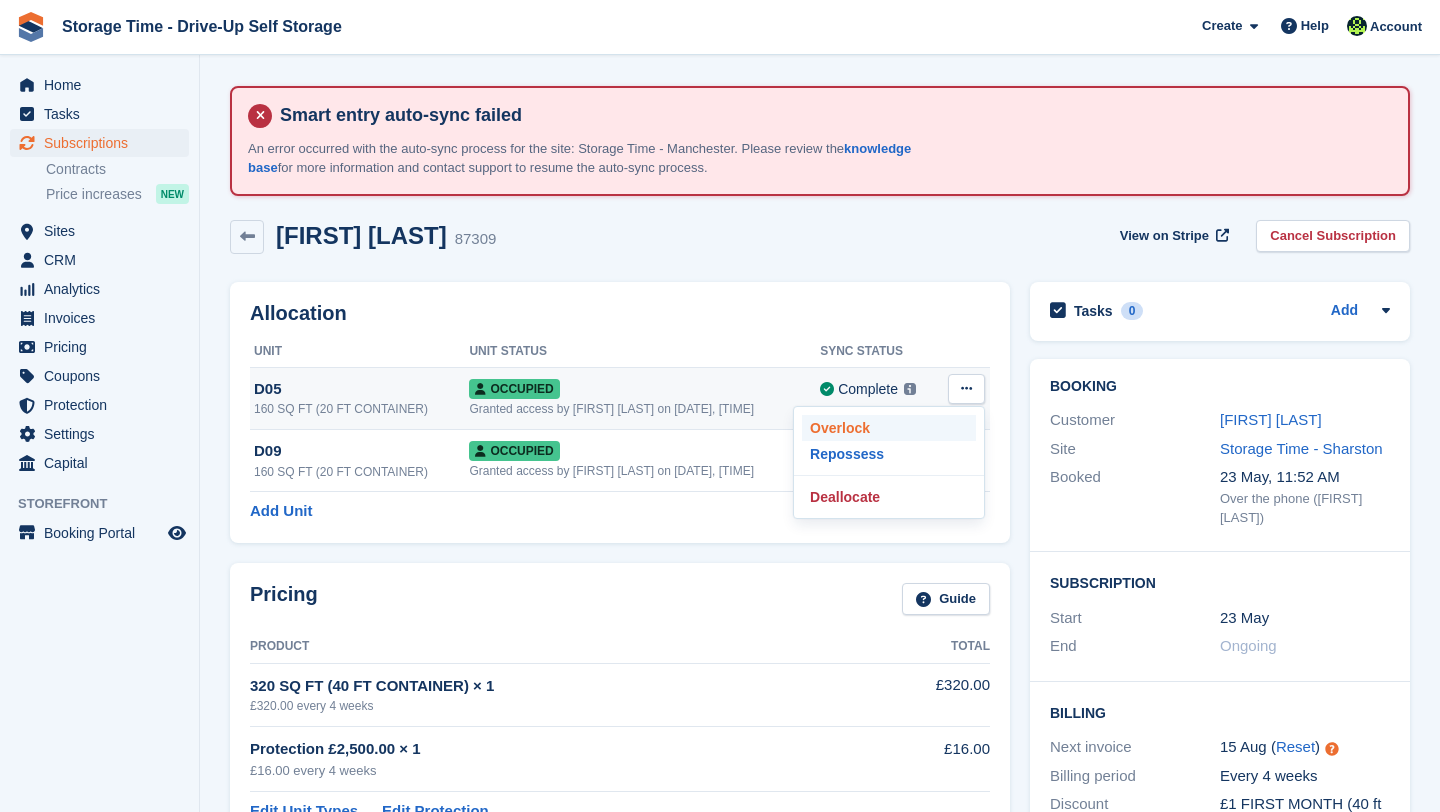 click on "Overlock" at bounding box center [889, 428] 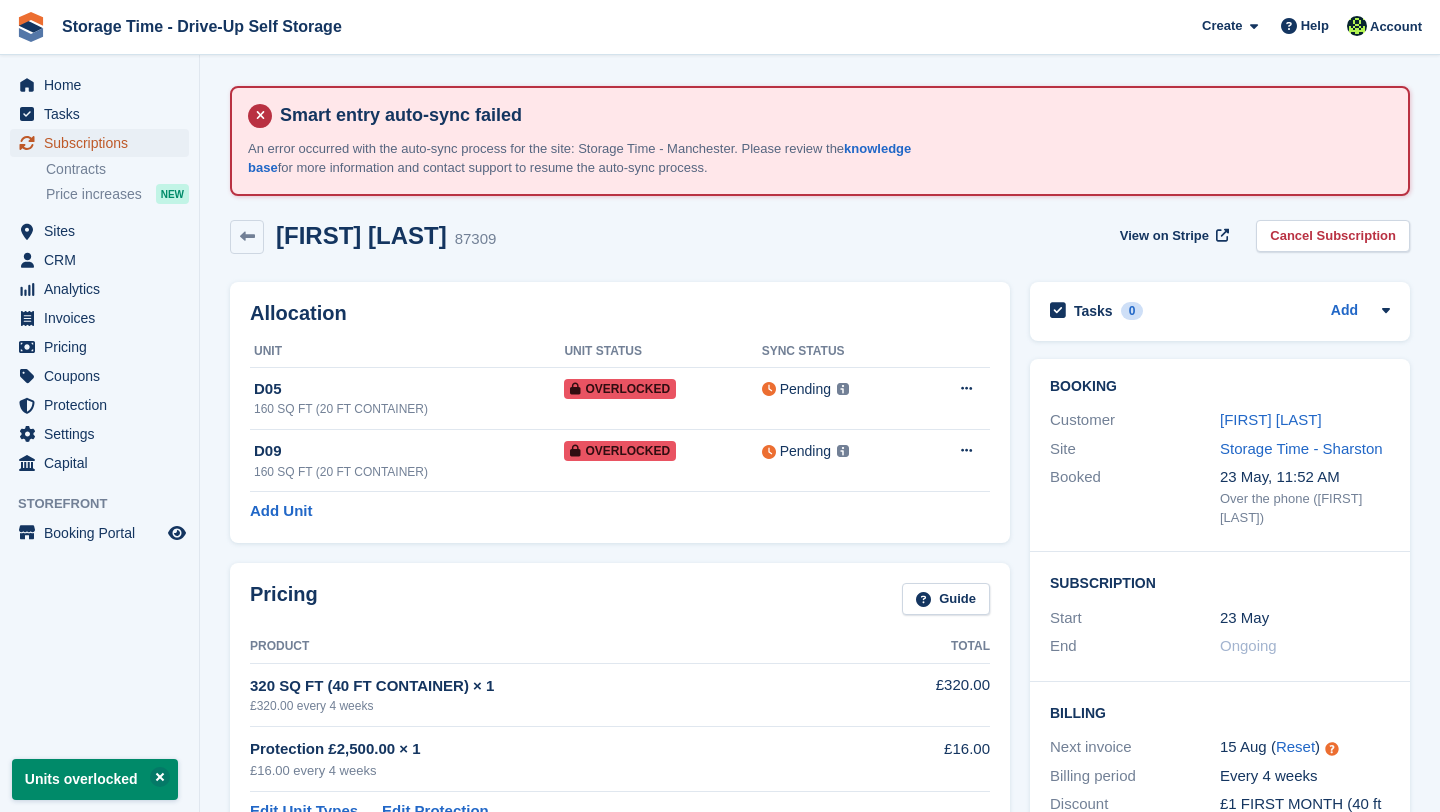 click on "Subscriptions" at bounding box center [104, 143] 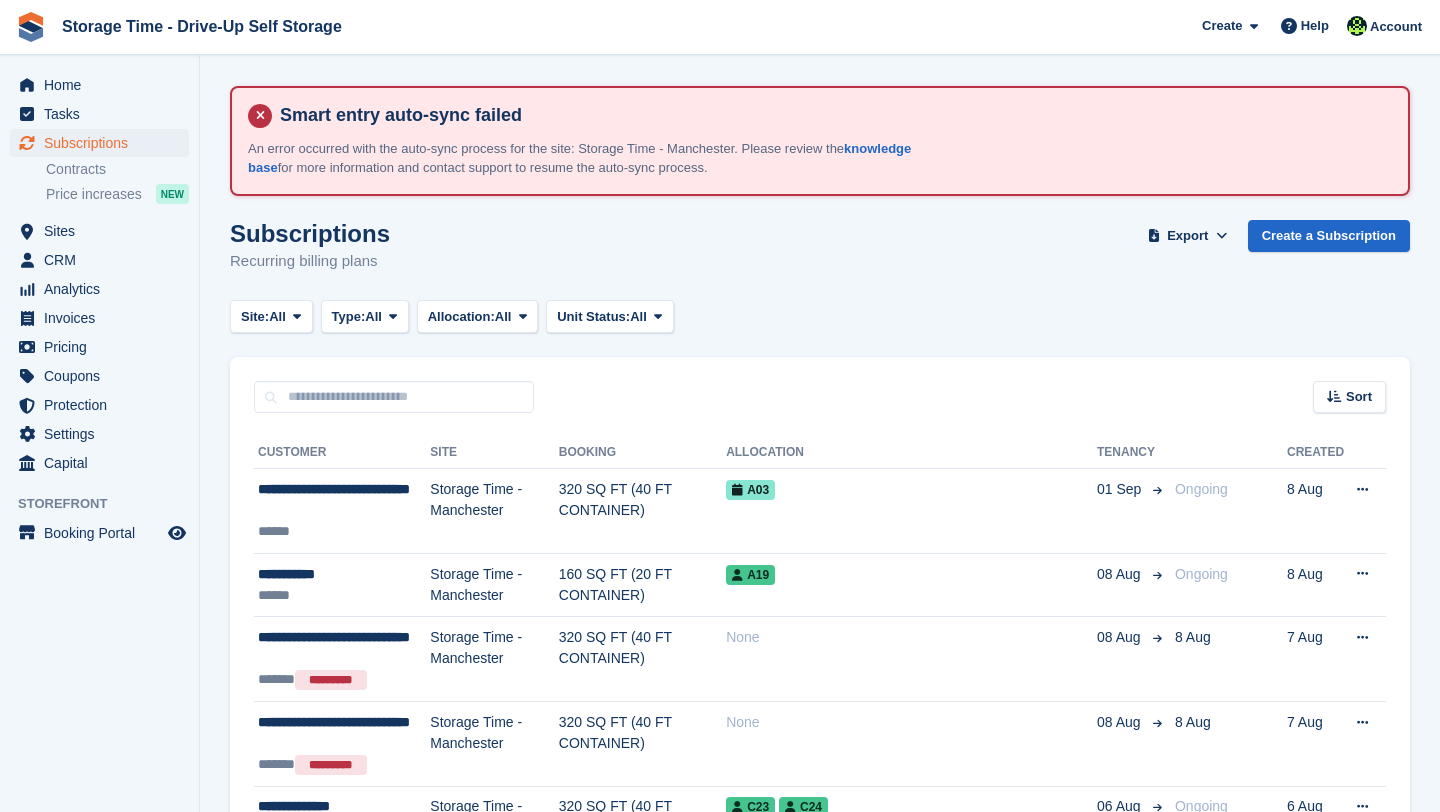 click on "**********" at bounding box center [820, 2133] 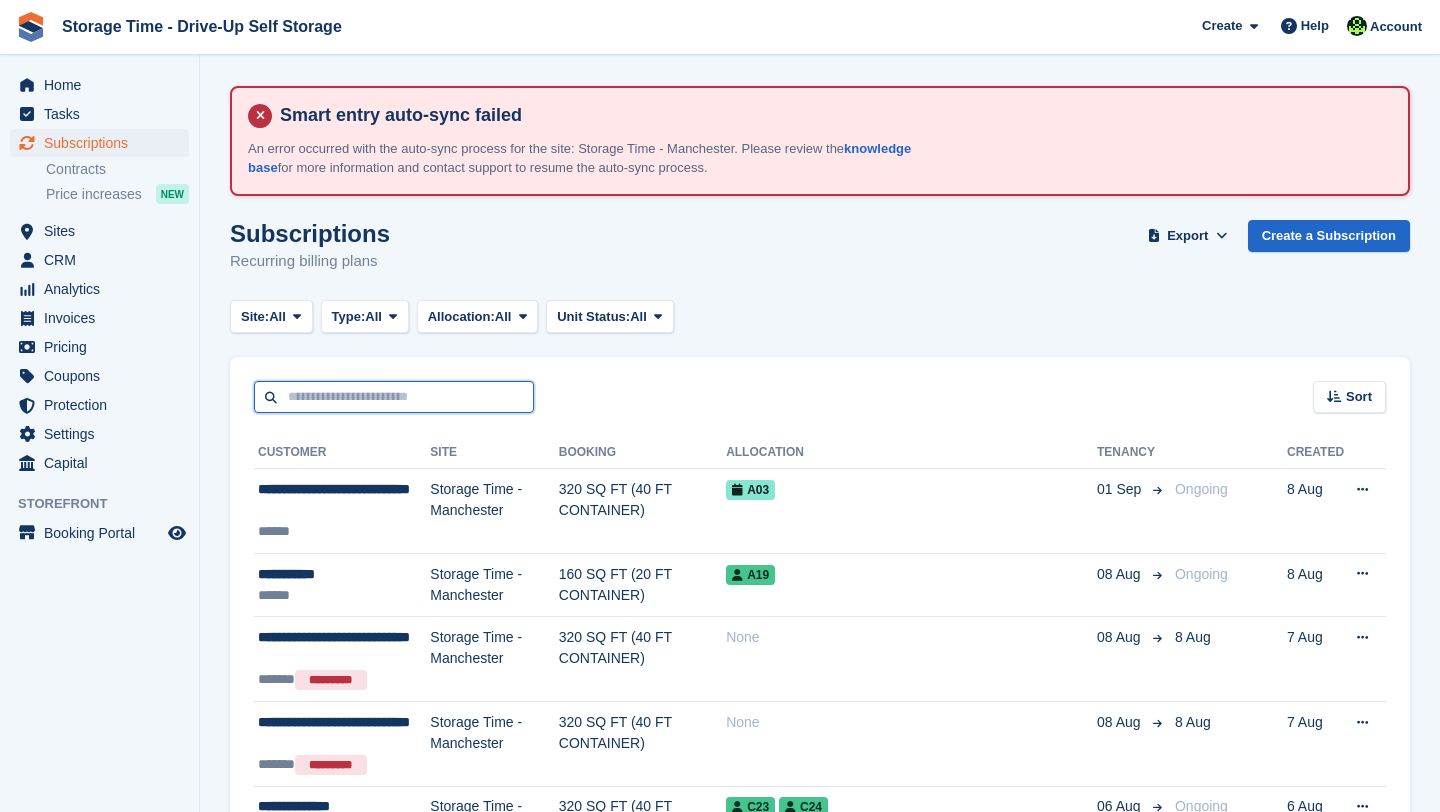 click at bounding box center [394, 397] 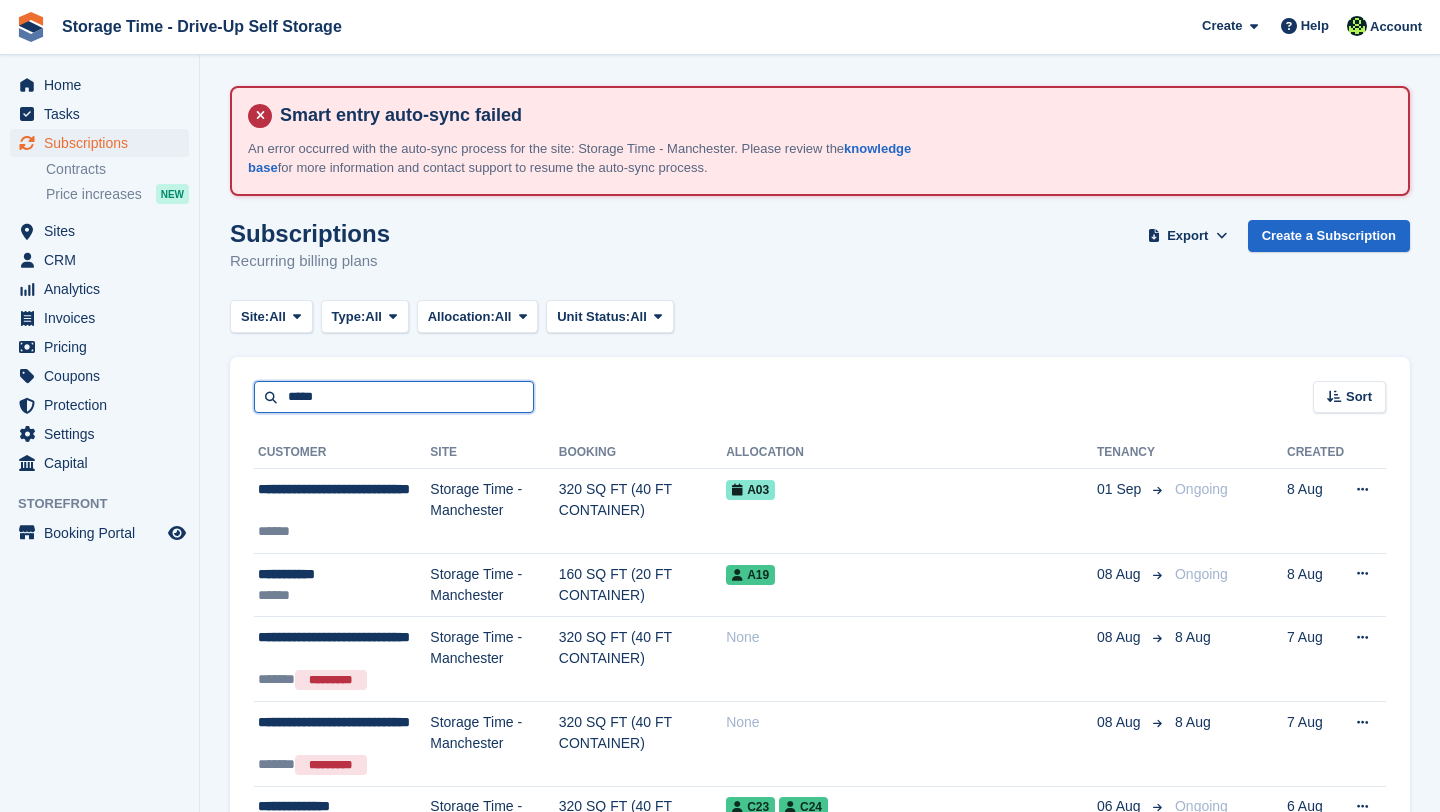 type on "*****" 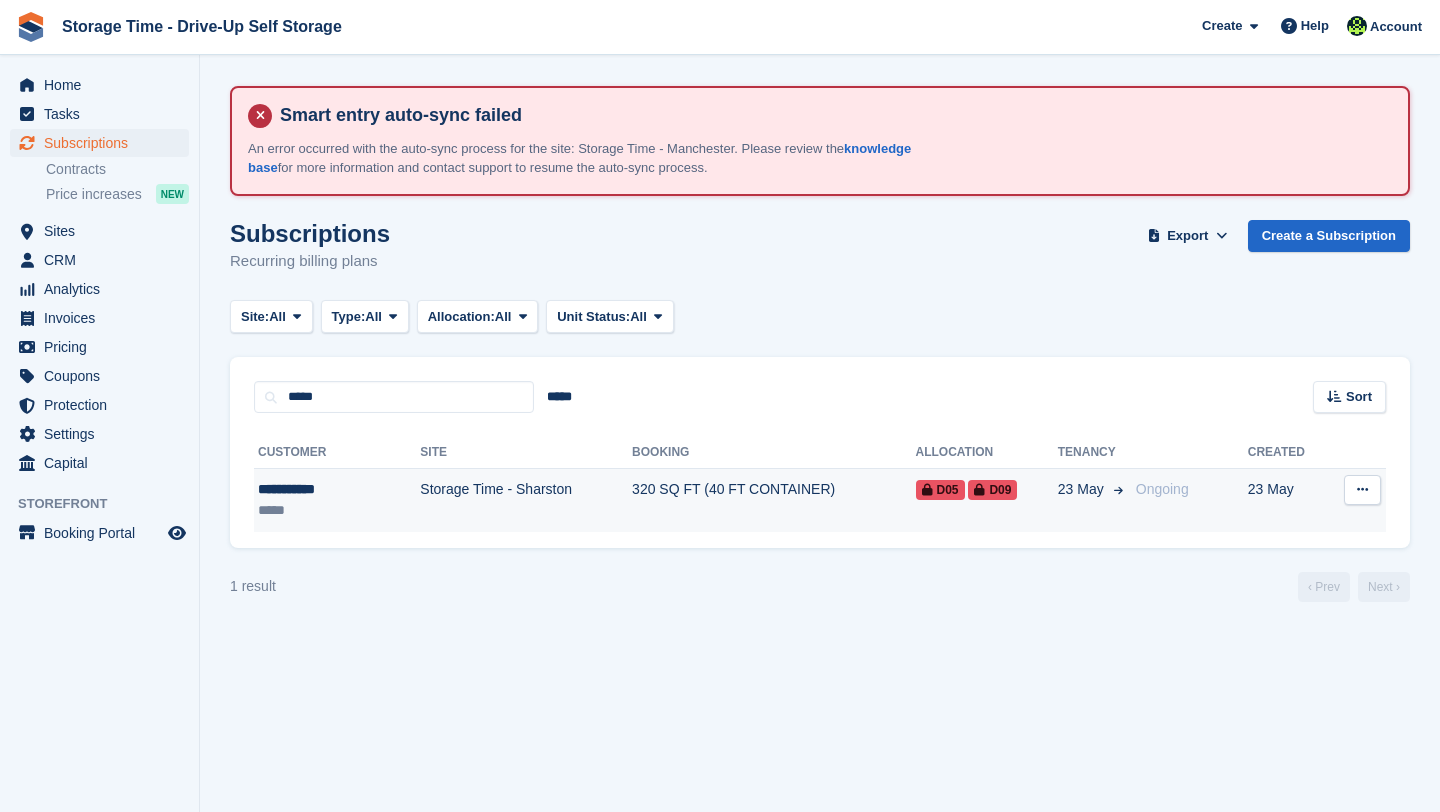 click on "Storage Time - Sharston" at bounding box center [526, 500] 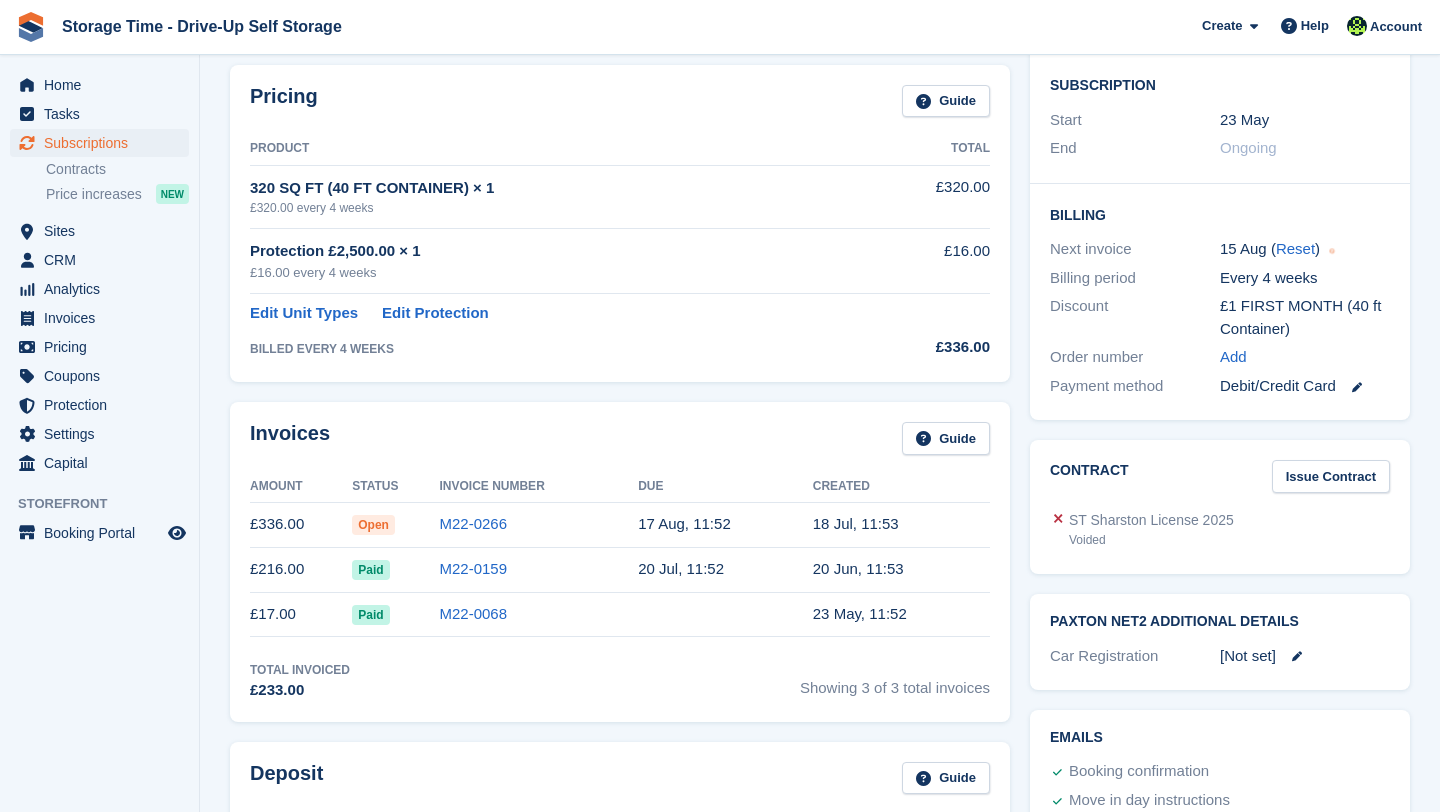 scroll, scrollTop: 520, scrollLeft: 0, axis: vertical 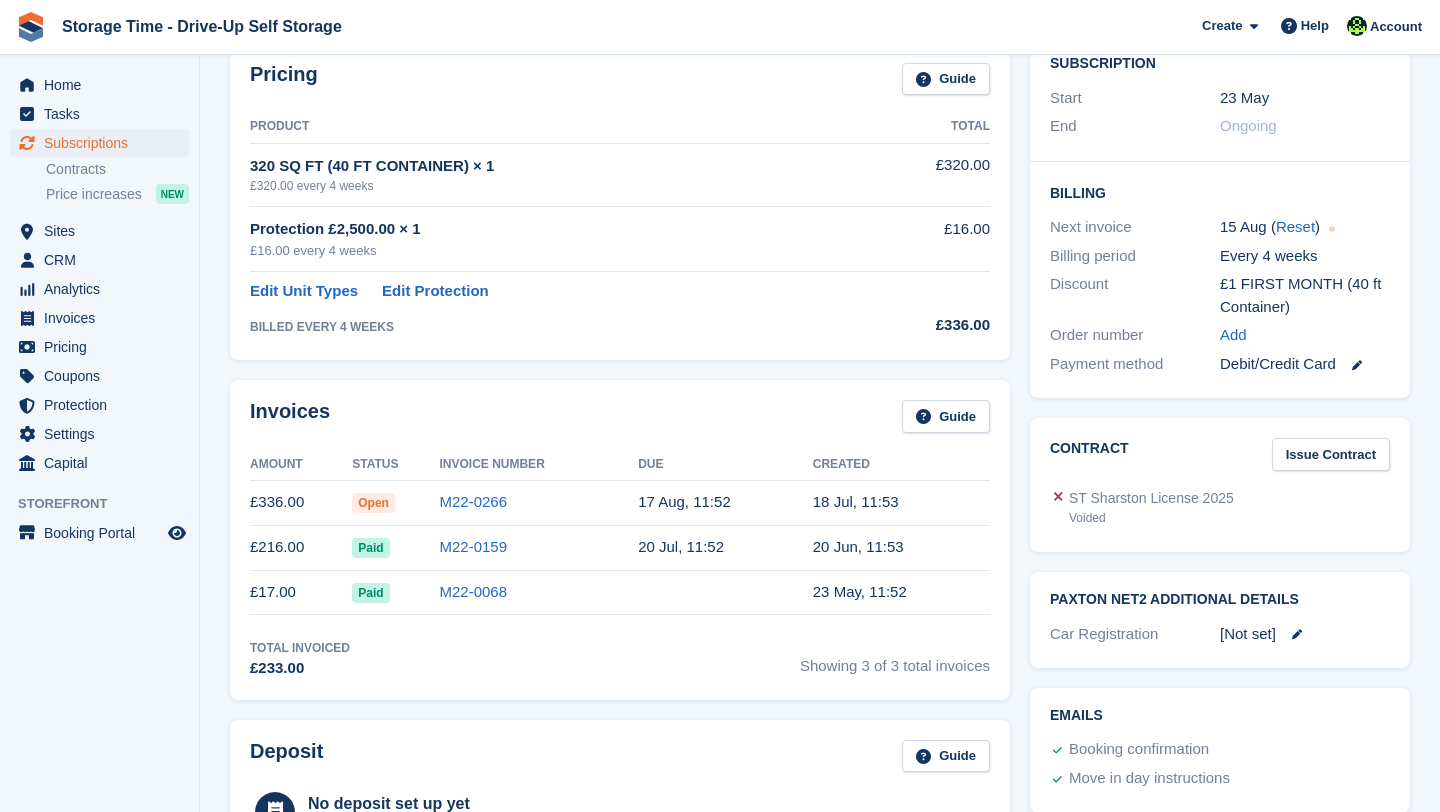 click on "Invoice Number" at bounding box center (538, 465) 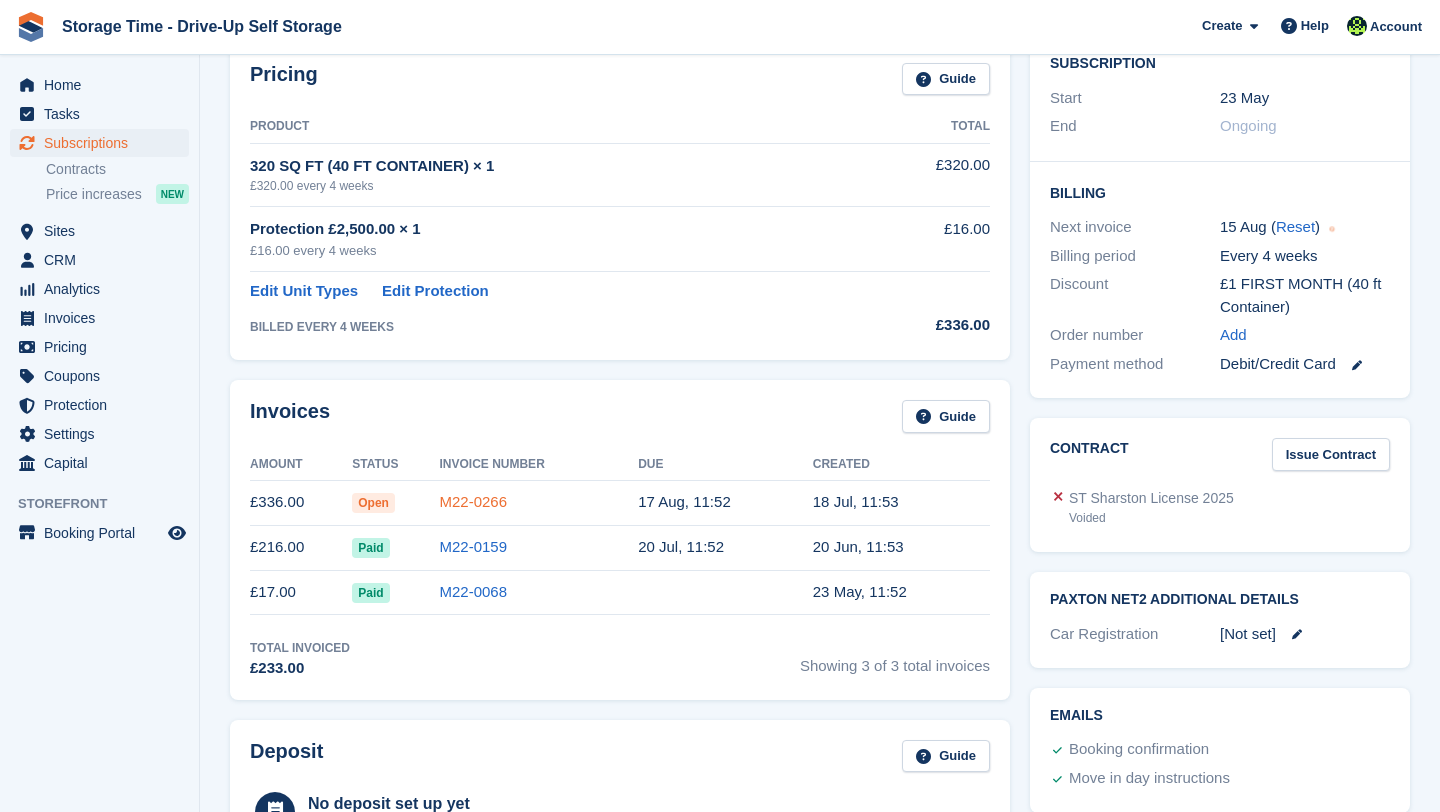 click on "M22-0266" at bounding box center [473, 501] 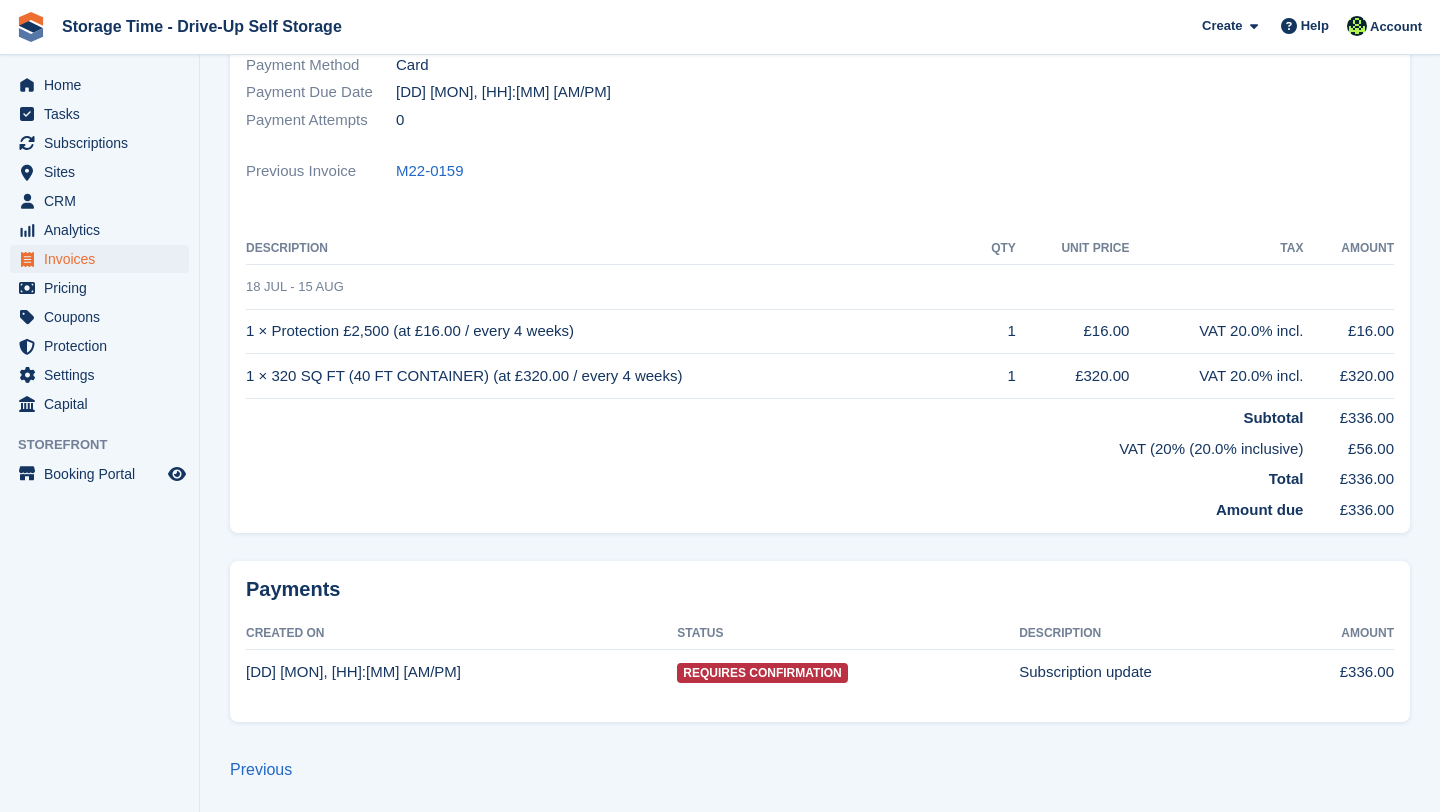 scroll, scrollTop: 0, scrollLeft: 0, axis: both 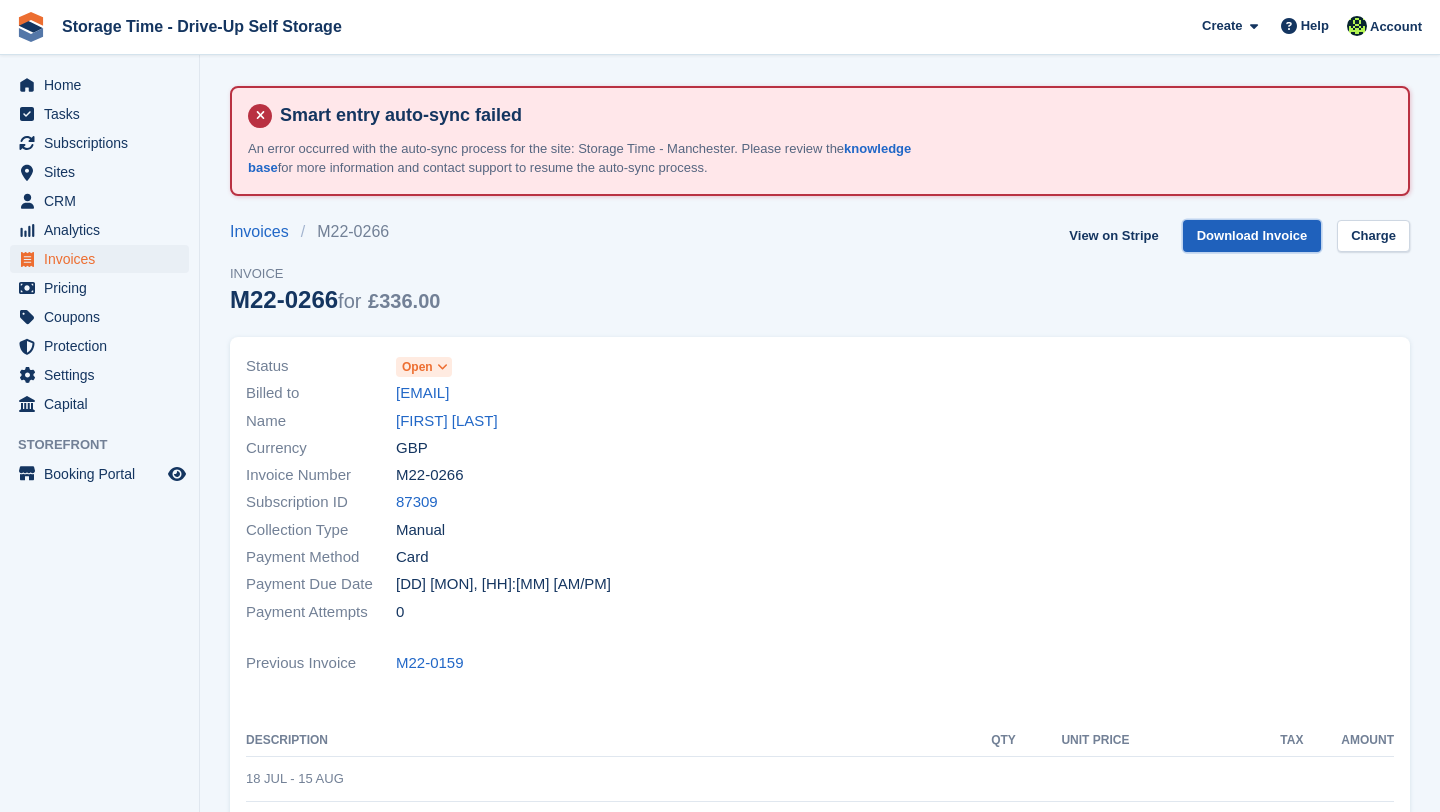 click on "Download Invoice" at bounding box center [1252, 236] 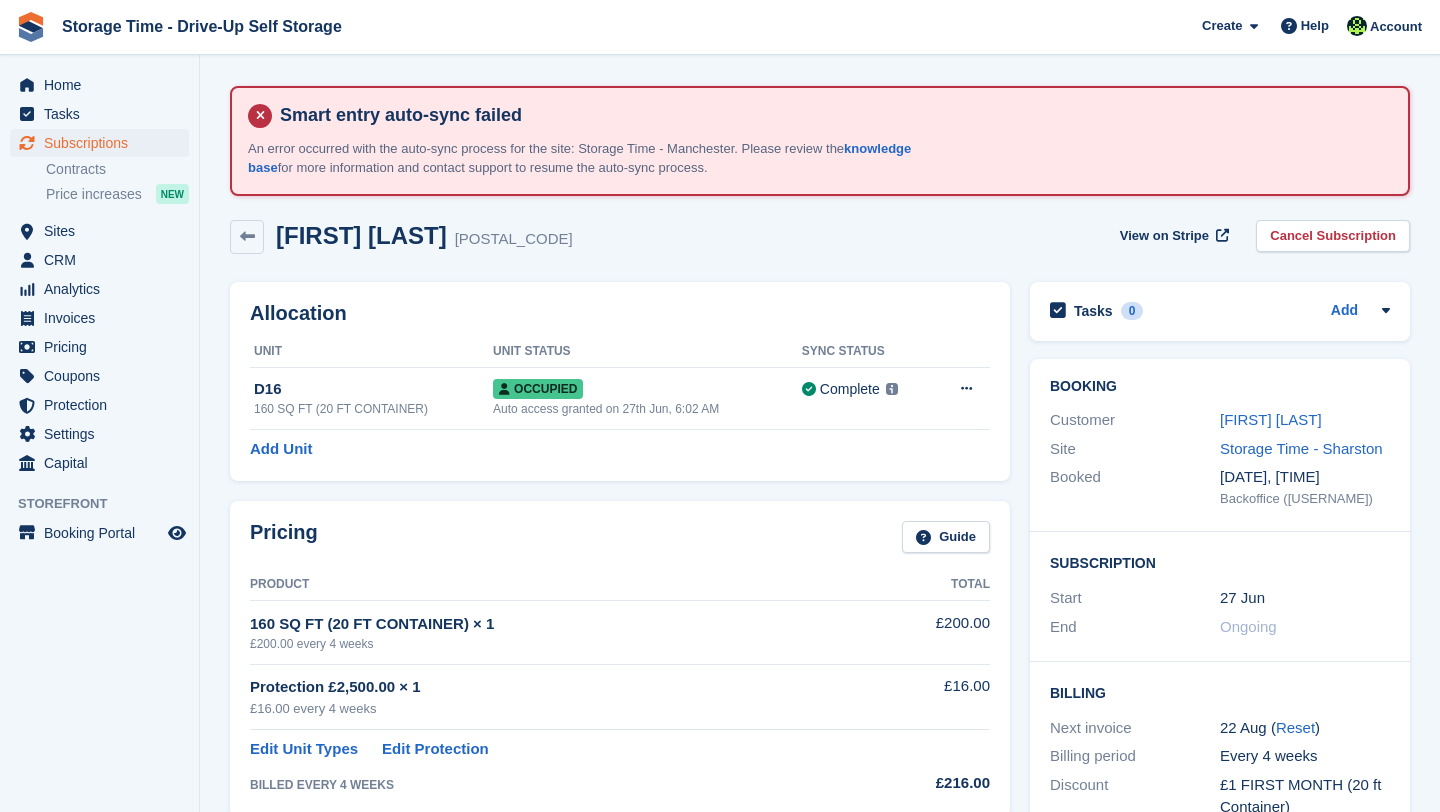 scroll, scrollTop: 0, scrollLeft: 0, axis: both 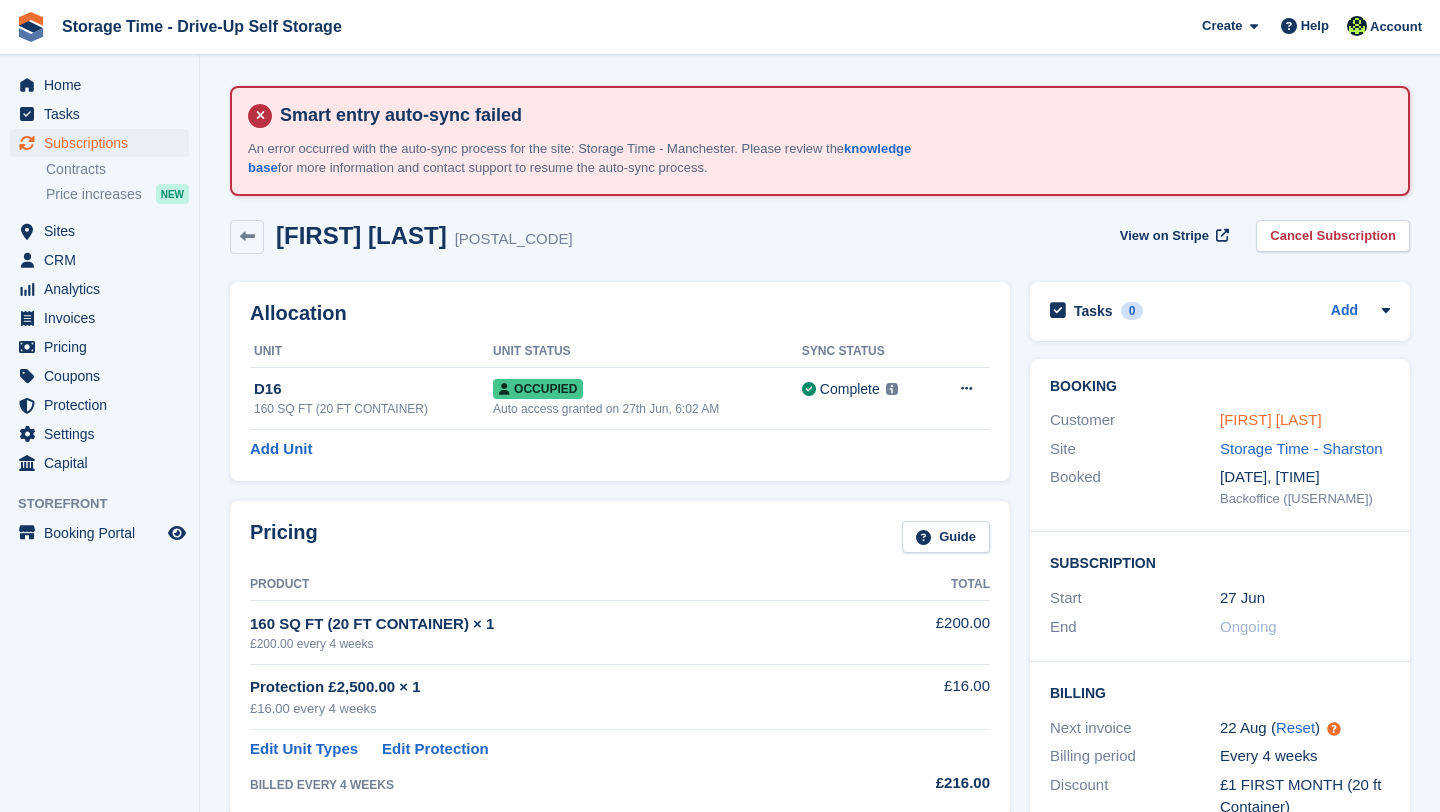 click on "[FIRST] [LAST]" at bounding box center [1271, 419] 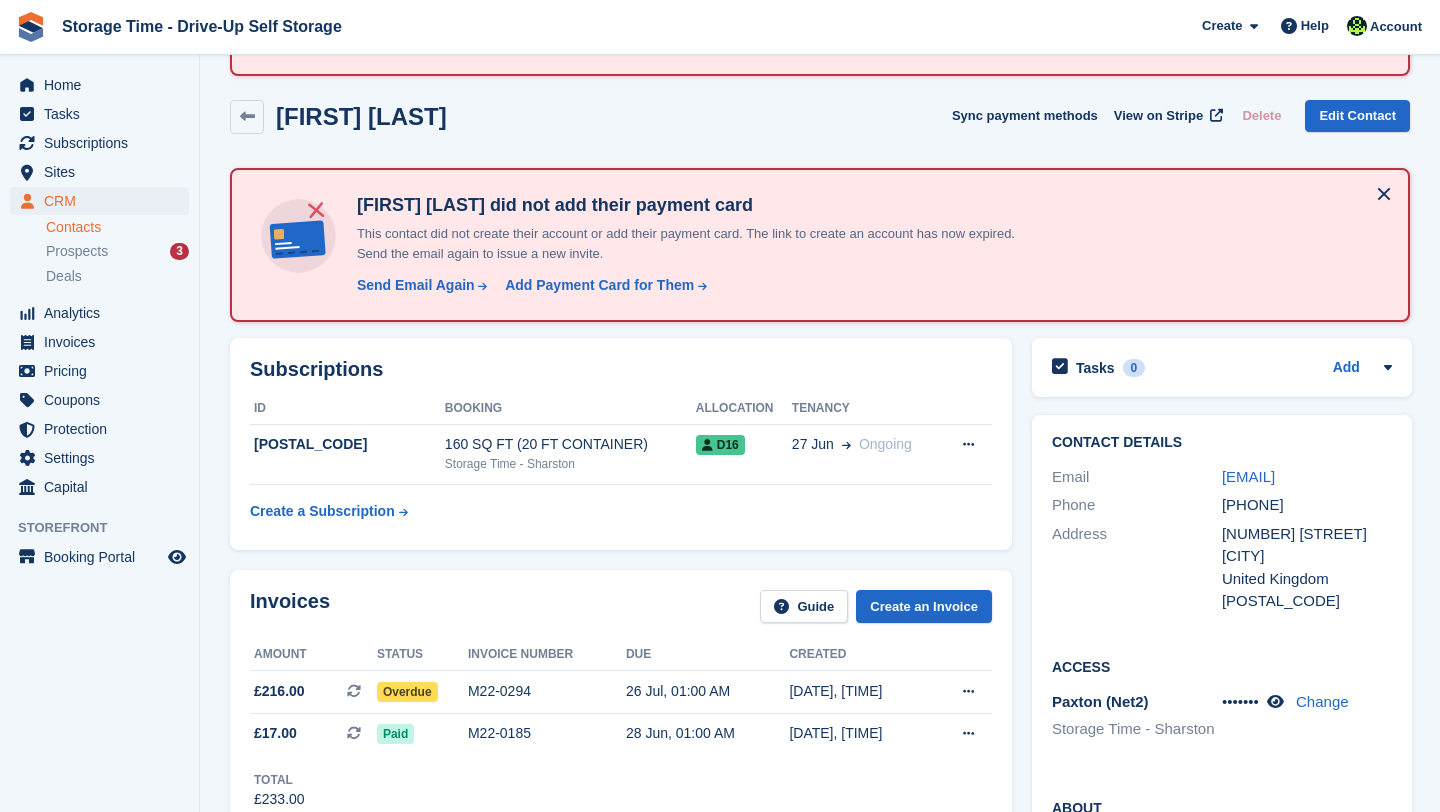scroll, scrollTop: 160, scrollLeft: 0, axis: vertical 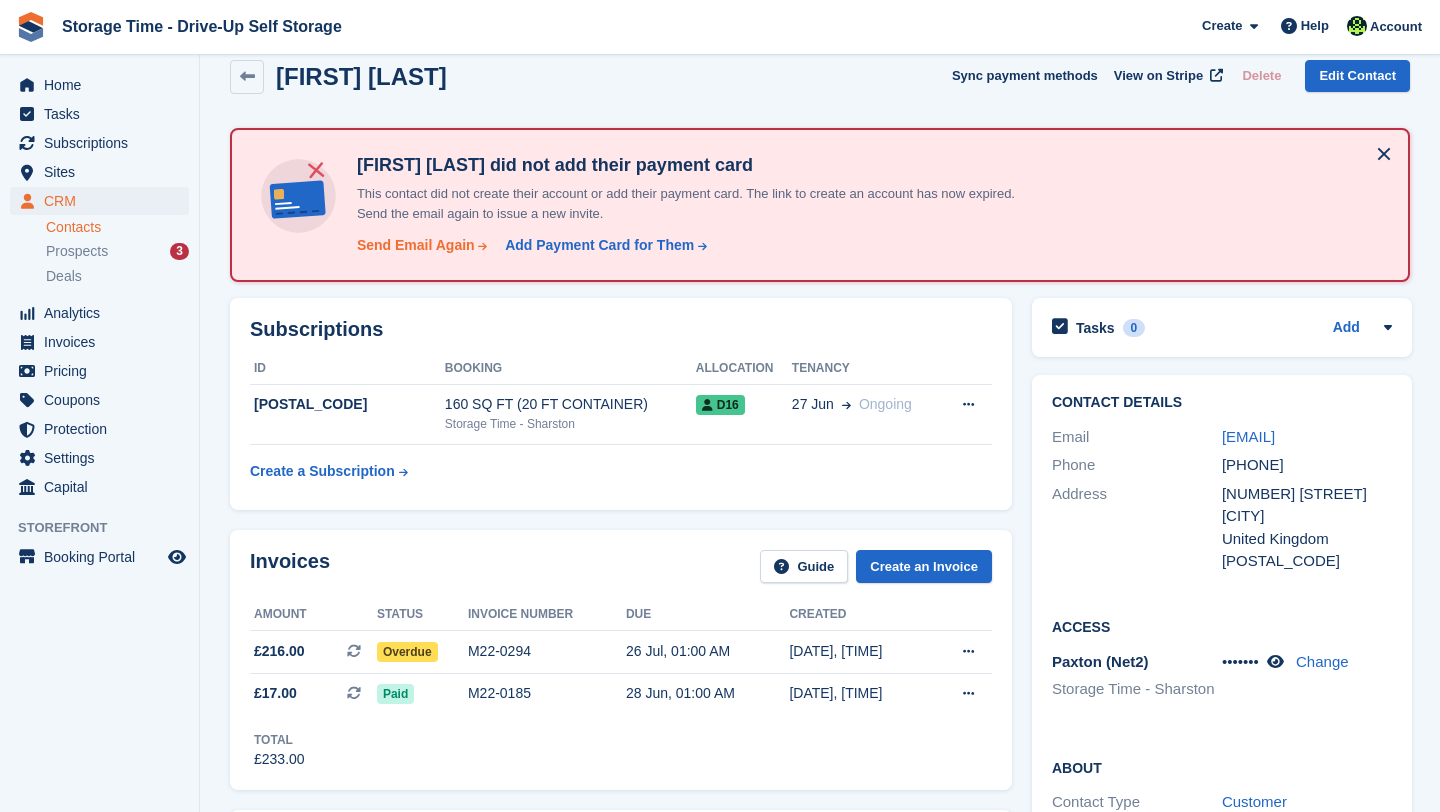 click on "Send Email Again" at bounding box center (416, 245) 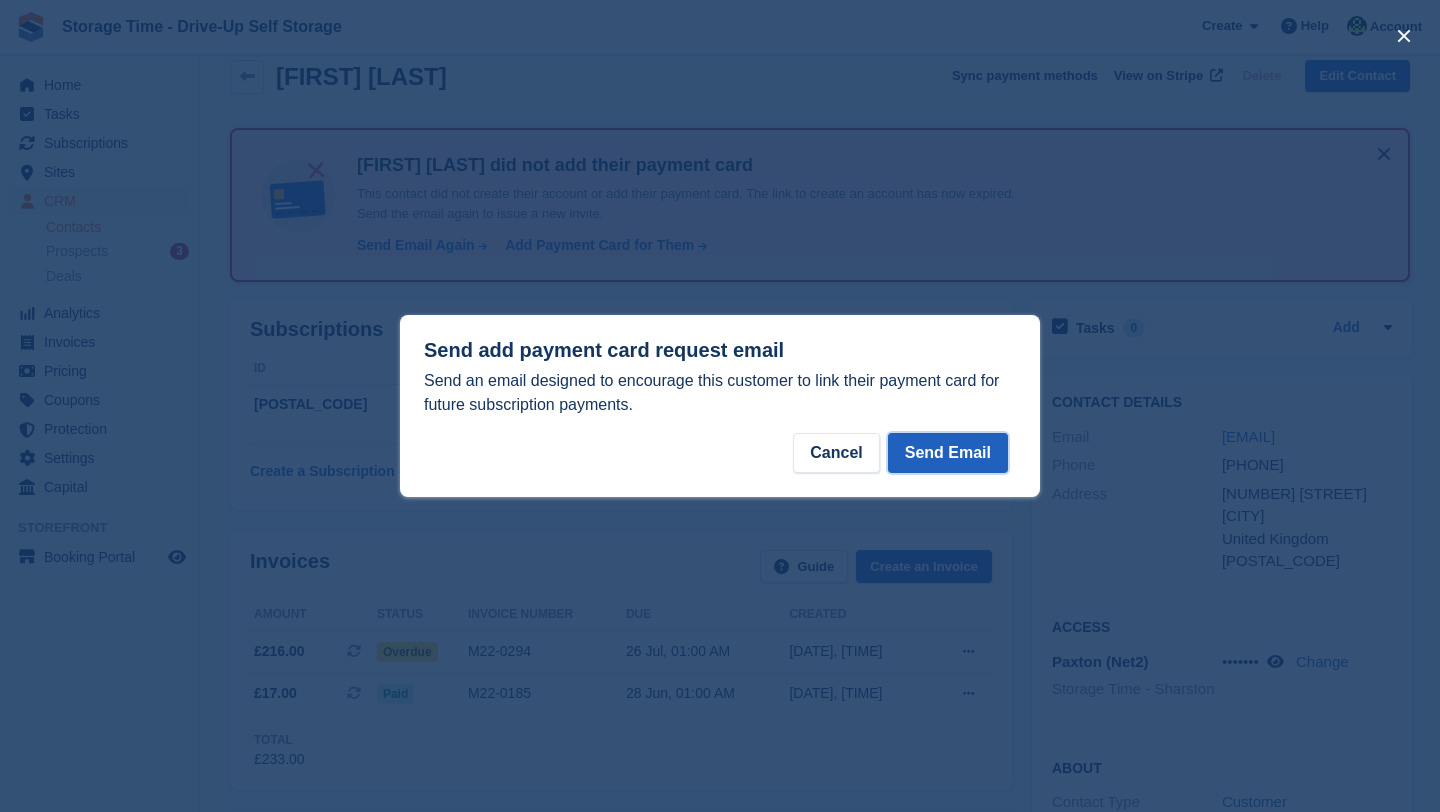 click on "Send Email" at bounding box center (948, 453) 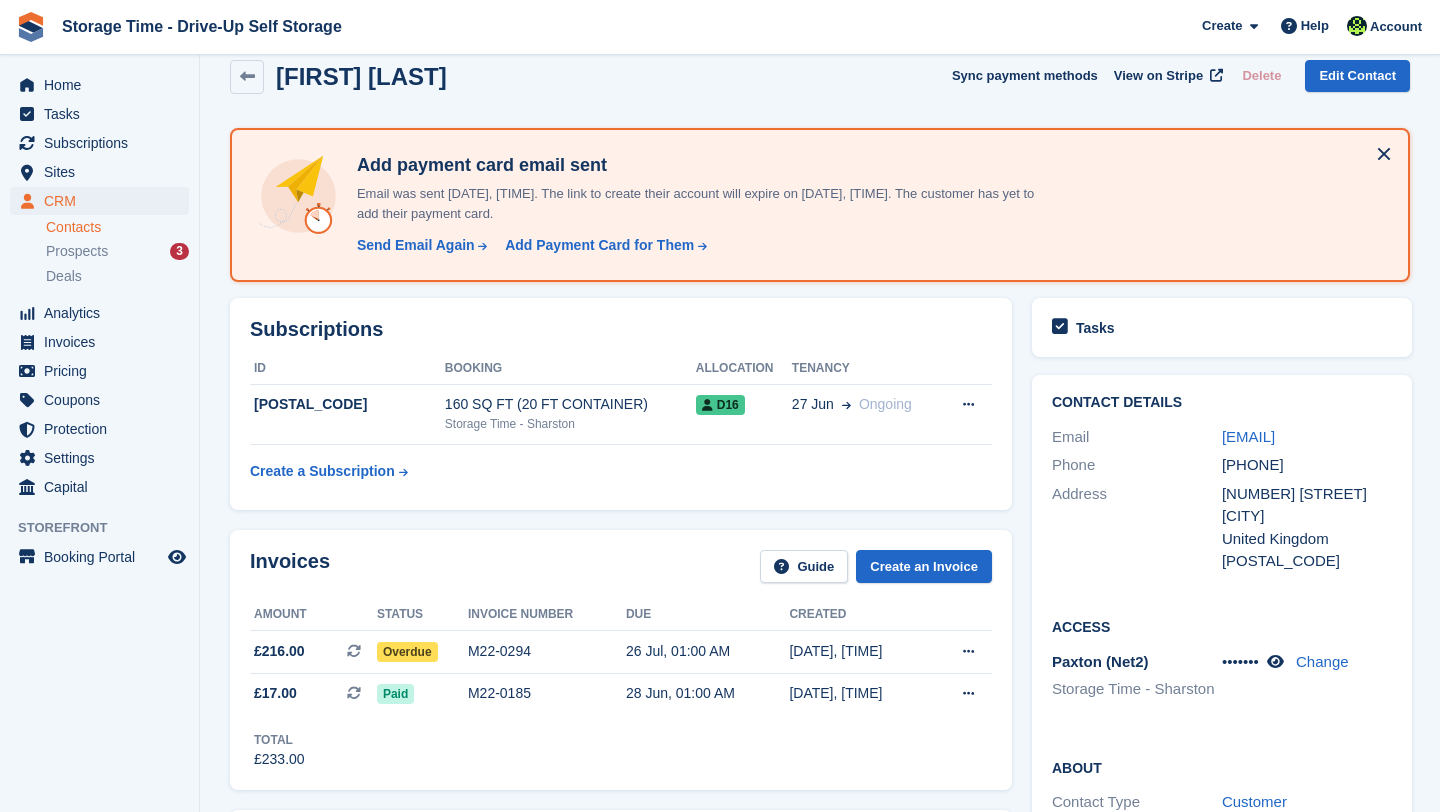 click on "Due" at bounding box center (707, 615) 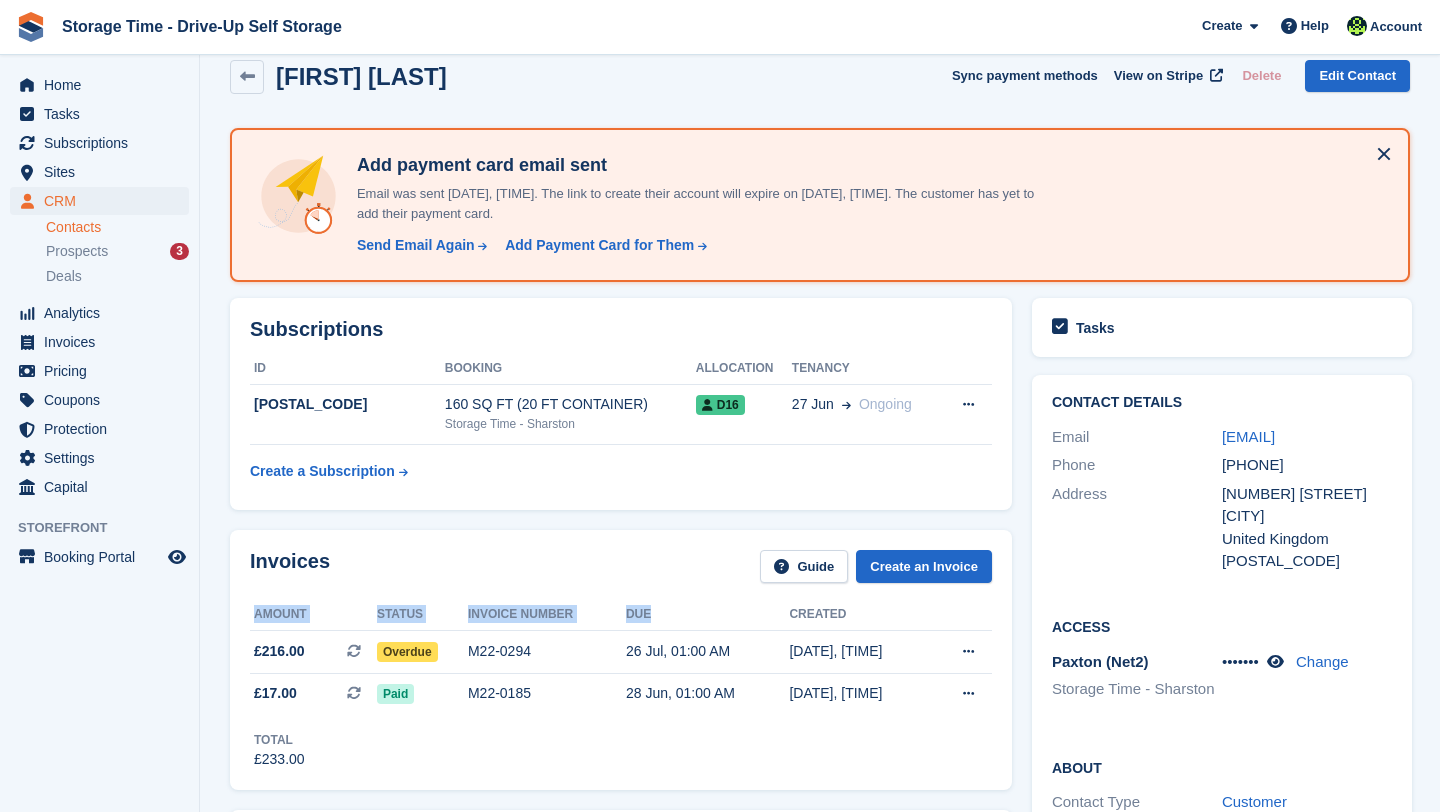 drag, startPoint x: 678, startPoint y: 617, endPoint x: 279, endPoint y: 595, distance: 399.60605 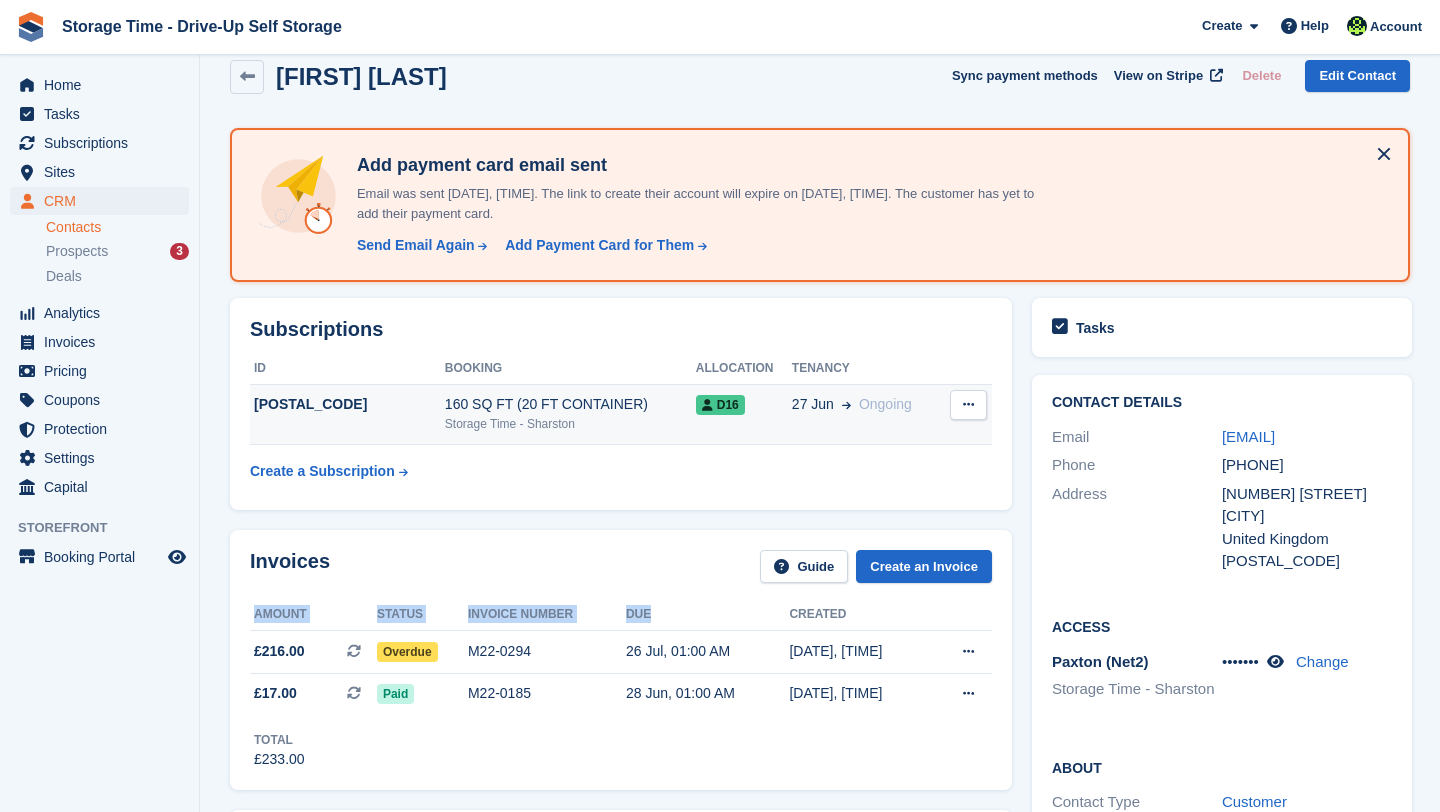 click at bounding box center (968, 405) 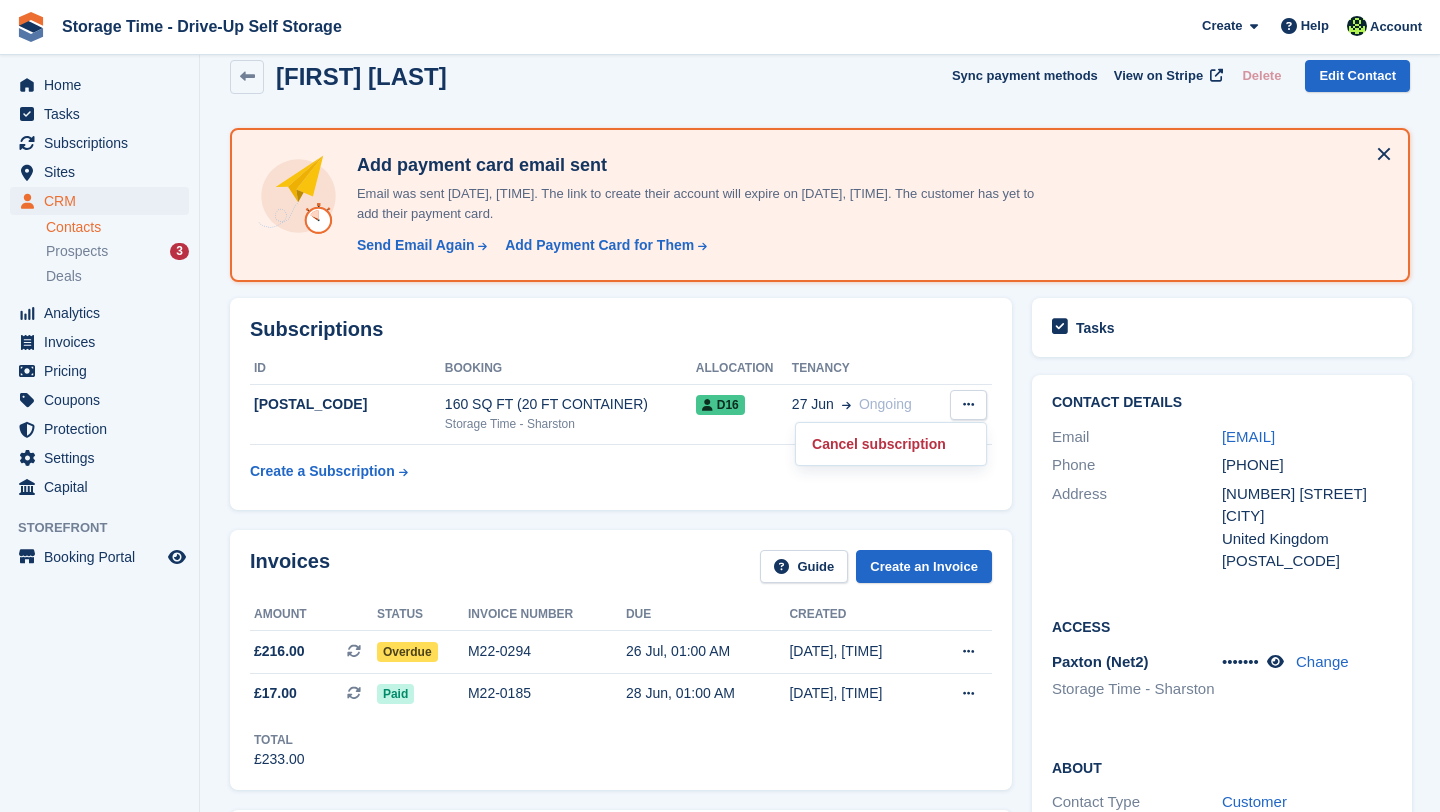 click on "ID
Booking
Allocation
Tenancy
92807
160 SQ FT (20 FT CONTAINER)
Storage Time - Sharston
D16
27 Jun
Ongoing
Cancel subscription" at bounding box center (621, 422) 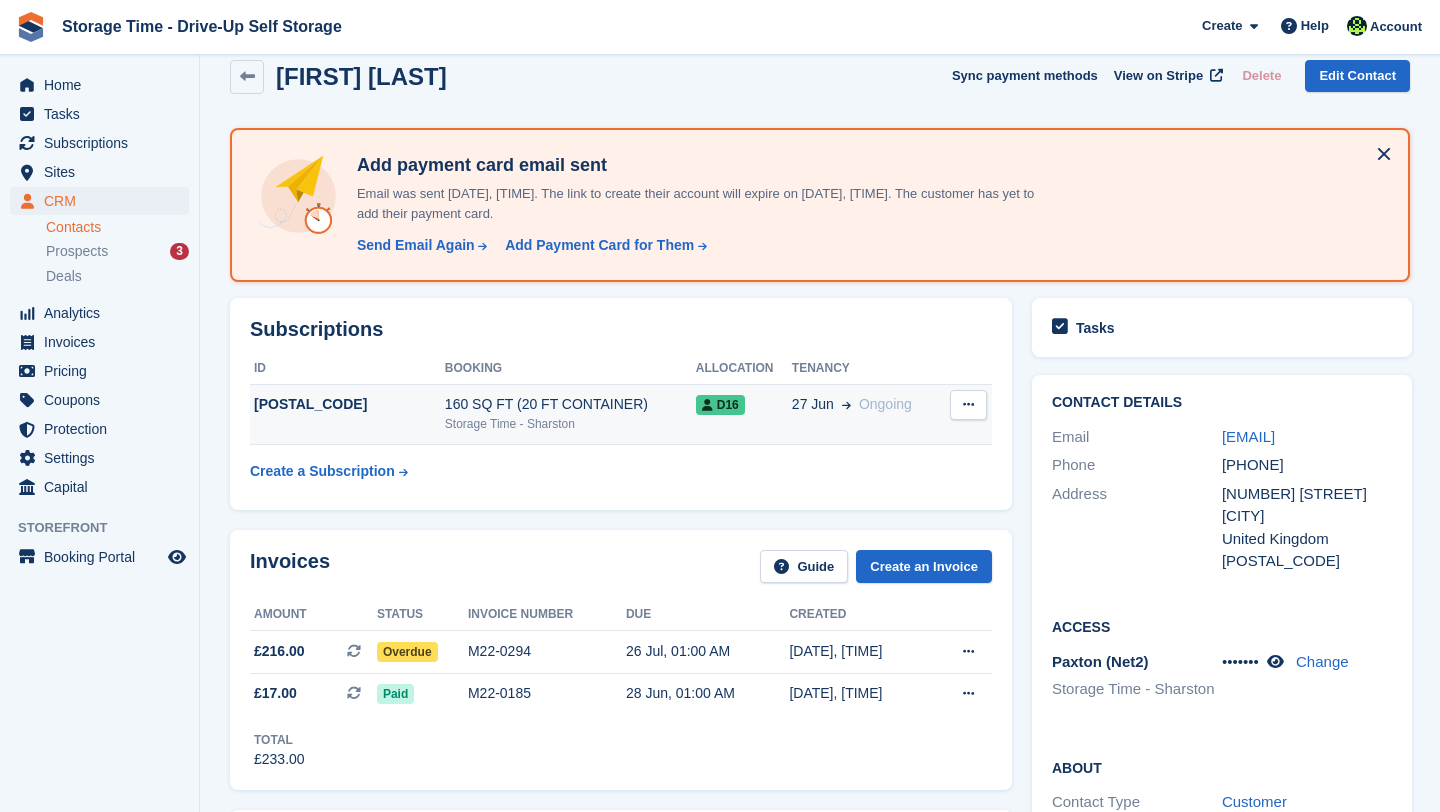 click on "160 SQ FT (20 FT CONTAINER)" at bounding box center [570, 404] 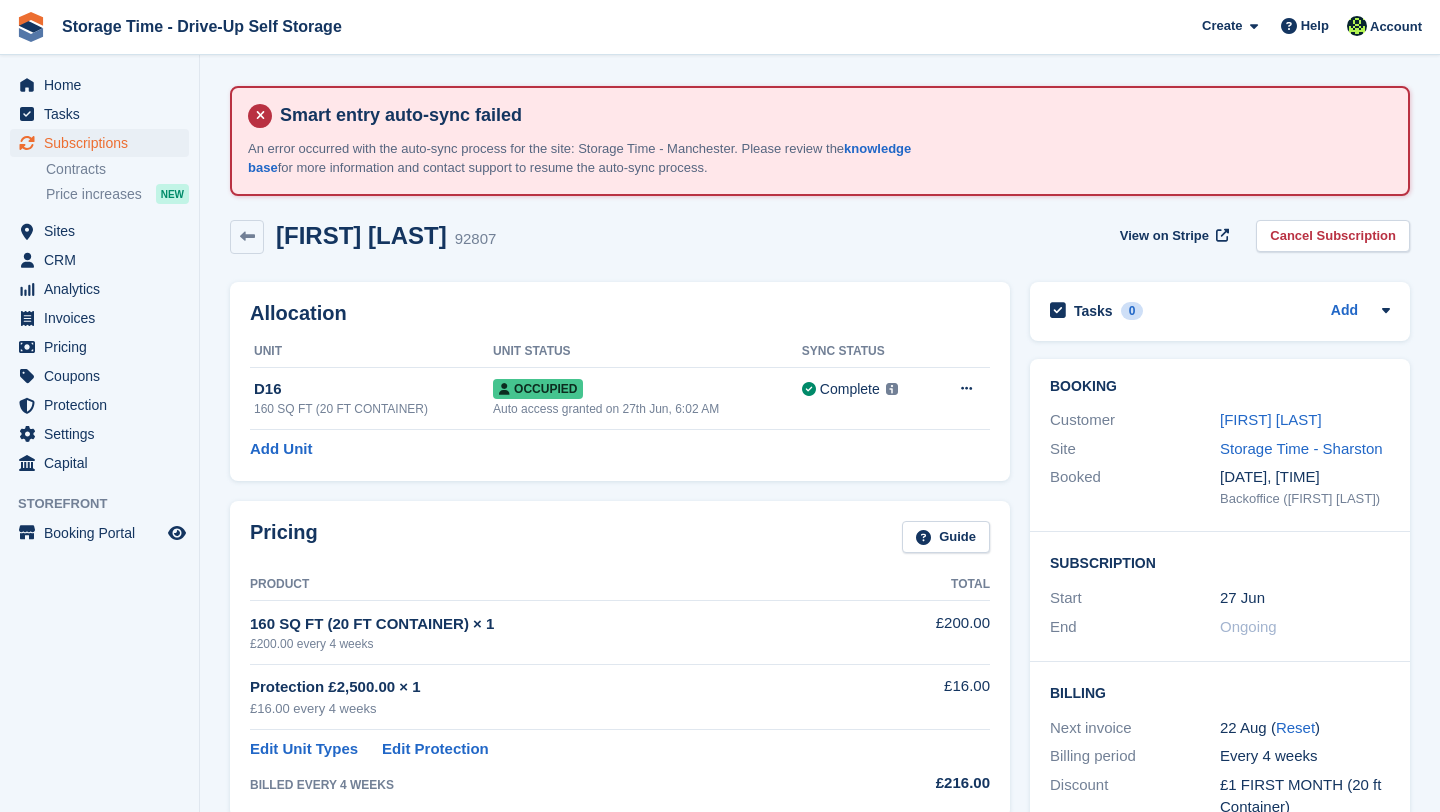 scroll, scrollTop: 0, scrollLeft: 0, axis: both 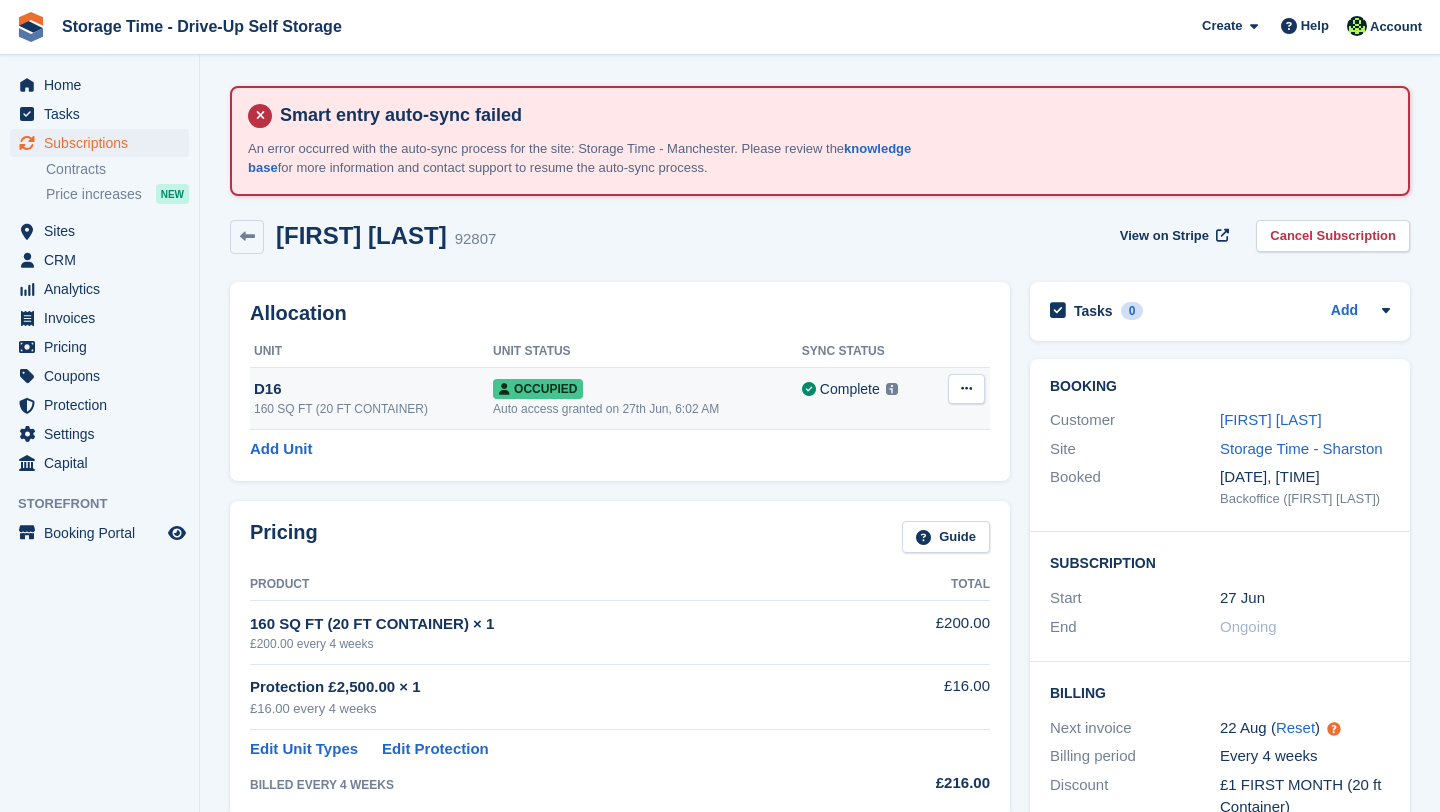 click at bounding box center [966, 389] 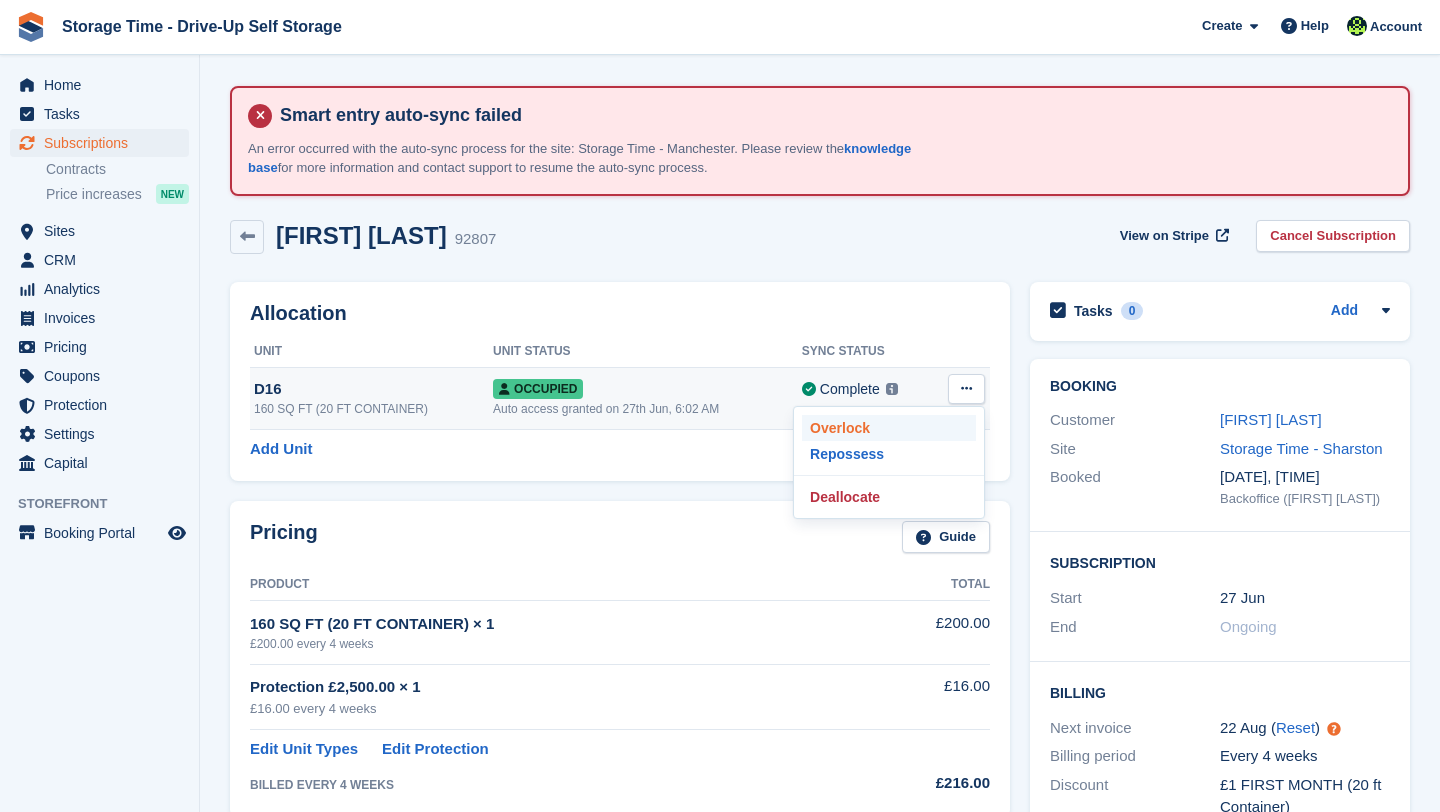 click on "Overlock" at bounding box center (889, 428) 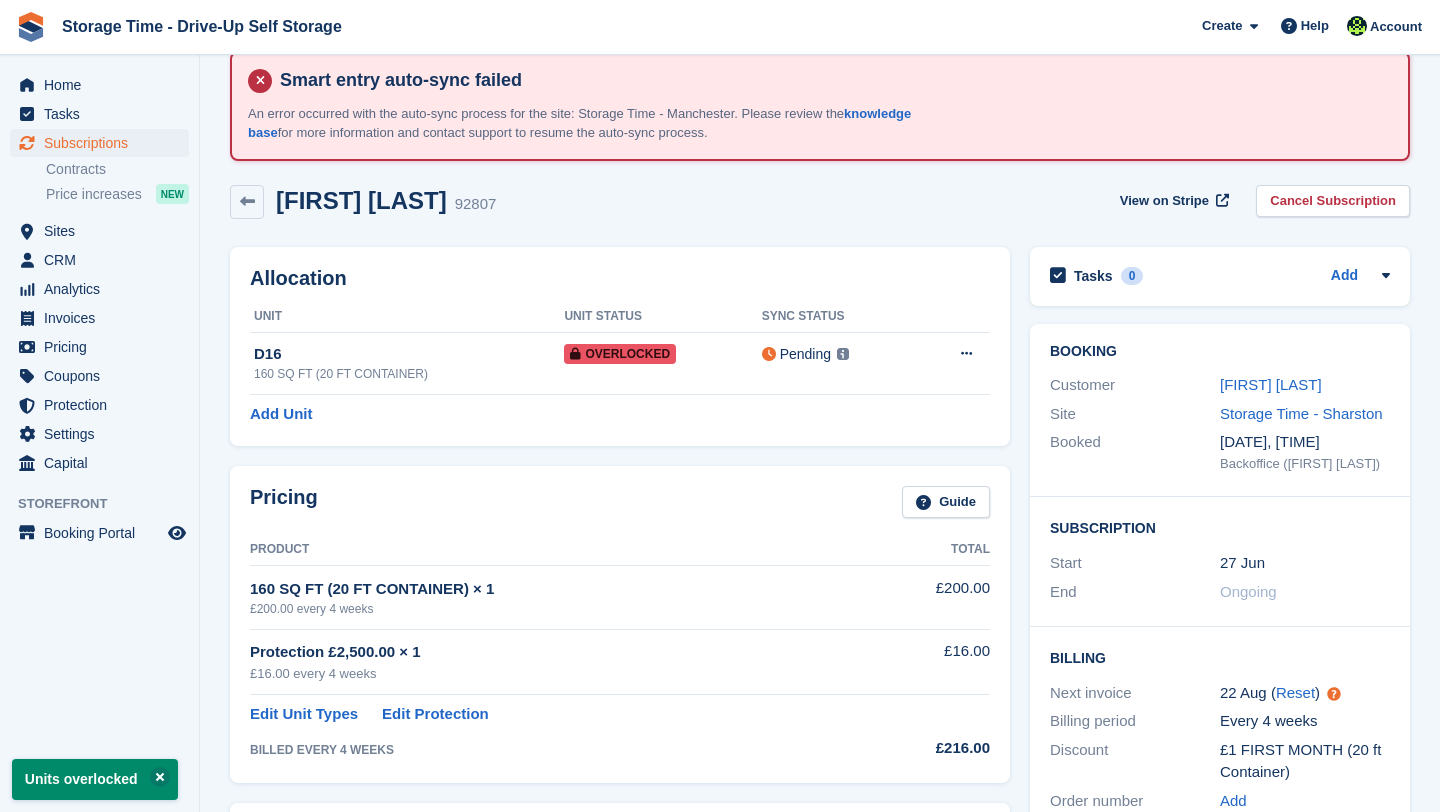 scroll, scrollTop: 40, scrollLeft: 0, axis: vertical 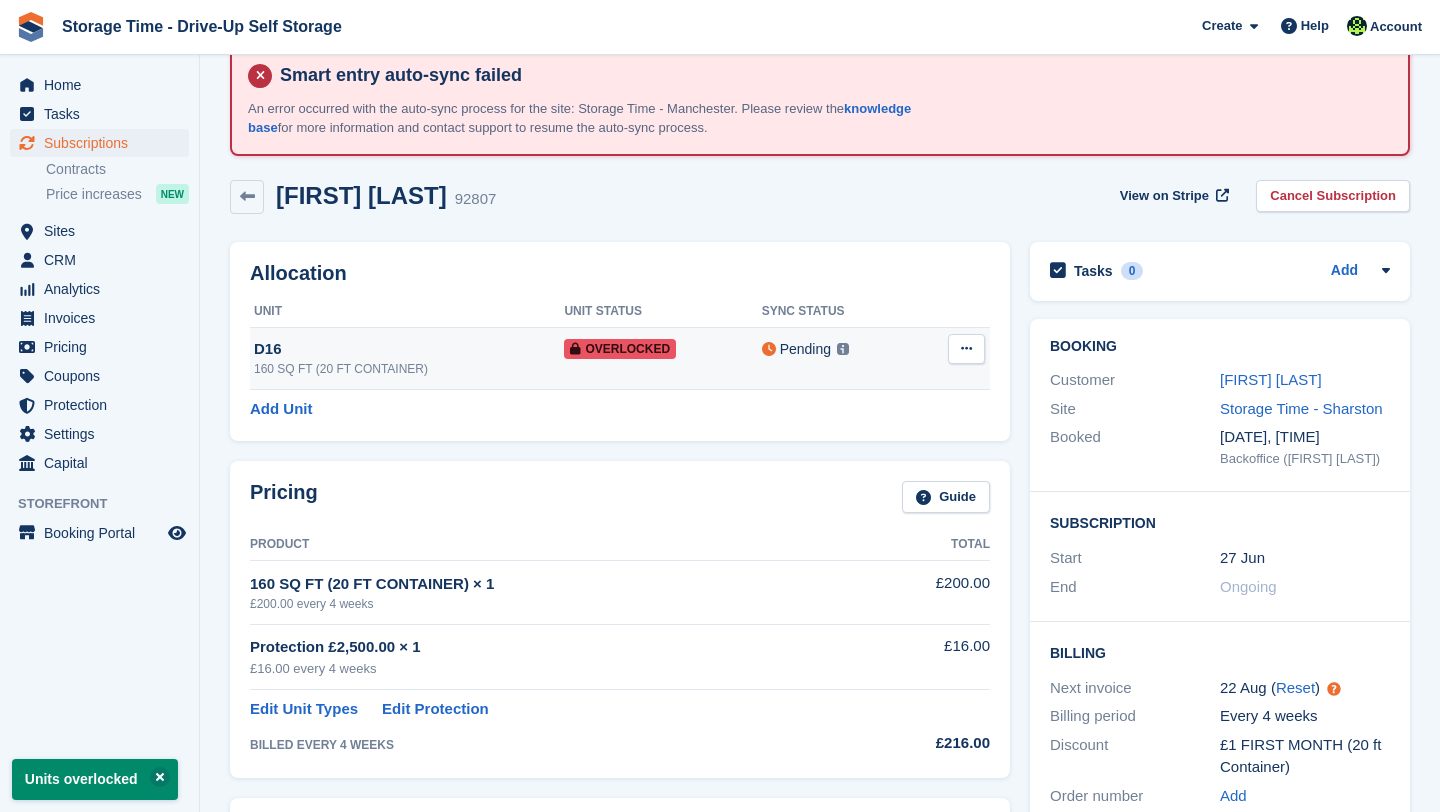 click on "D16" at bounding box center (409, 349) 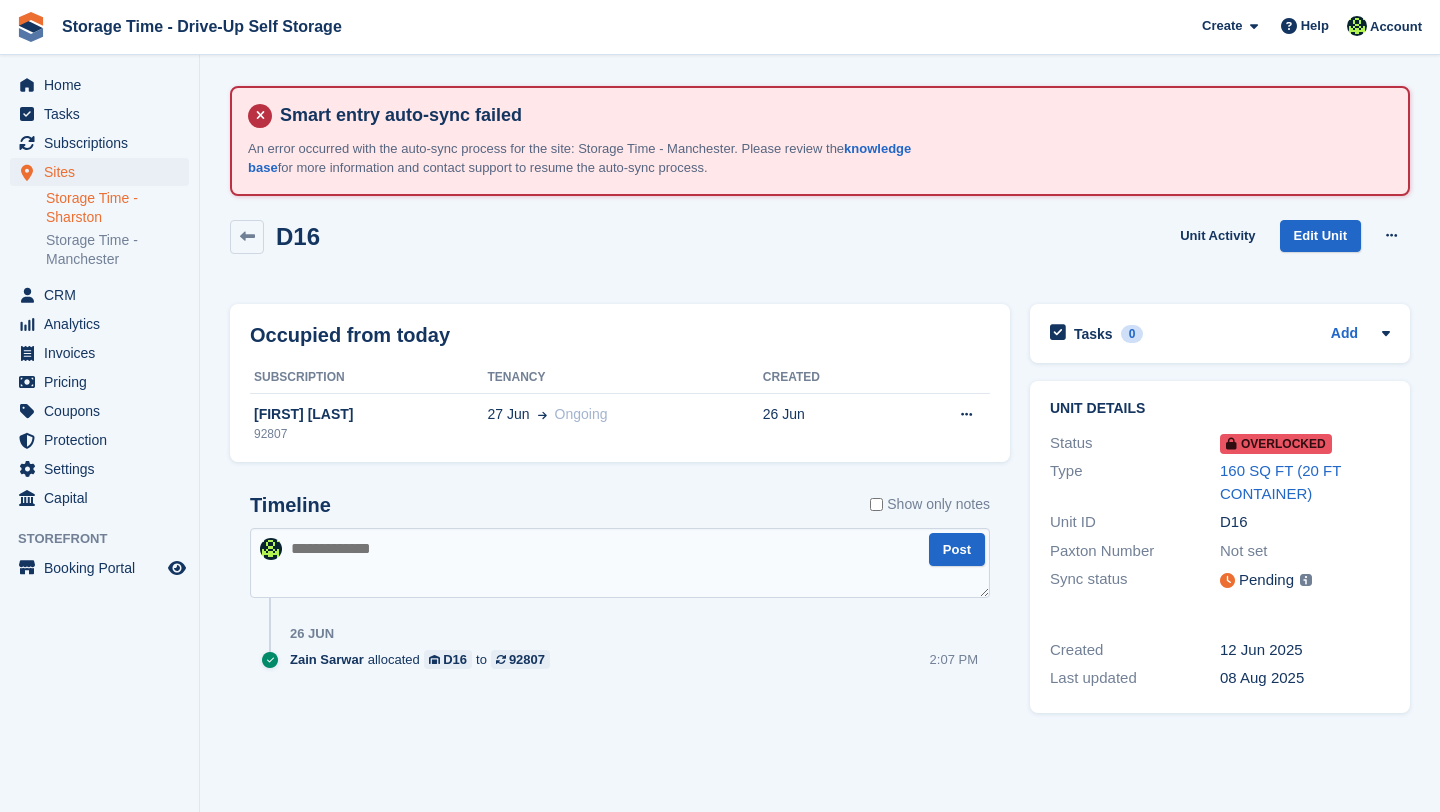 scroll, scrollTop: 0, scrollLeft: 0, axis: both 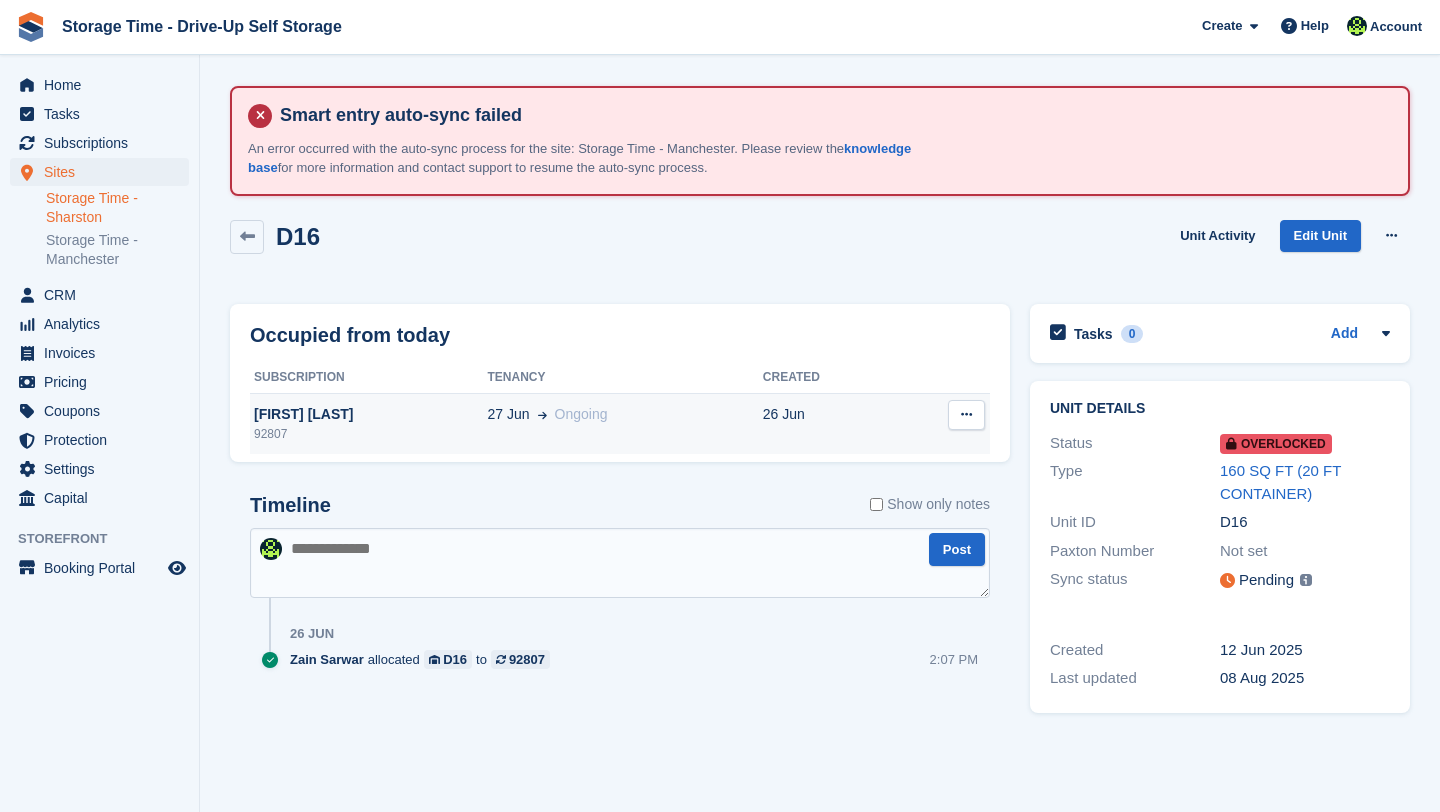 click on "27 Jun
Ongoing" at bounding box center (625, 414) 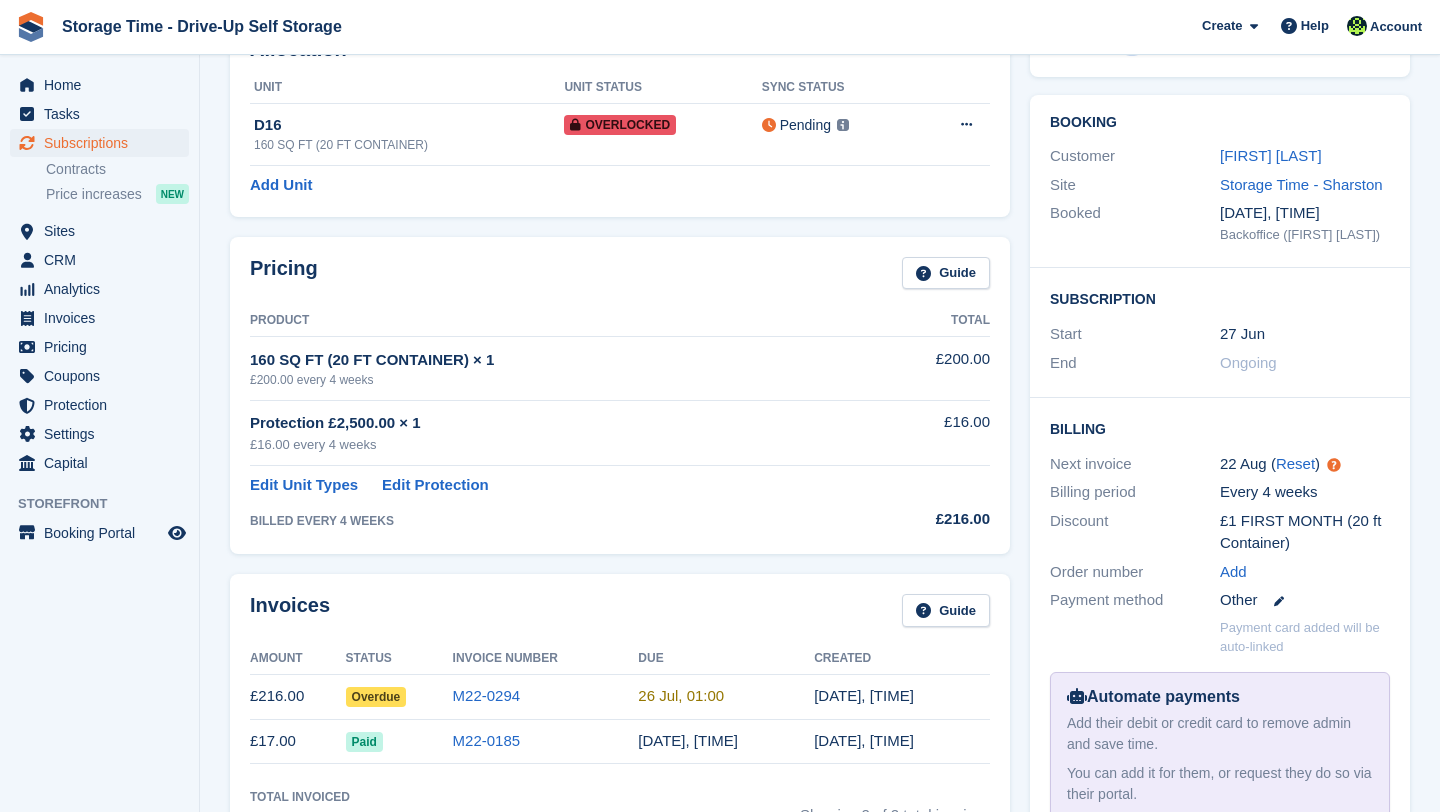 scroll, scrollTop: 243, scrollLeft: 0, axis: vertical 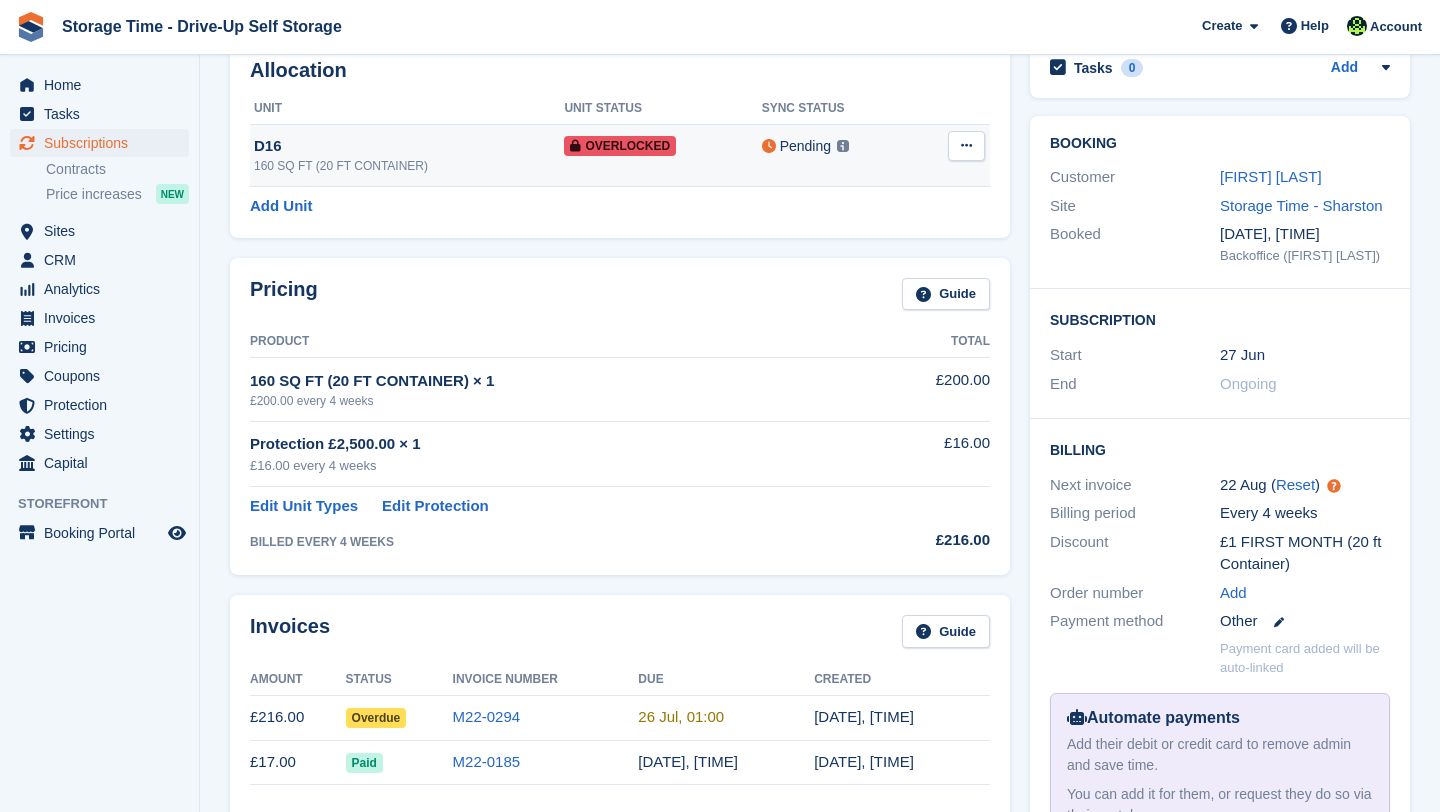 click at bounding box center (966, 146) 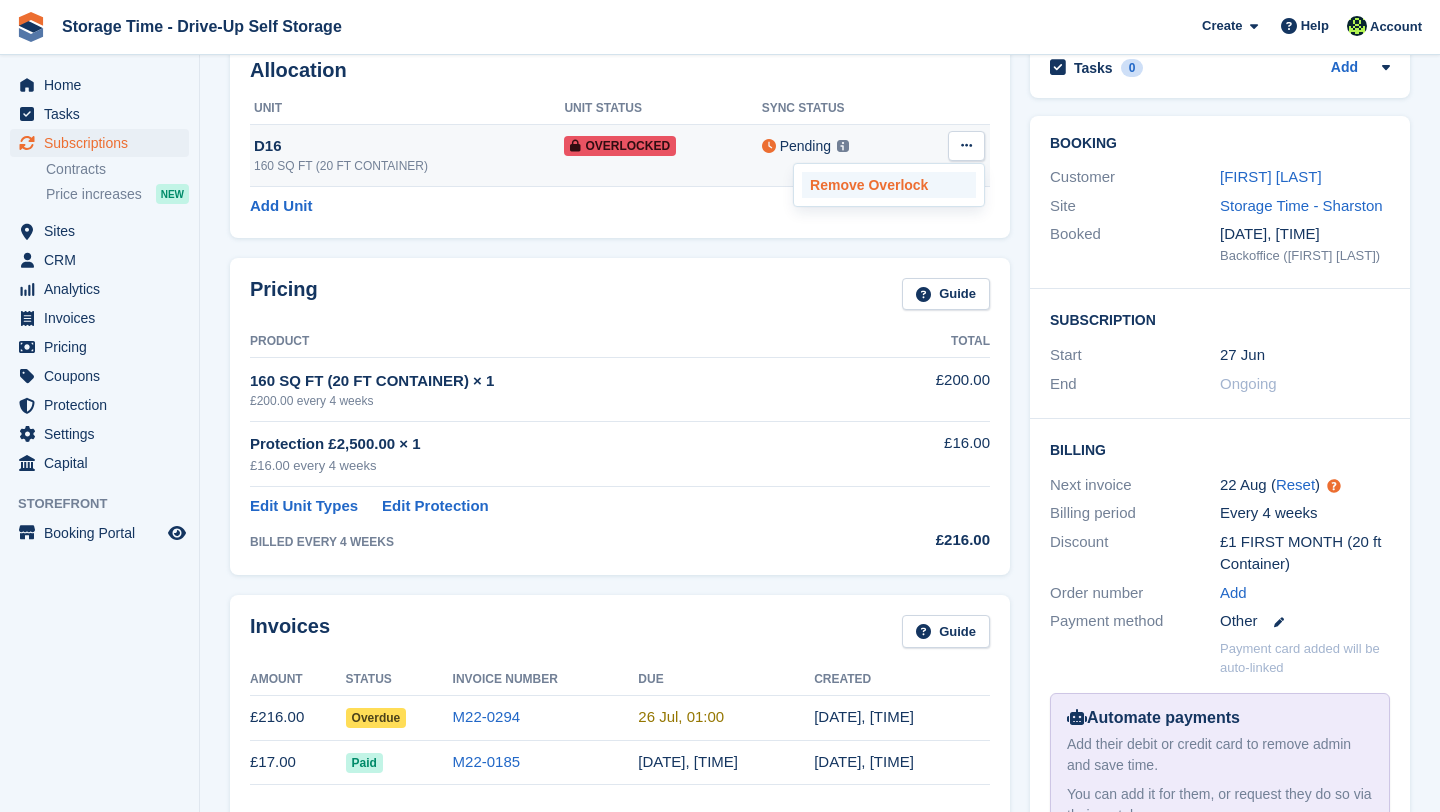 click on "Remove Overlock" at bounding box center (889, 185) 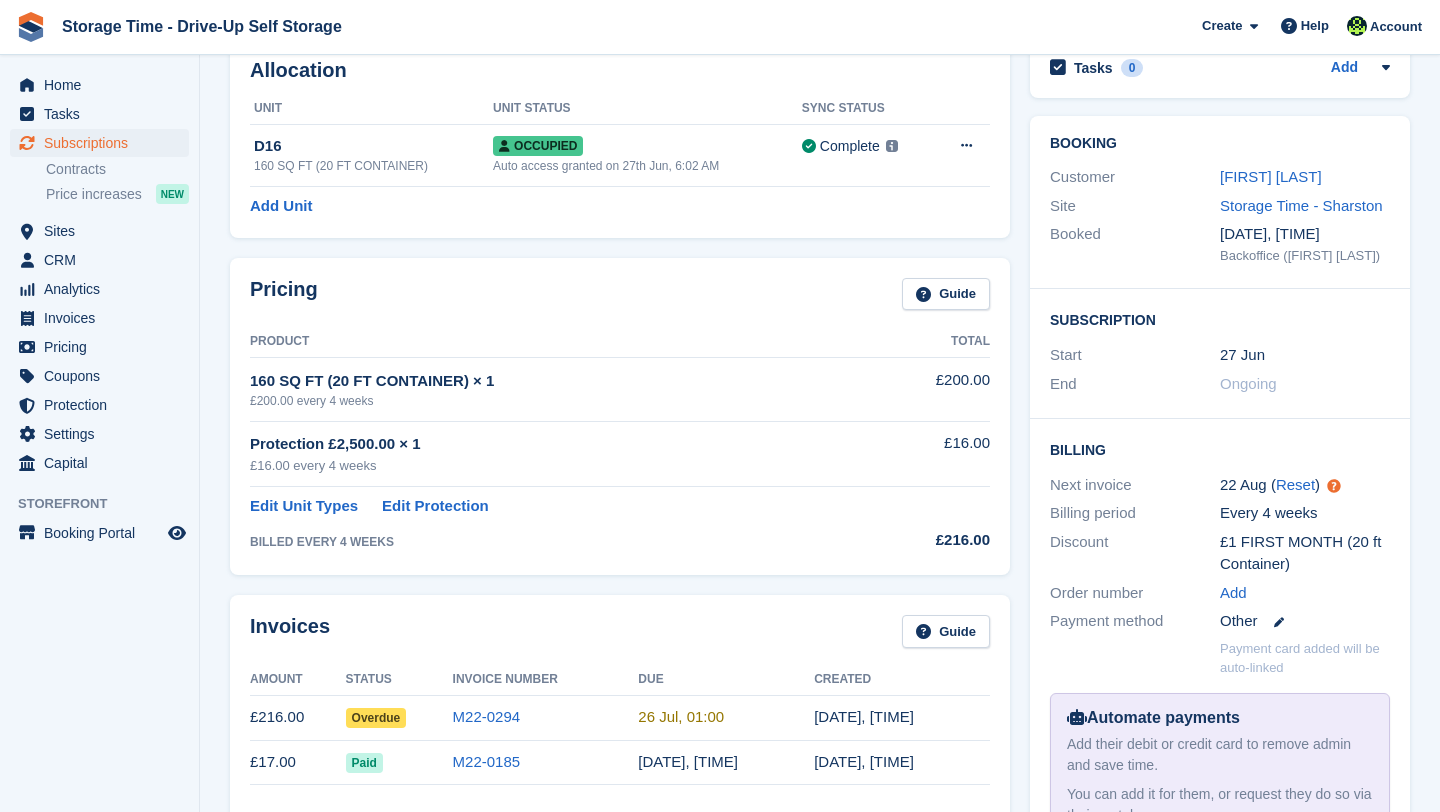 click on "Home
Tasks
Subscriptions
Subscriptions
Subscriptions
Contracts
Price increases
NEW
Contracts
Price increases
NEW
Sites
Sites
Sites
Storage Time - Sharston" at bounding box center [99, 411] 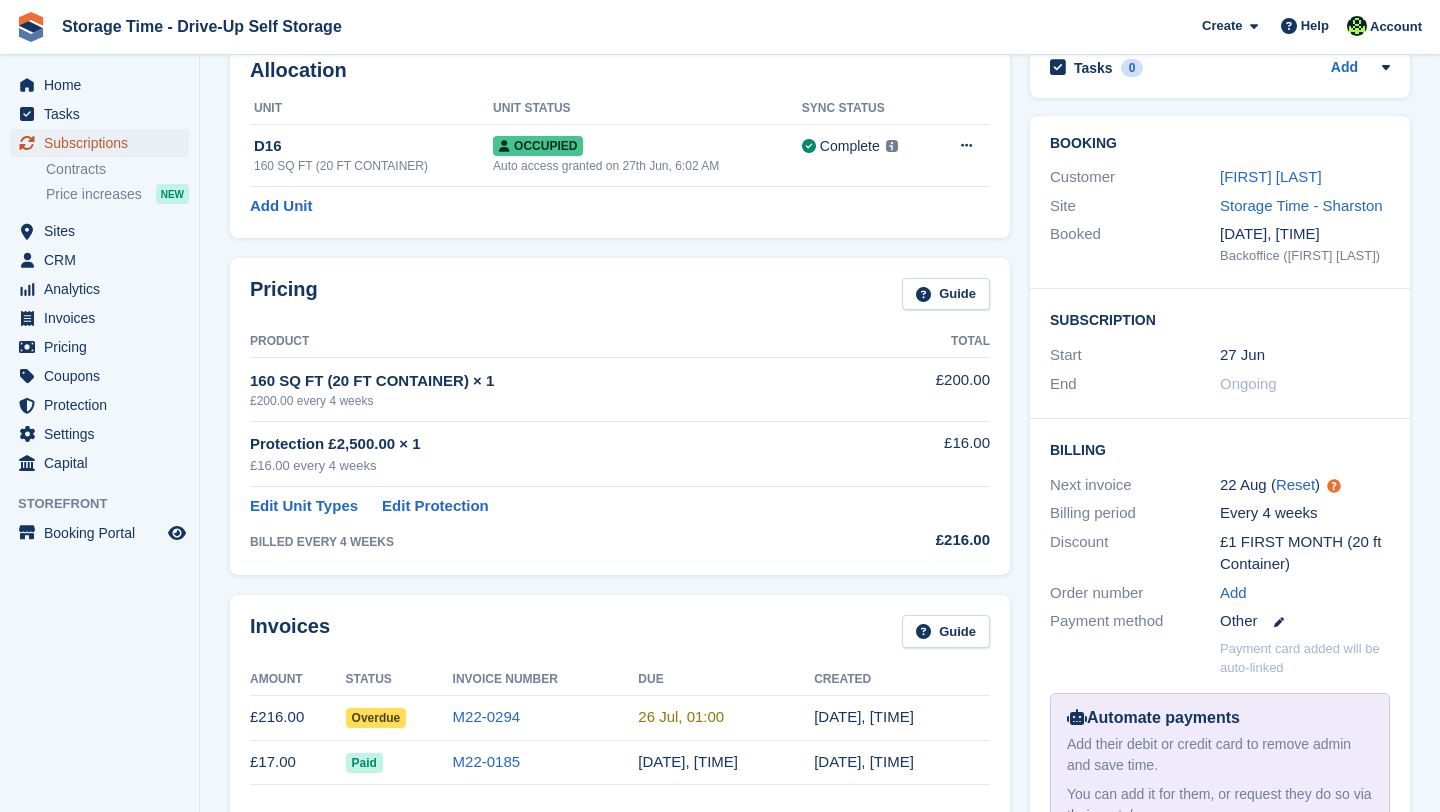 click on "Subscriptions" at bounding box center [99, 143] 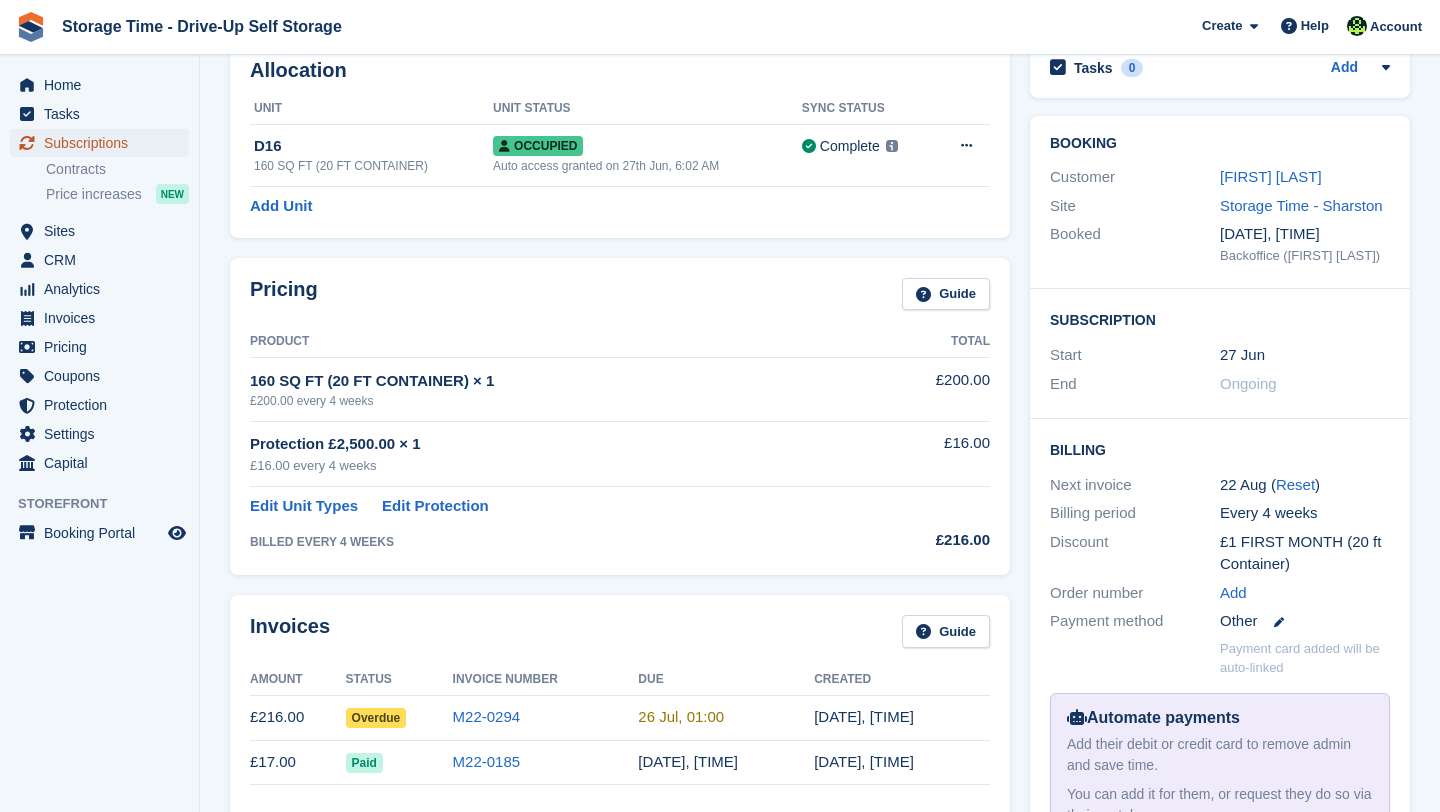 click on "Subscriptions" at bounding box center [99, 143] 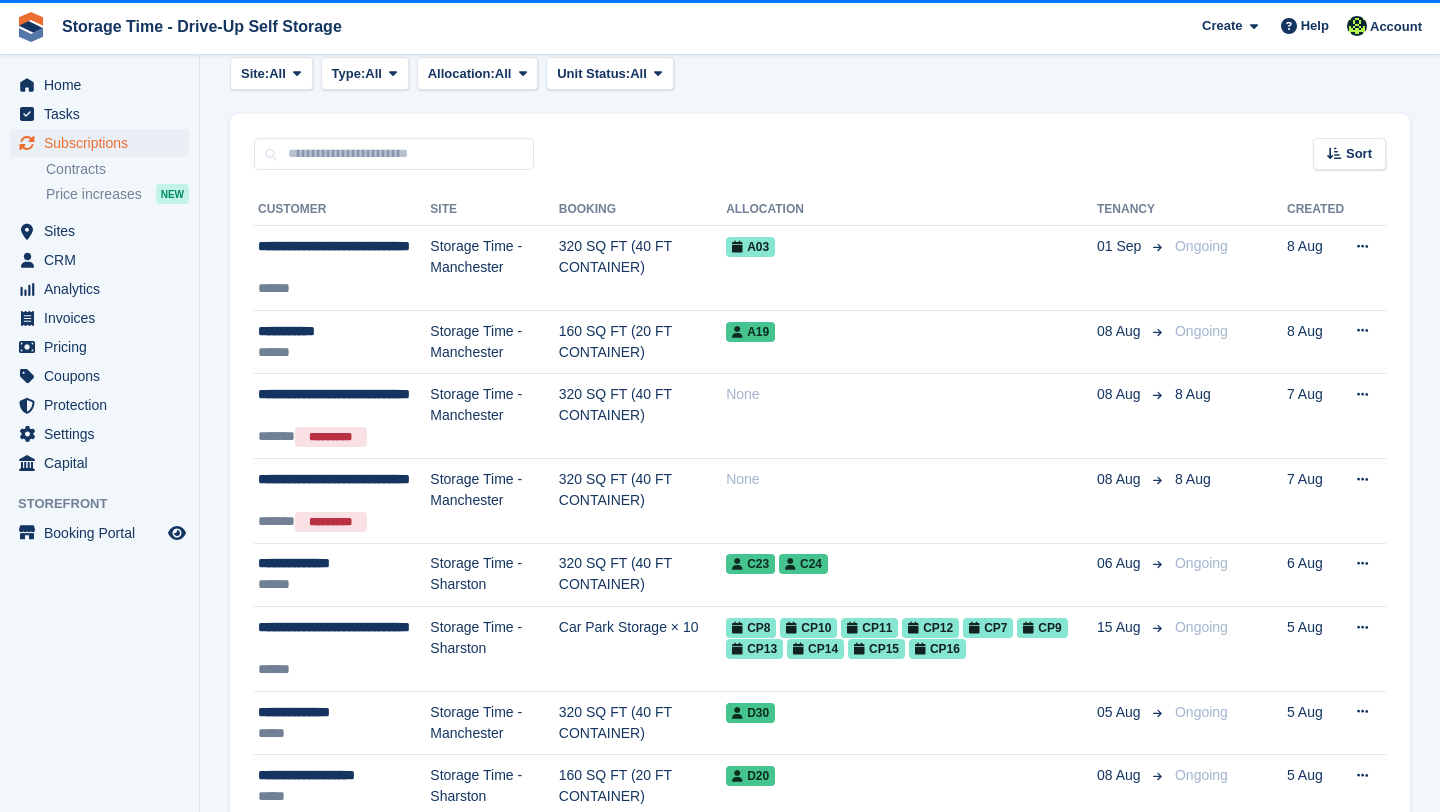 scroll, scrollTop: 0, scrollLeft: 0, axis: both 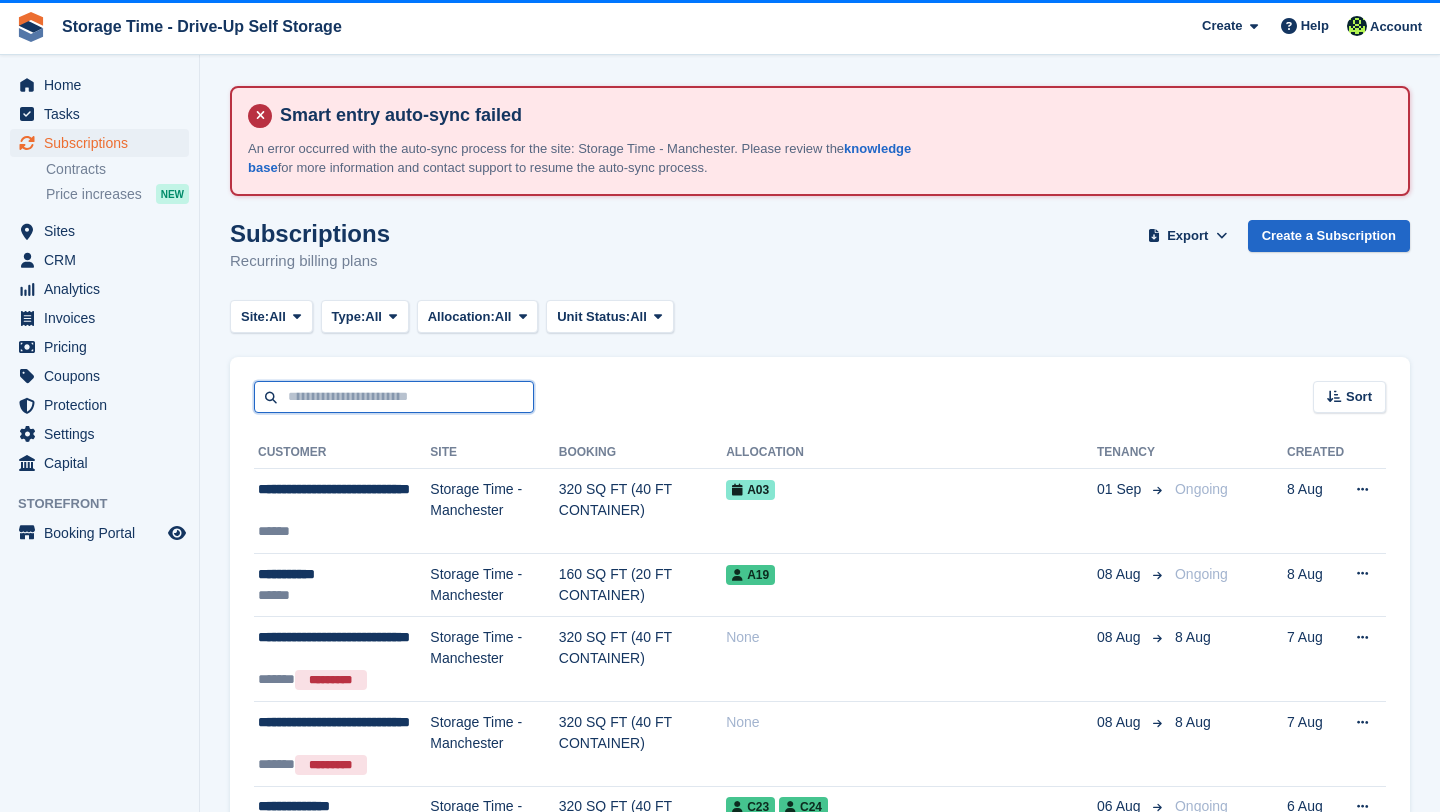 click at bounding box center (394, 397) 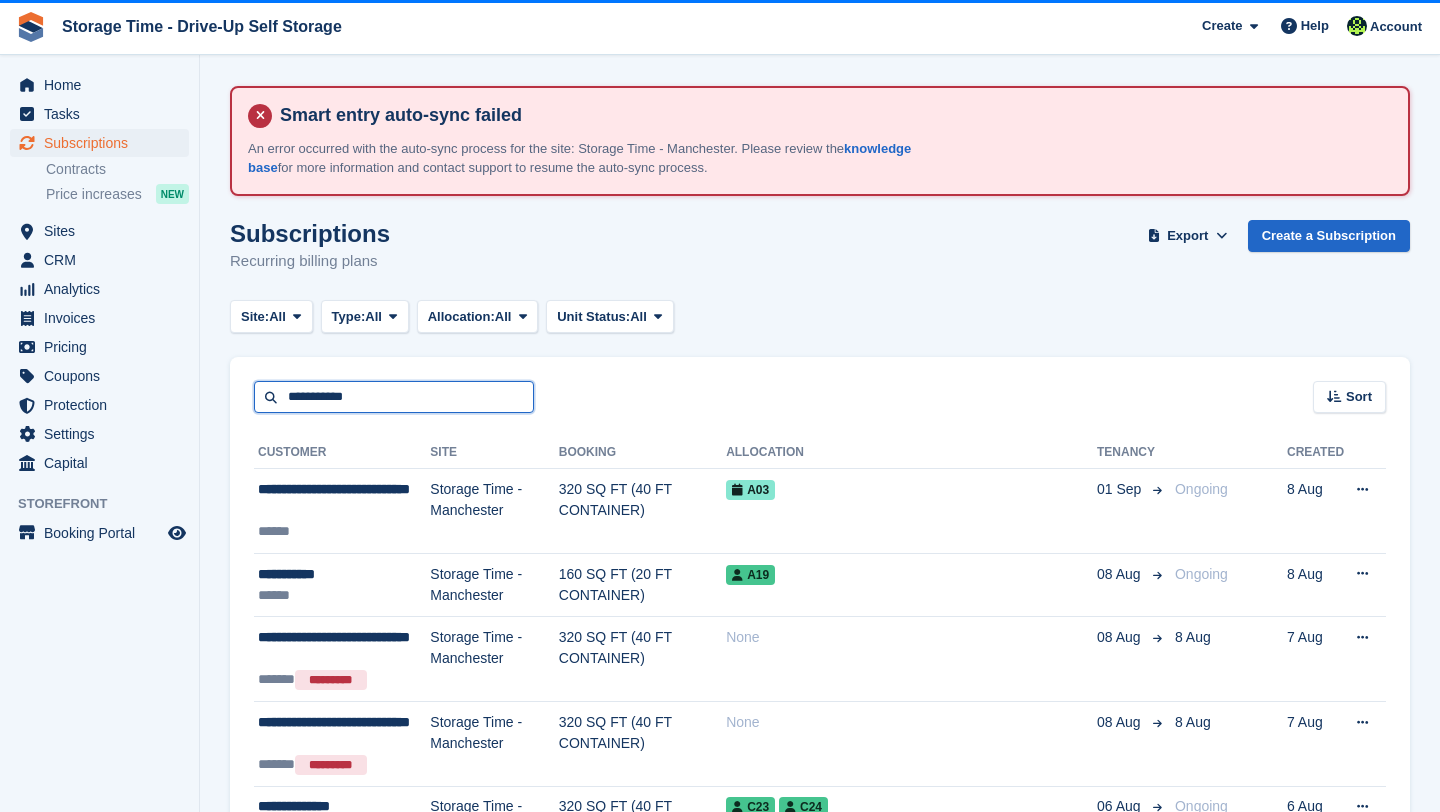 type on "**********" 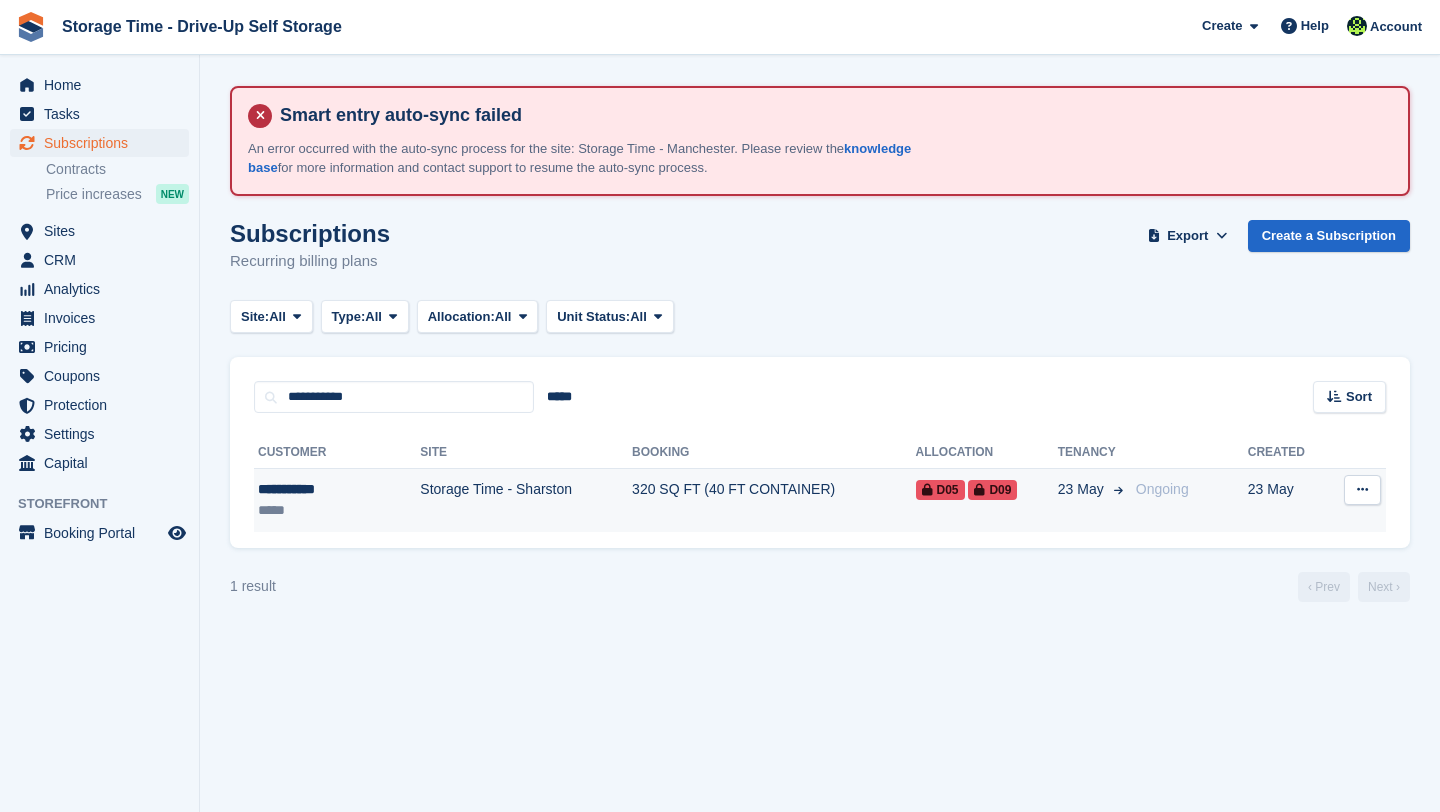 click on "Storage Time - Sharston" at bounding box center (526, 500) 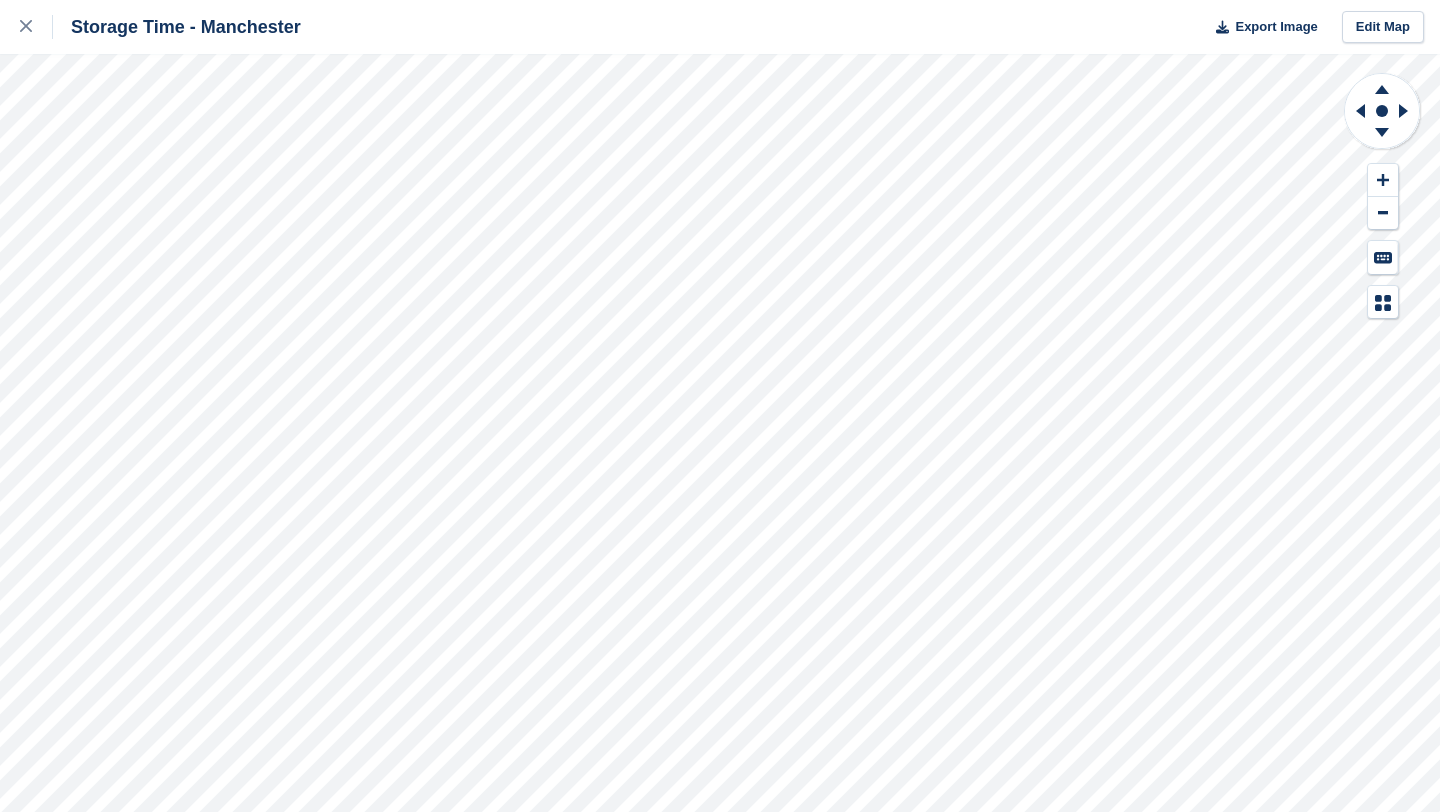scroll, scrollTop: 0, scrollLeft: 0, axis: both 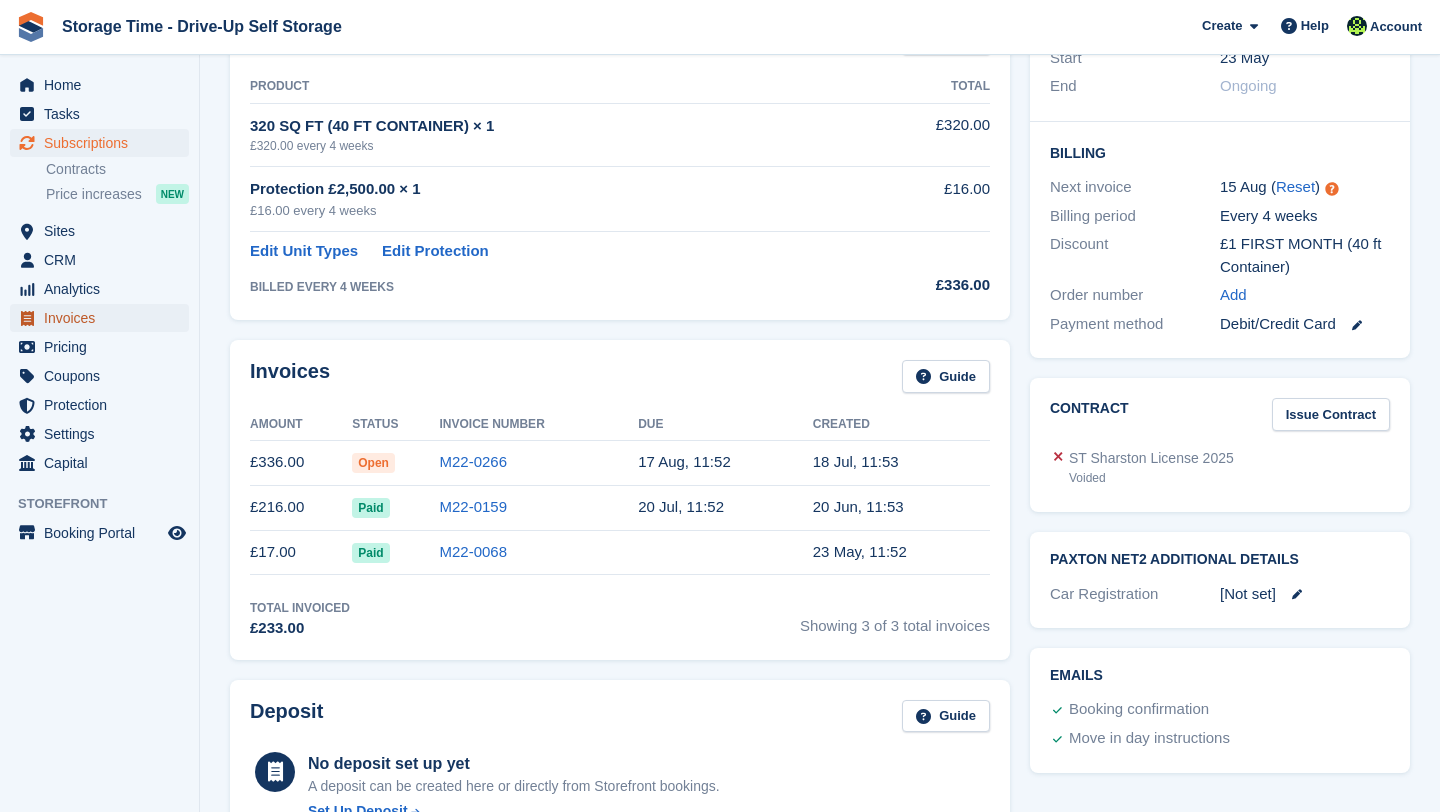 click on "Invoices" at bounding box center [104, 318] 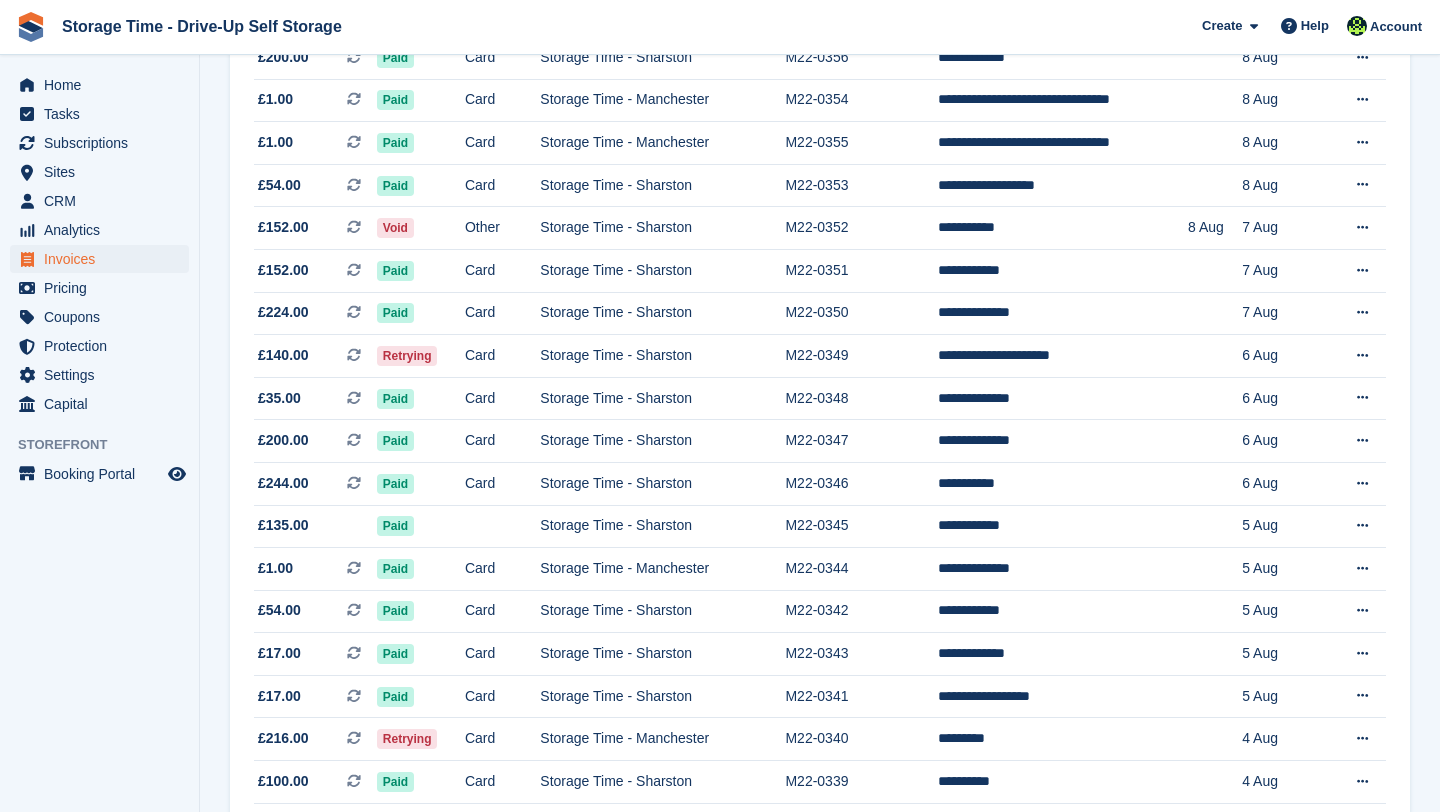 scroll, scrollTop: 0, scrollLeft: 0, axis: both 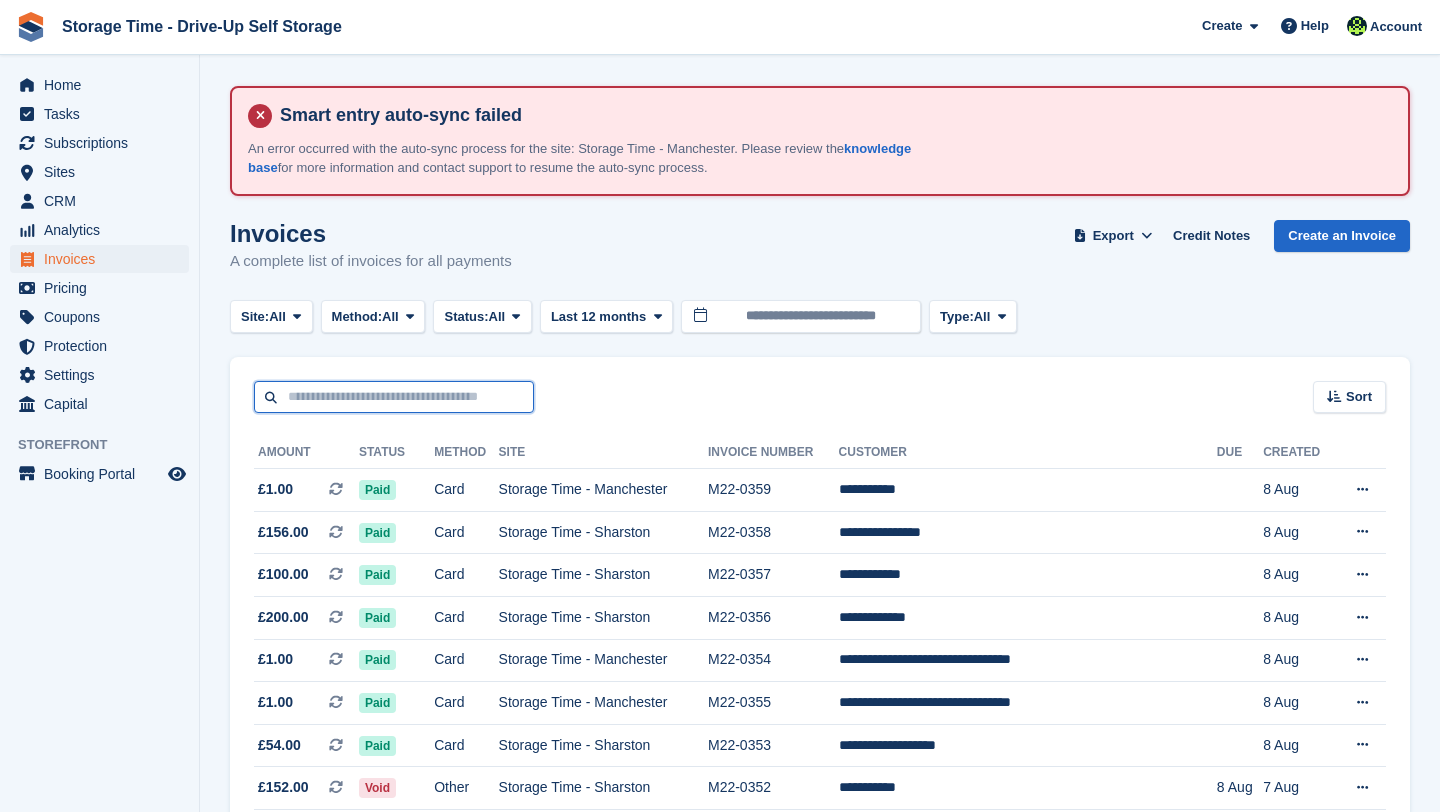 click at bounding box center (394, 397) 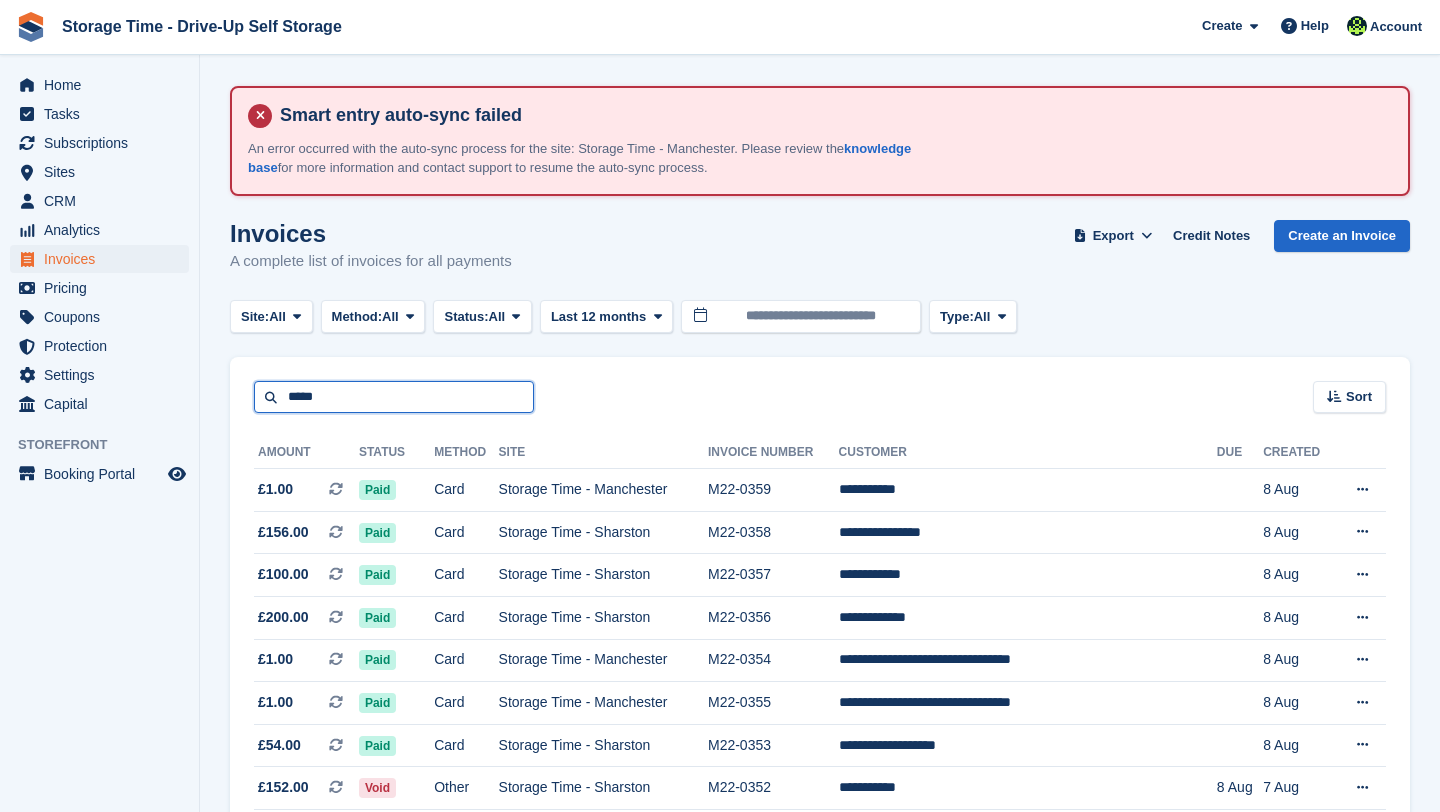 type on "*****" 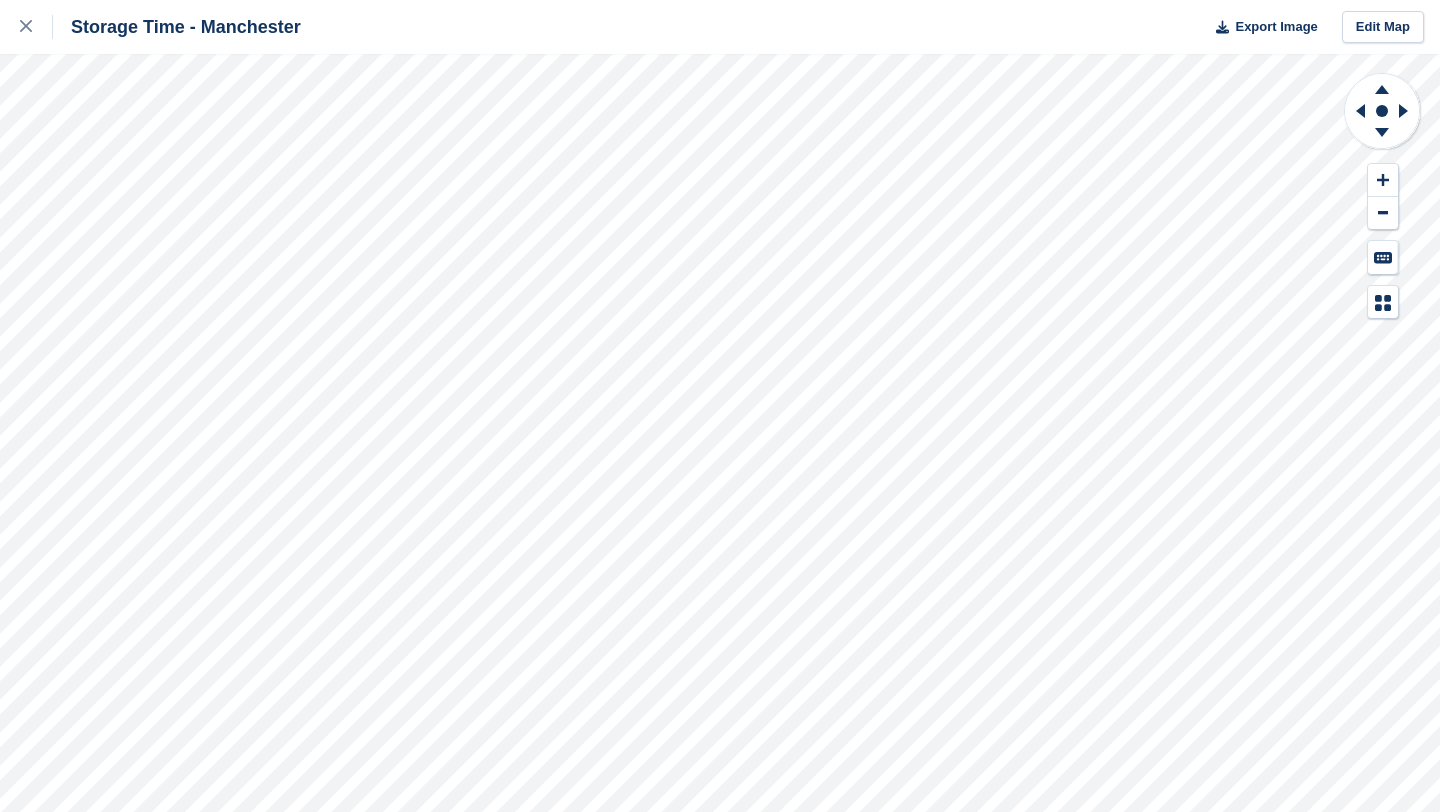 scroll, scrollTop: 0, scrollLeft: 0, axis: both 